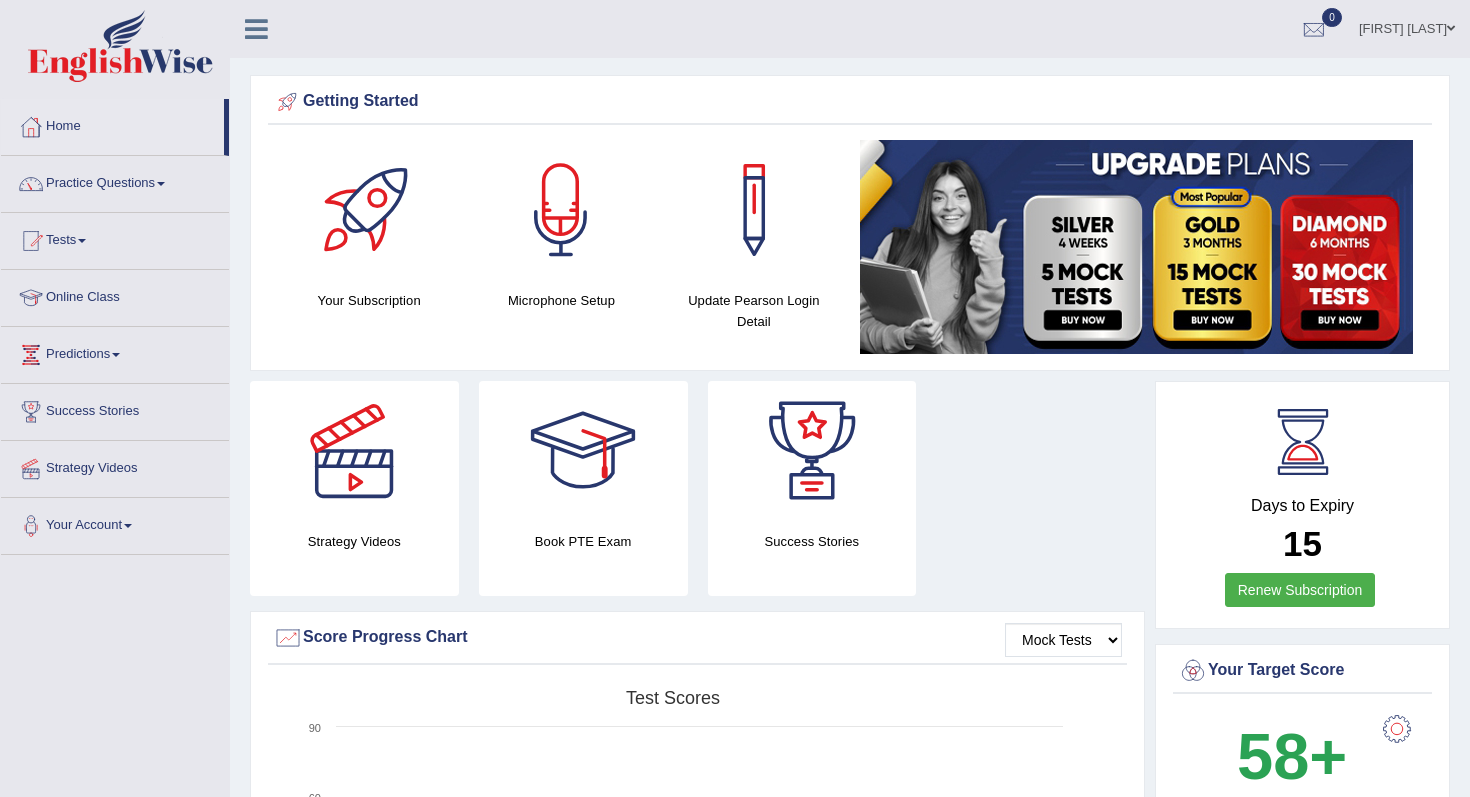 scroll, scrollTop: 0, scrollLeft: 0, axis: both 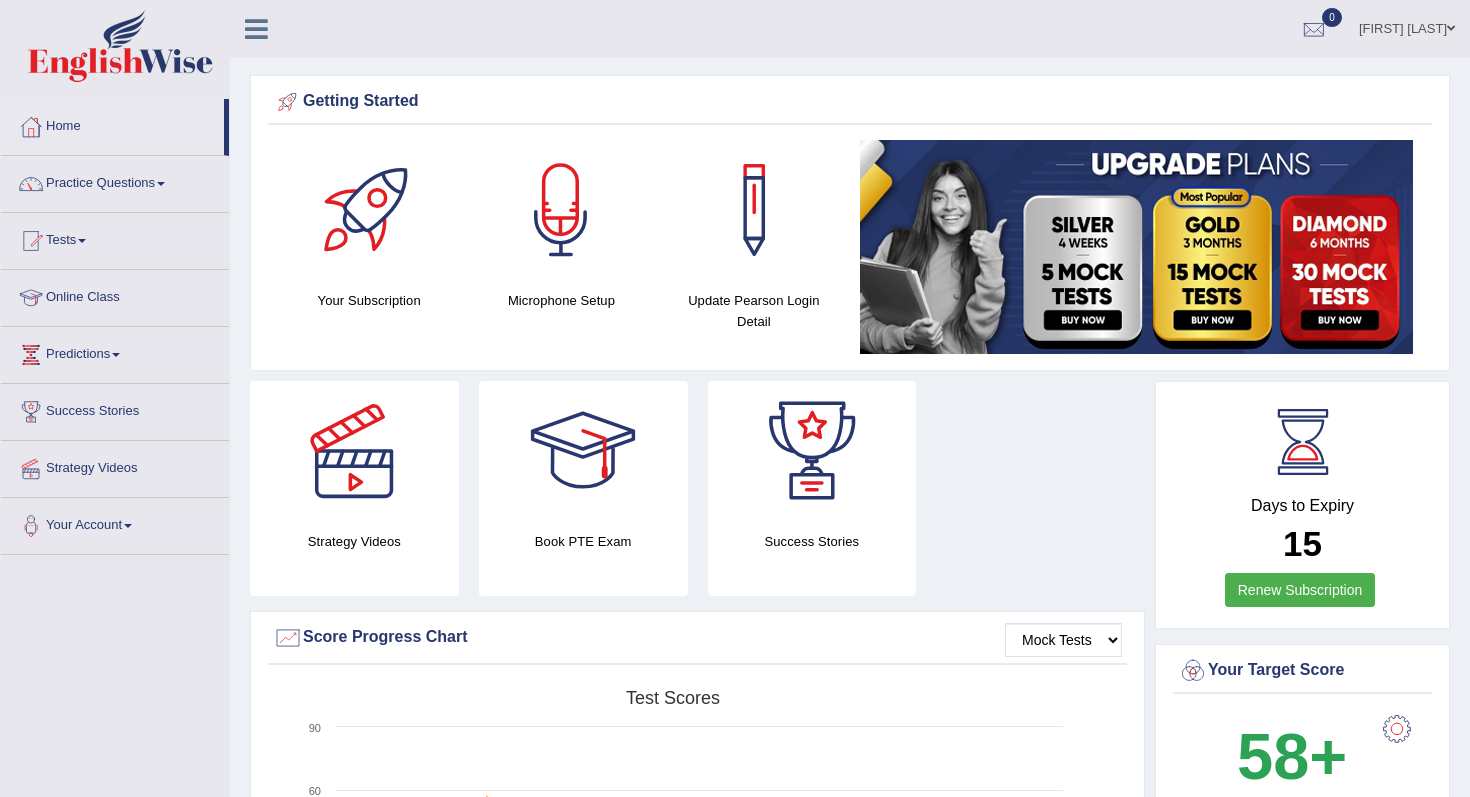 click on "Practice Questions" at bounding box center (115, 181) 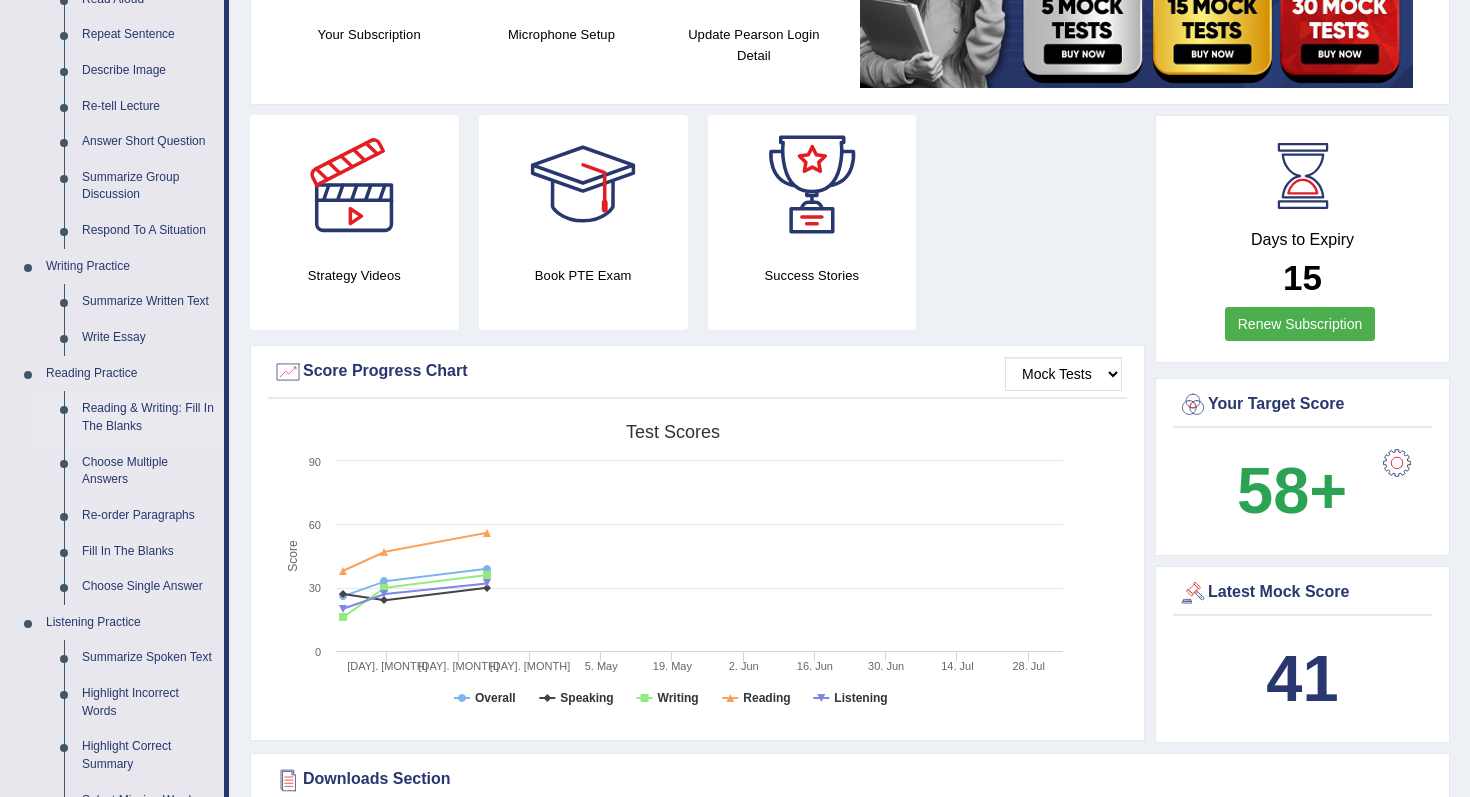 scroll, scrollTop: 268, scrollLeft: 0, axis: vertical 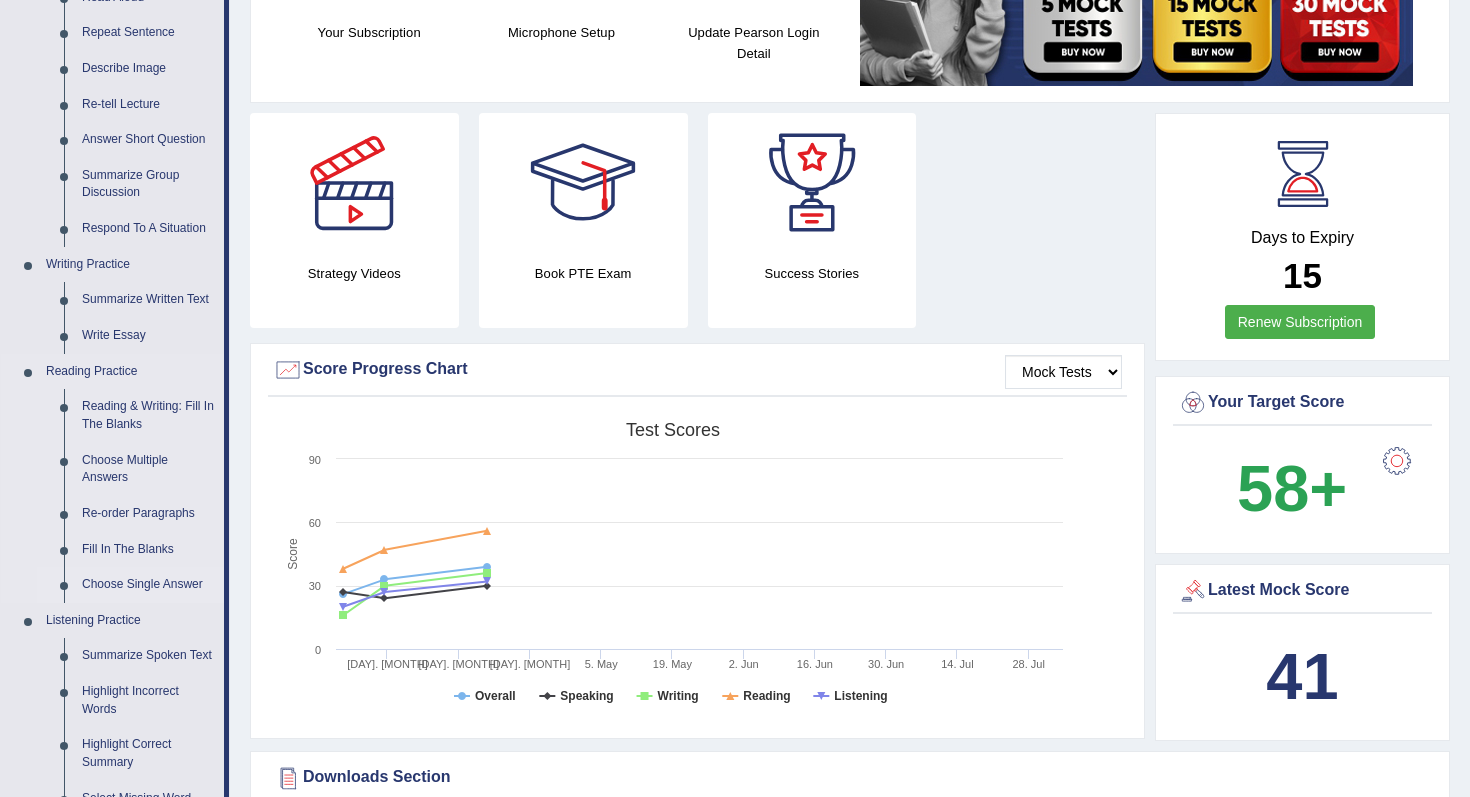 click on "Choose Single Answer" at bounding box center (148, 585) 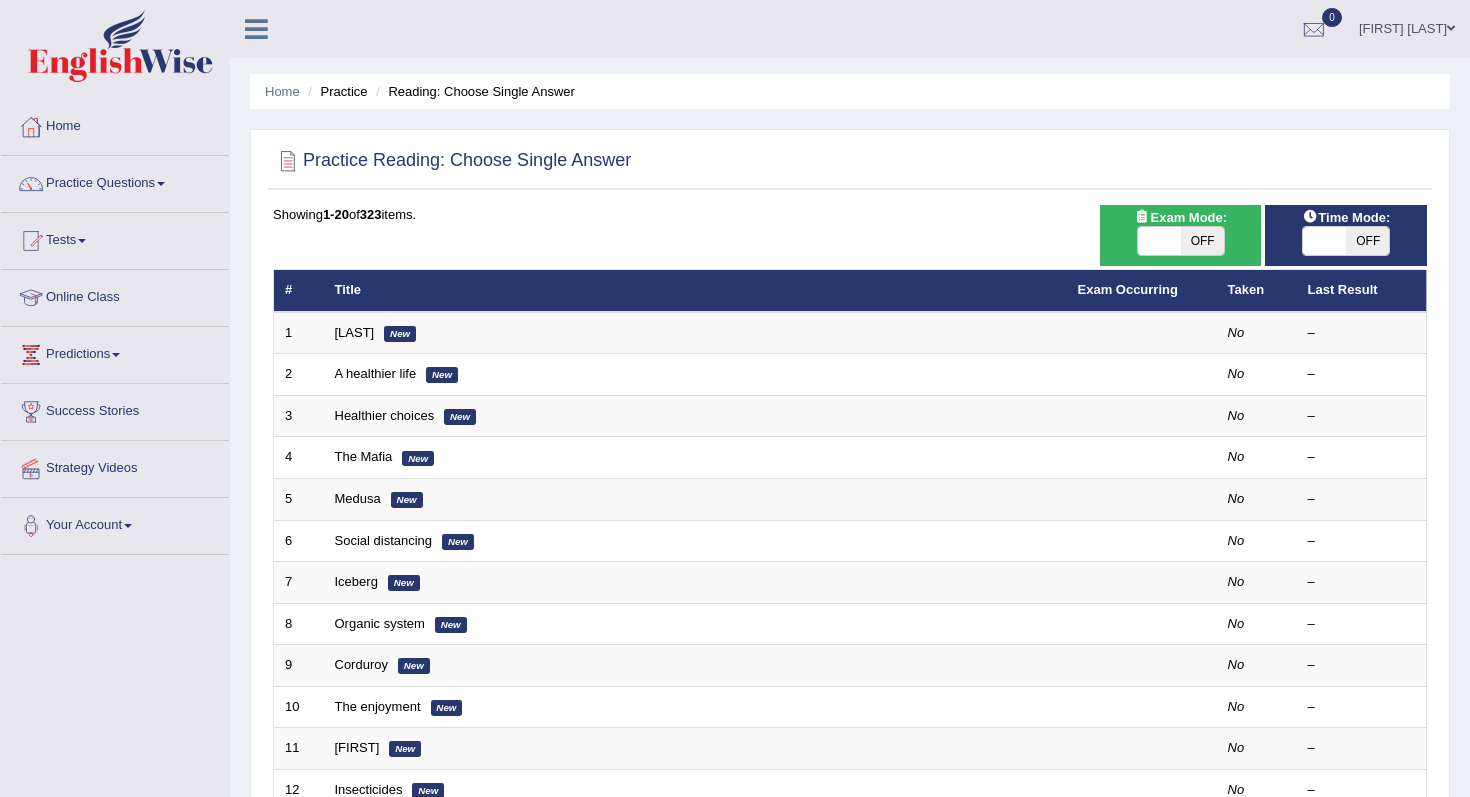 scroll, scrollTop: 0, scrollLeft: 0, axis: both 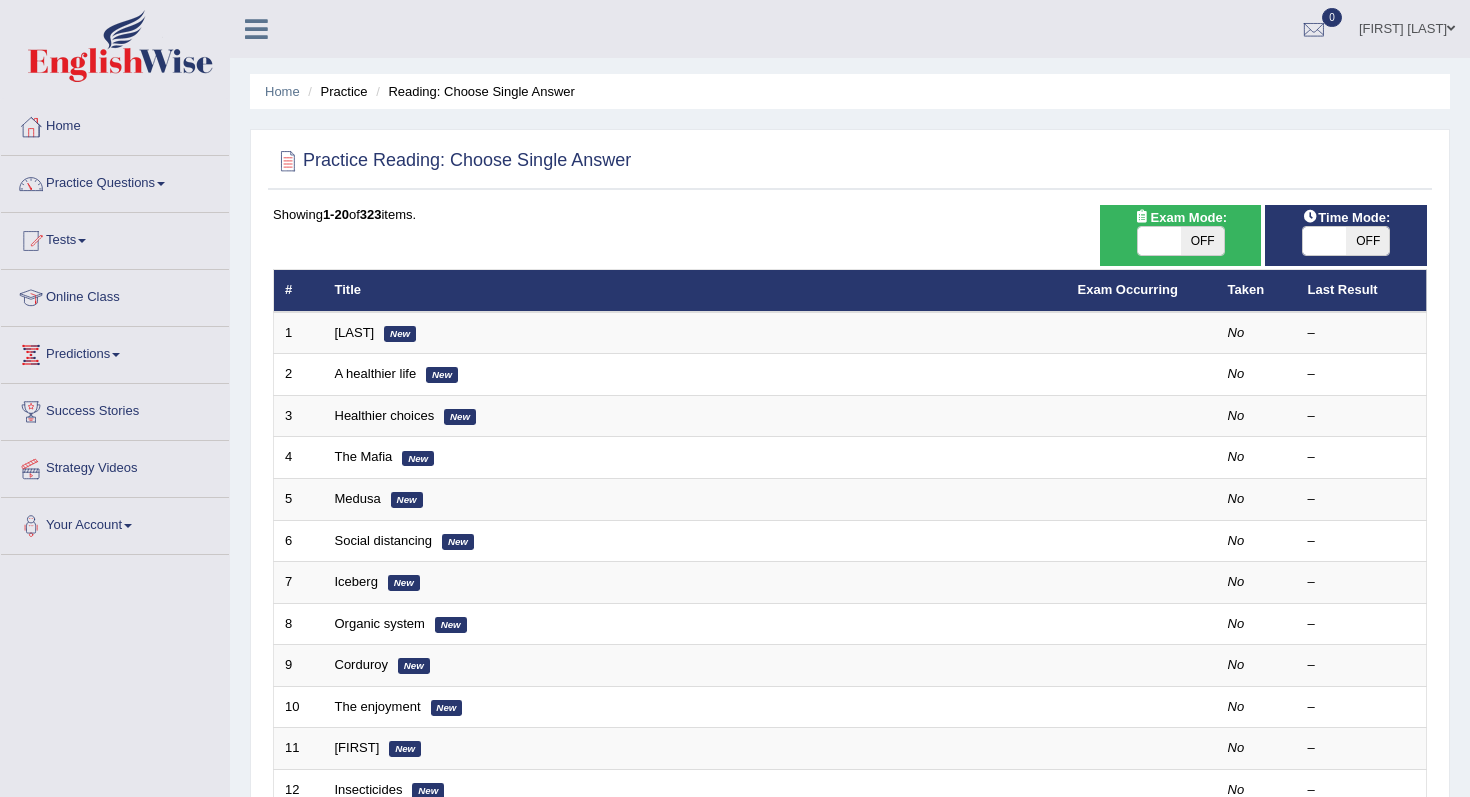 click on "Practice Questions" at bounding box center [115, 181] 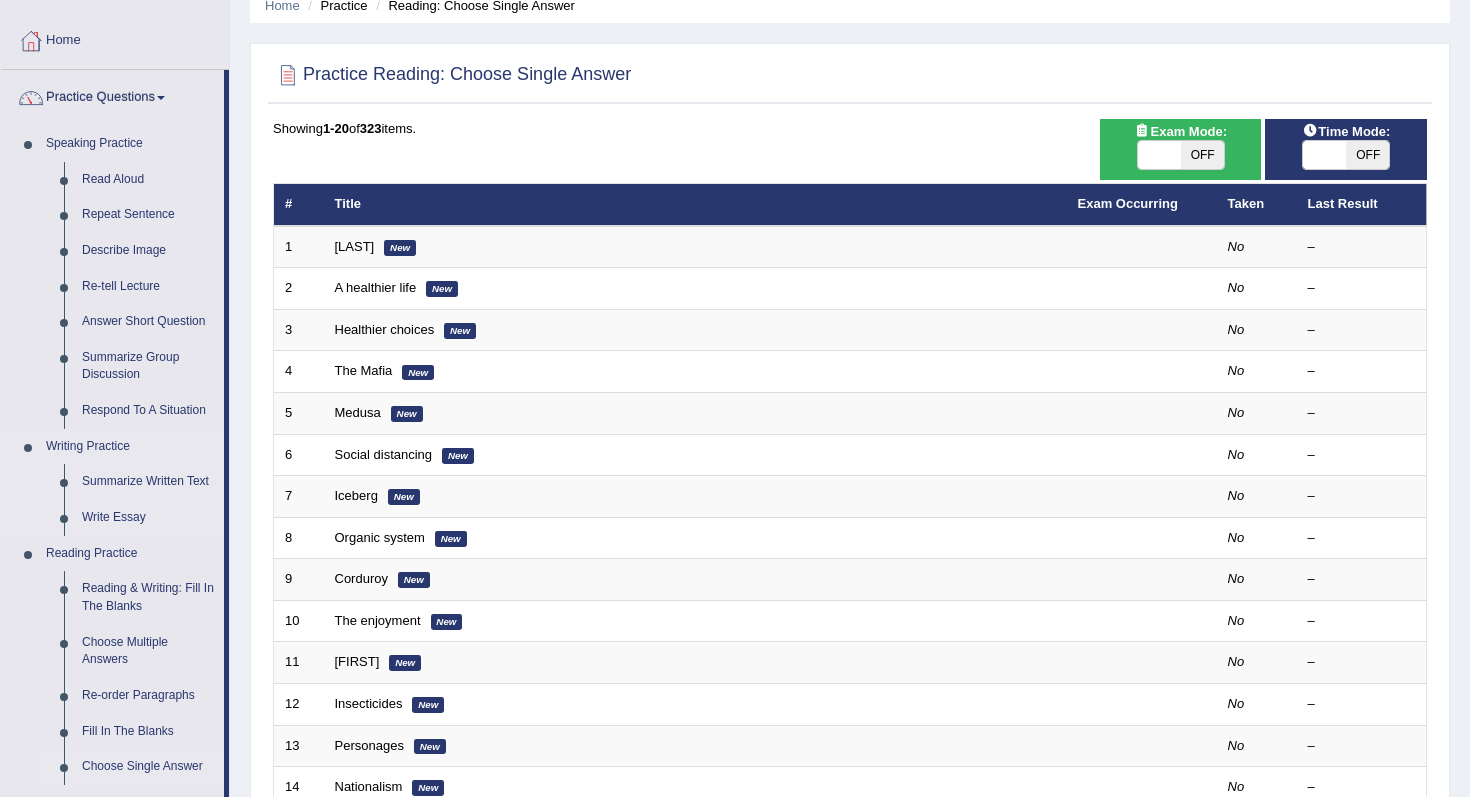 scroll, scrollTop: 87, scrollLeft: 0, axis: vertical 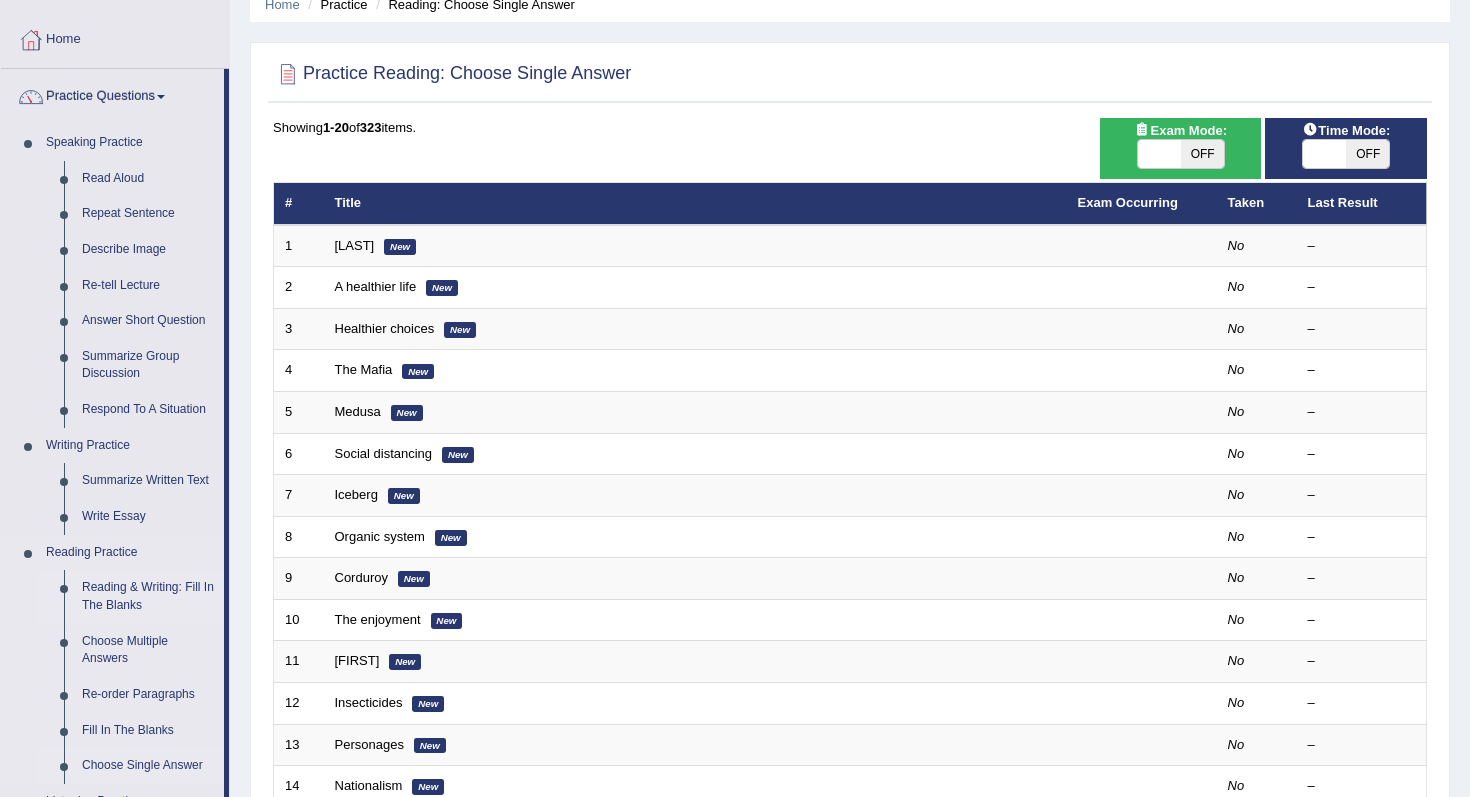 click on "Reading & Writing: Fill In The Blanks" at bounding box center (148, 596) 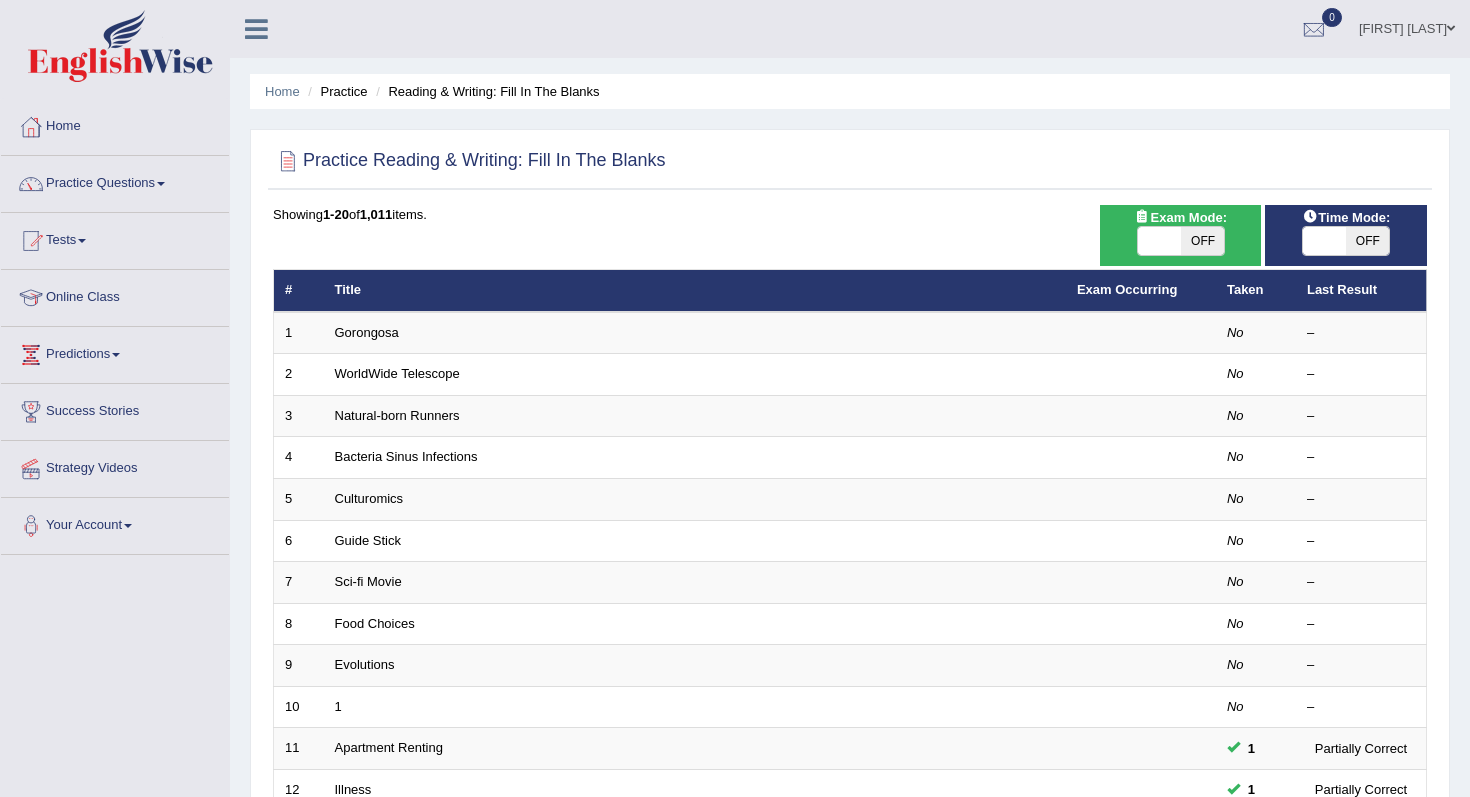 scroll, scrollTop: 0, scrollLeft: 0, axis: both 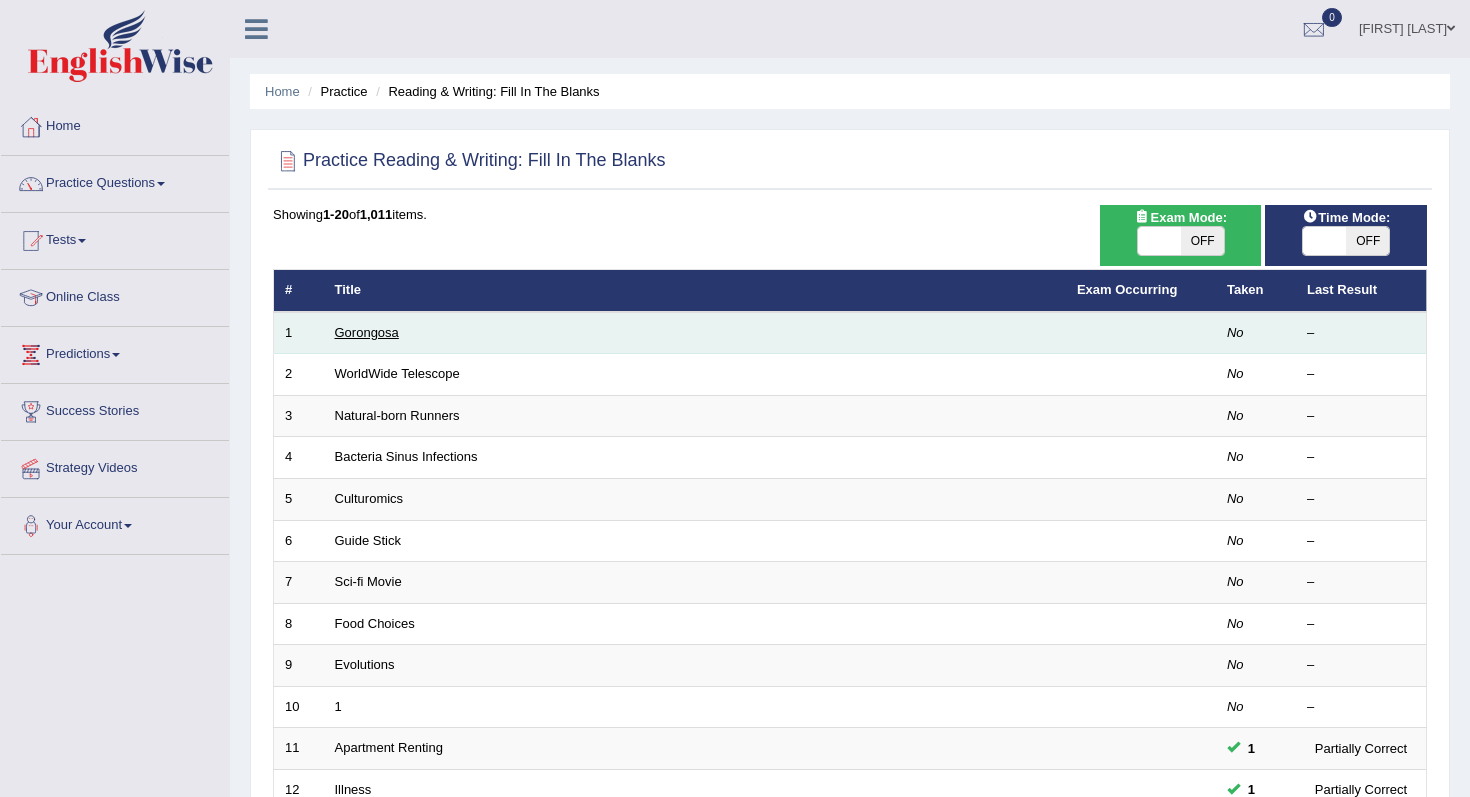 click on "Gorongosa" at bounding box center (367, 332) 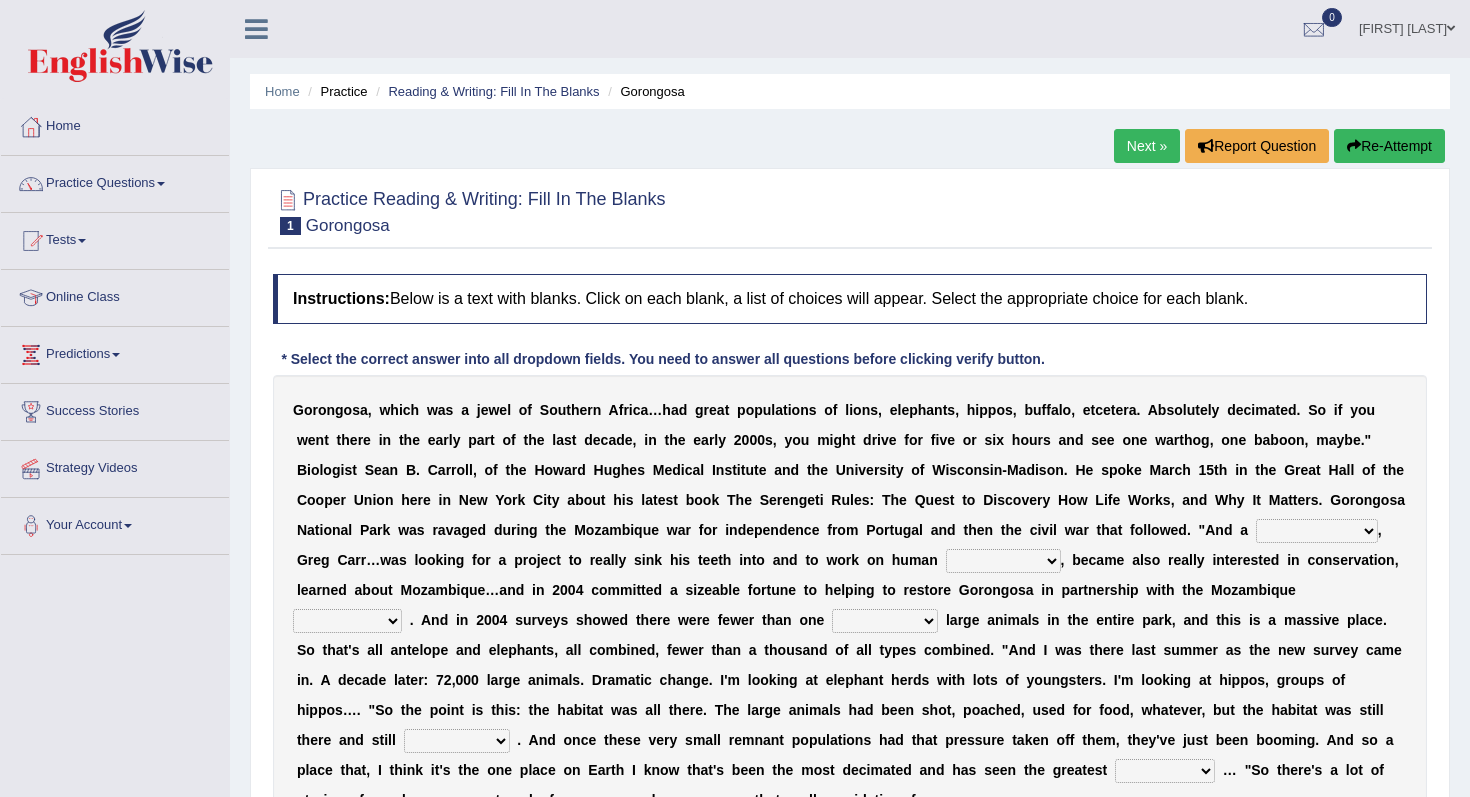scroll, scrollTop: 0, scrollLeft: 0, axis: both 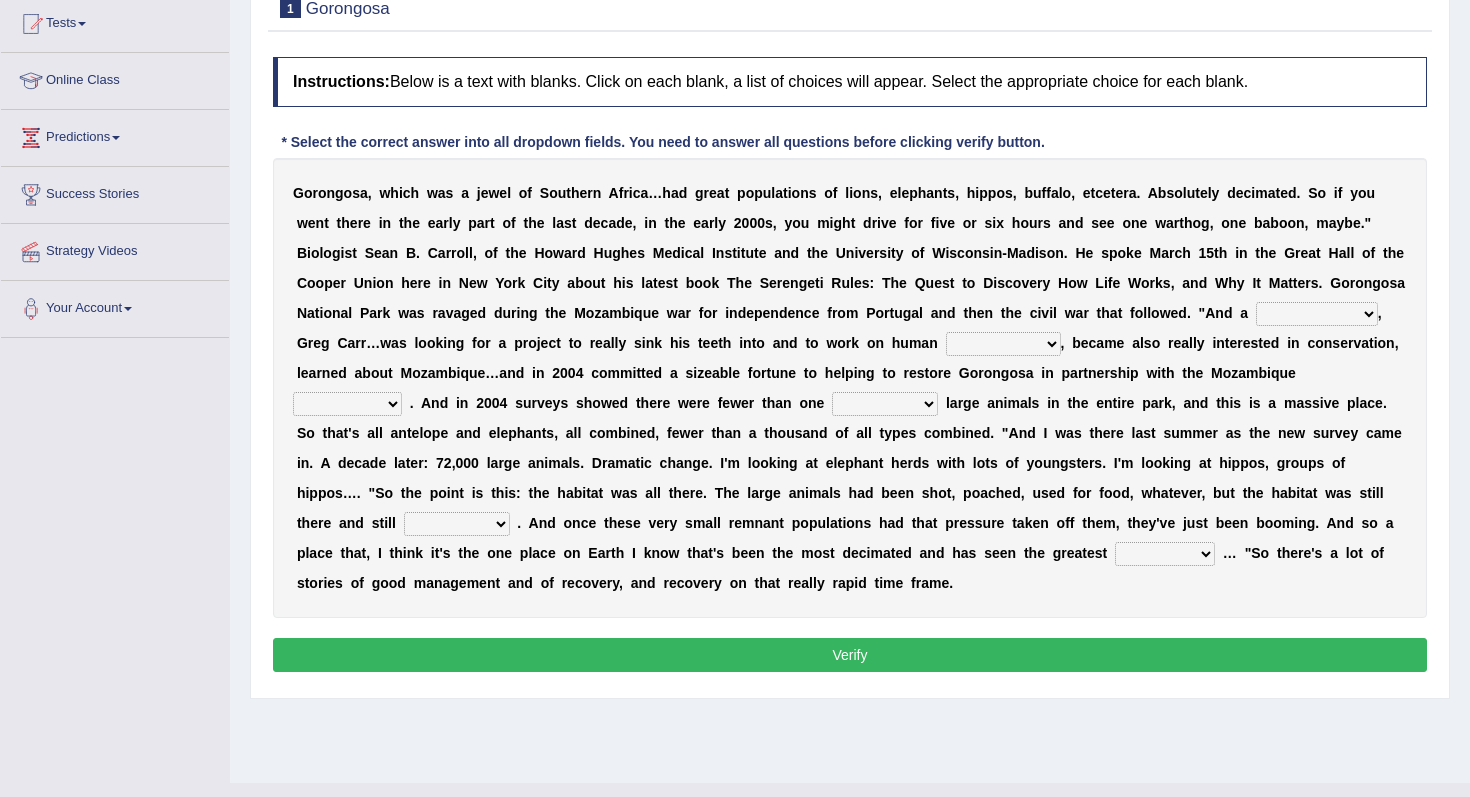 click on "passion solstice ballast philanthropist" at bounding box center (1317, 314) 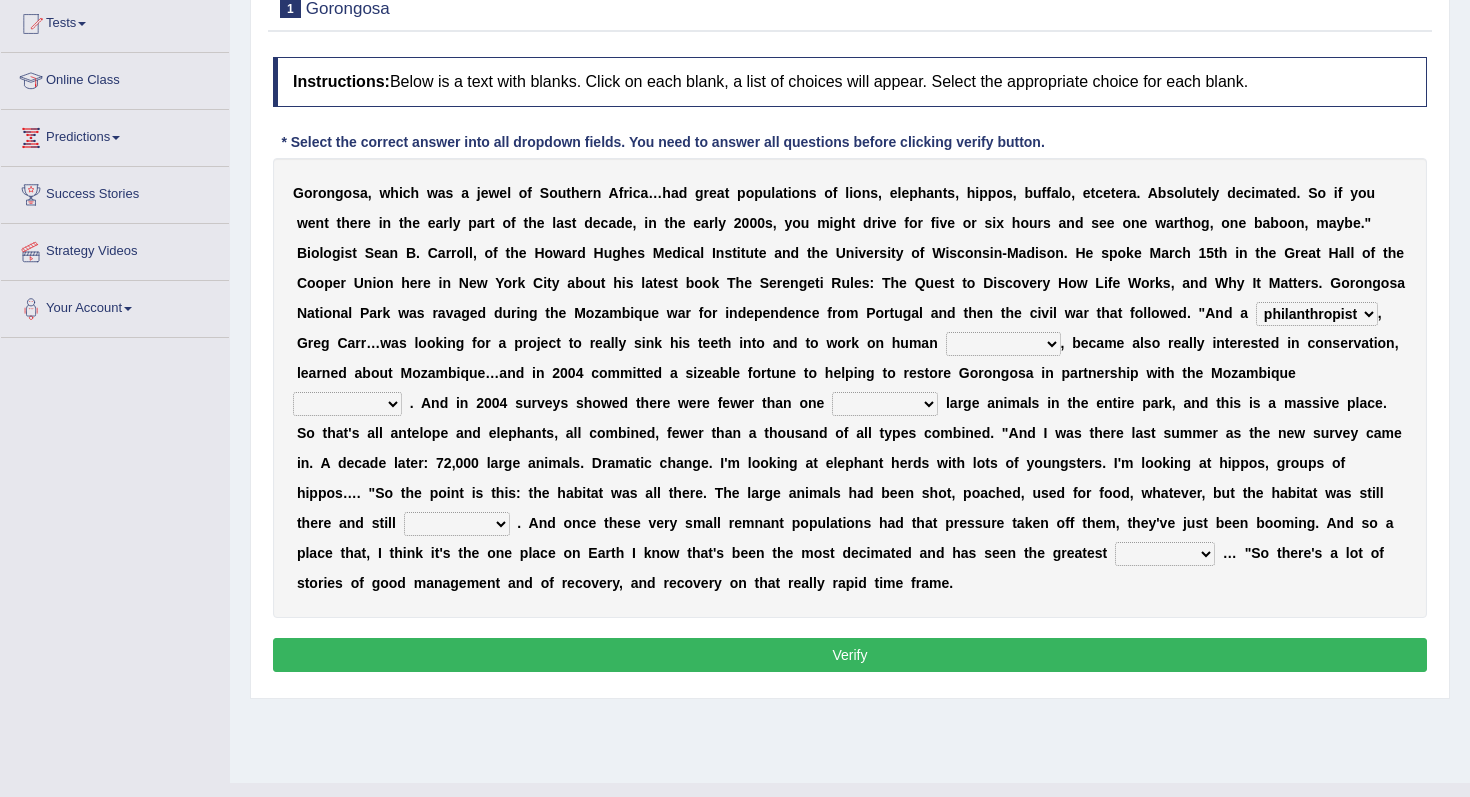 click on "negligence prevalence development malevolence" at bounding box center [1003, 344] 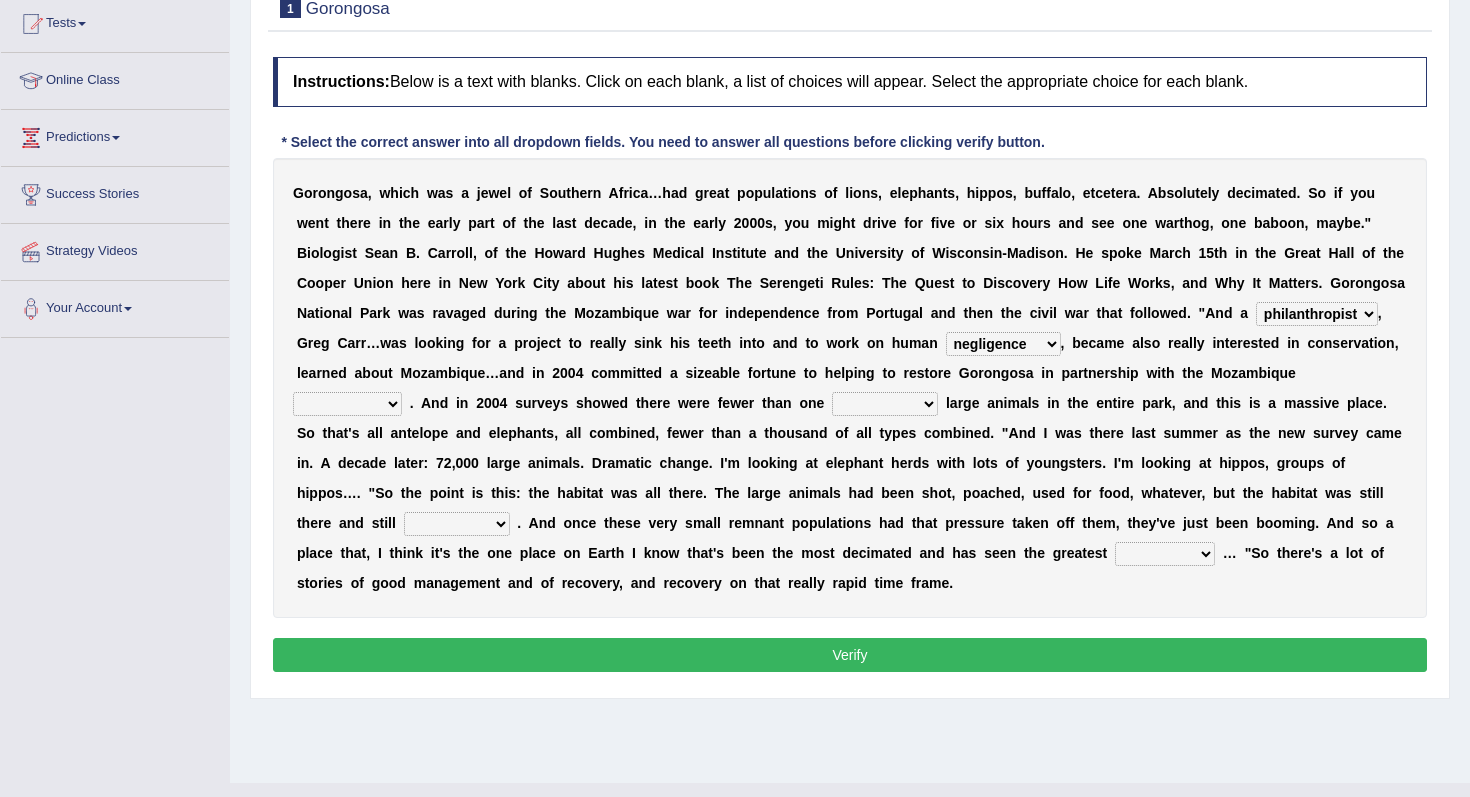 click on "negligence prevalence development malevolence" at bounding box center (1003, 344) 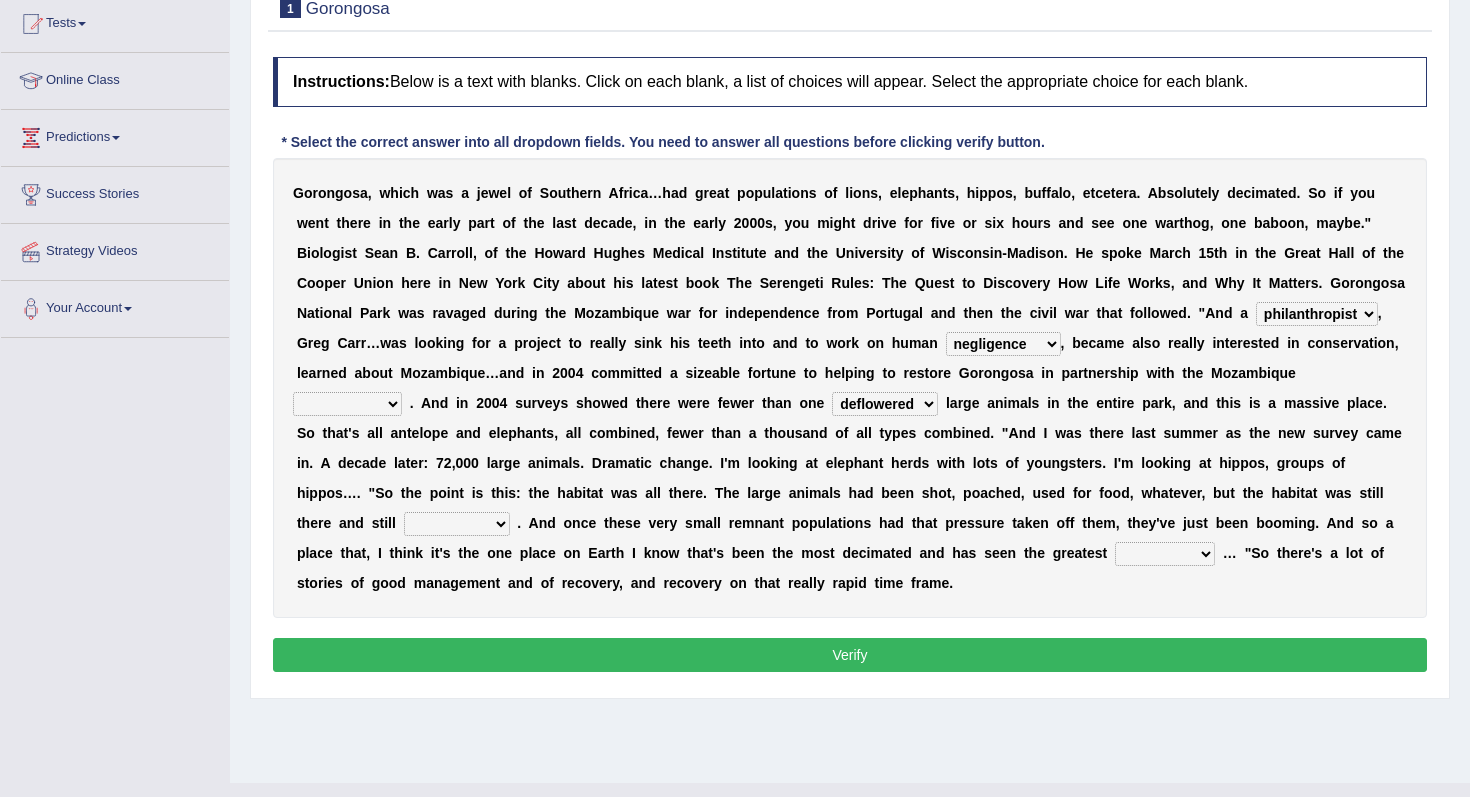 click on "parliament semanticist government journalist" at bounding box center (347, 404) 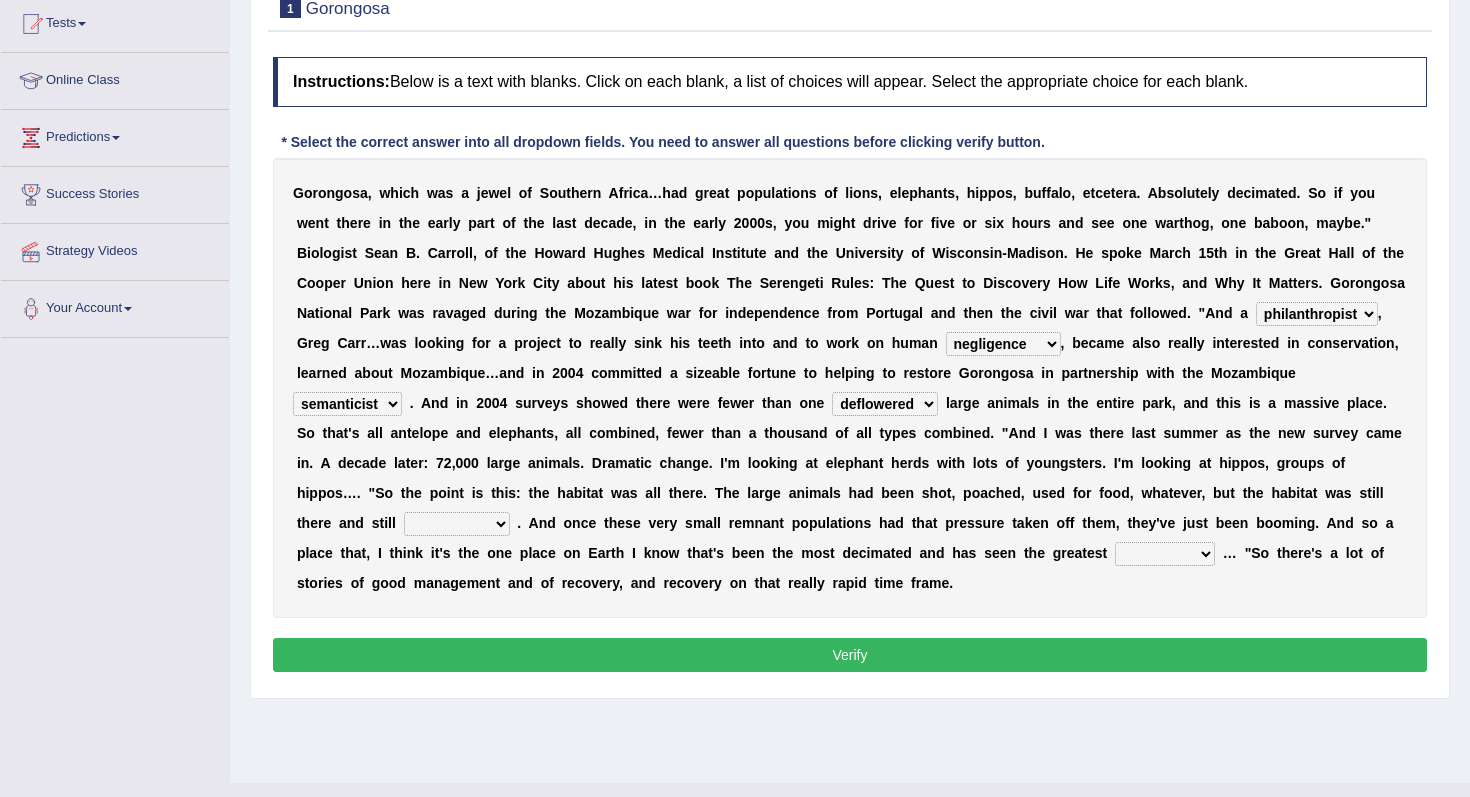 click on "assertive incidental compulsive productive" at bounding box center [457, 524] 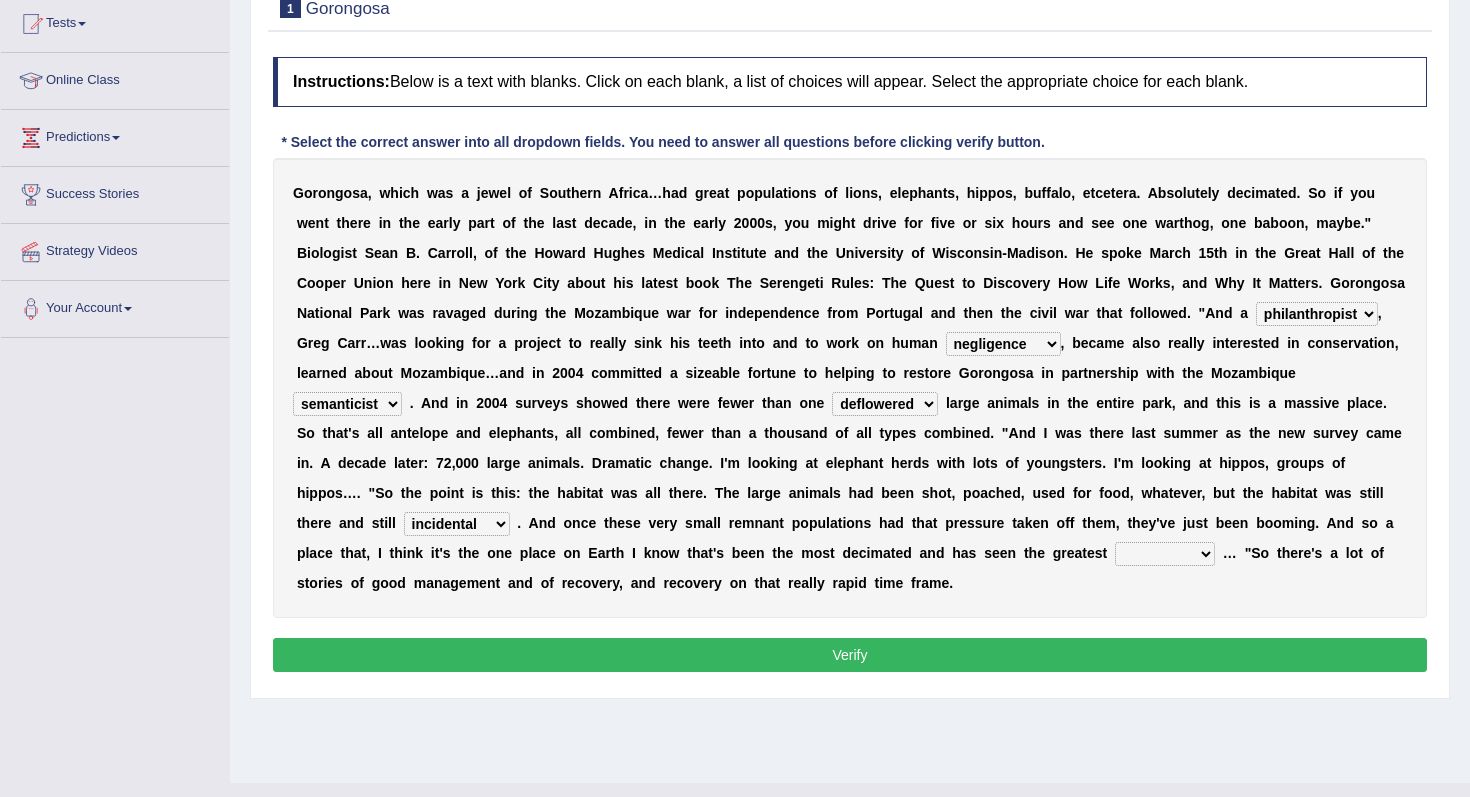 click on "recovery efficacy golly stumpy" at bounding box center (1165, 554) 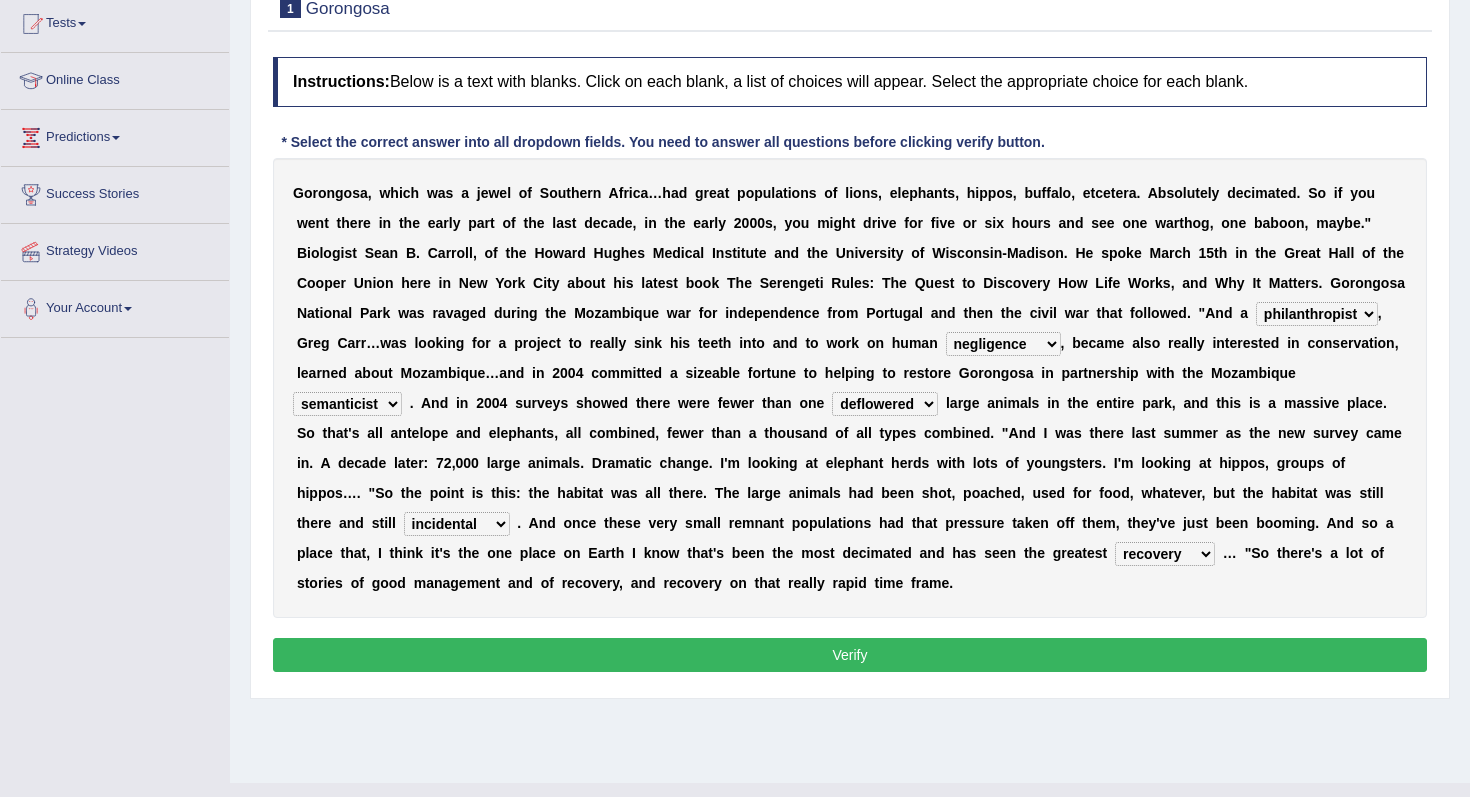 click on "Verify" at bounding box center (850, 655) 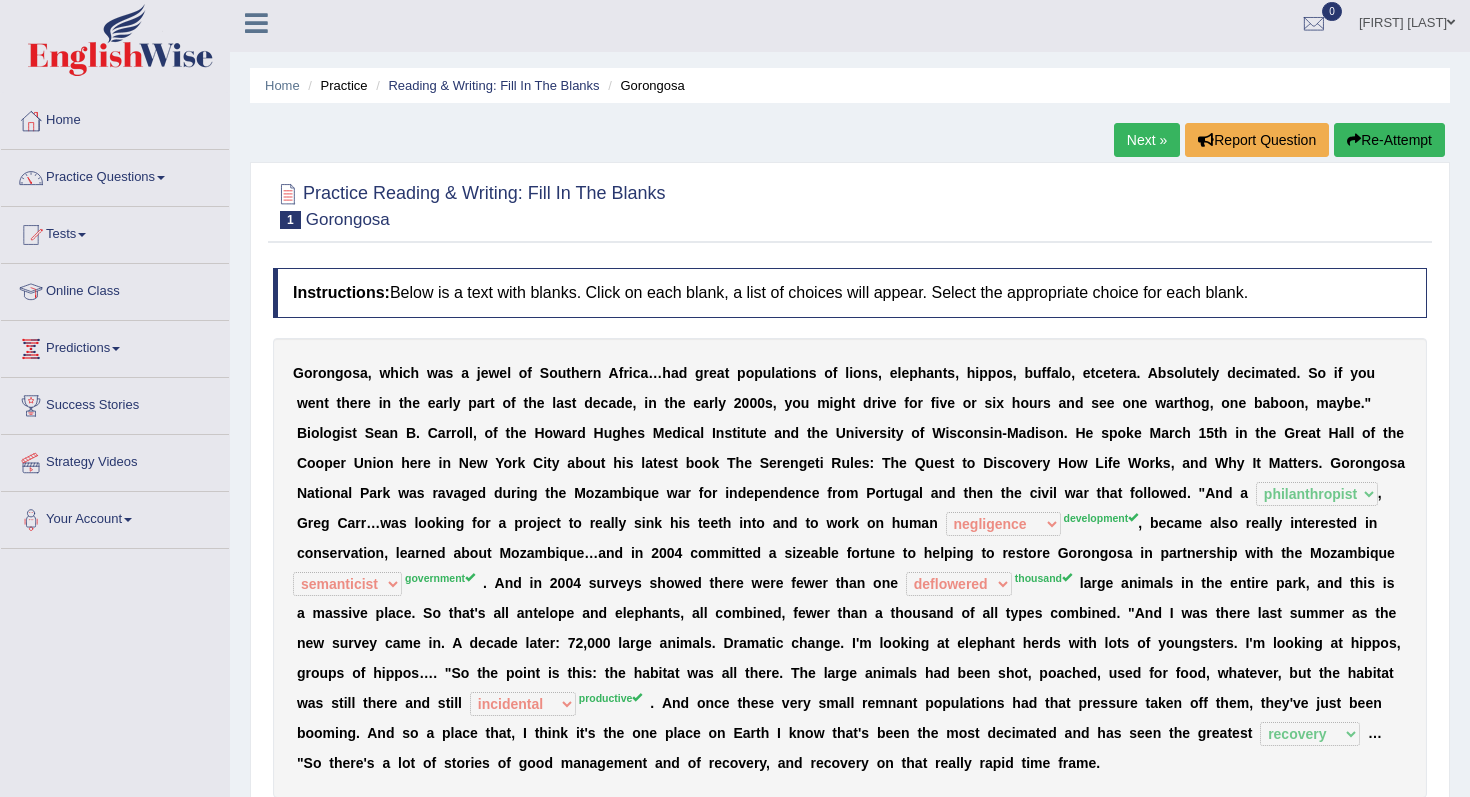 scroll, scrollTop: 0, scrollLeft: 0, axis: both 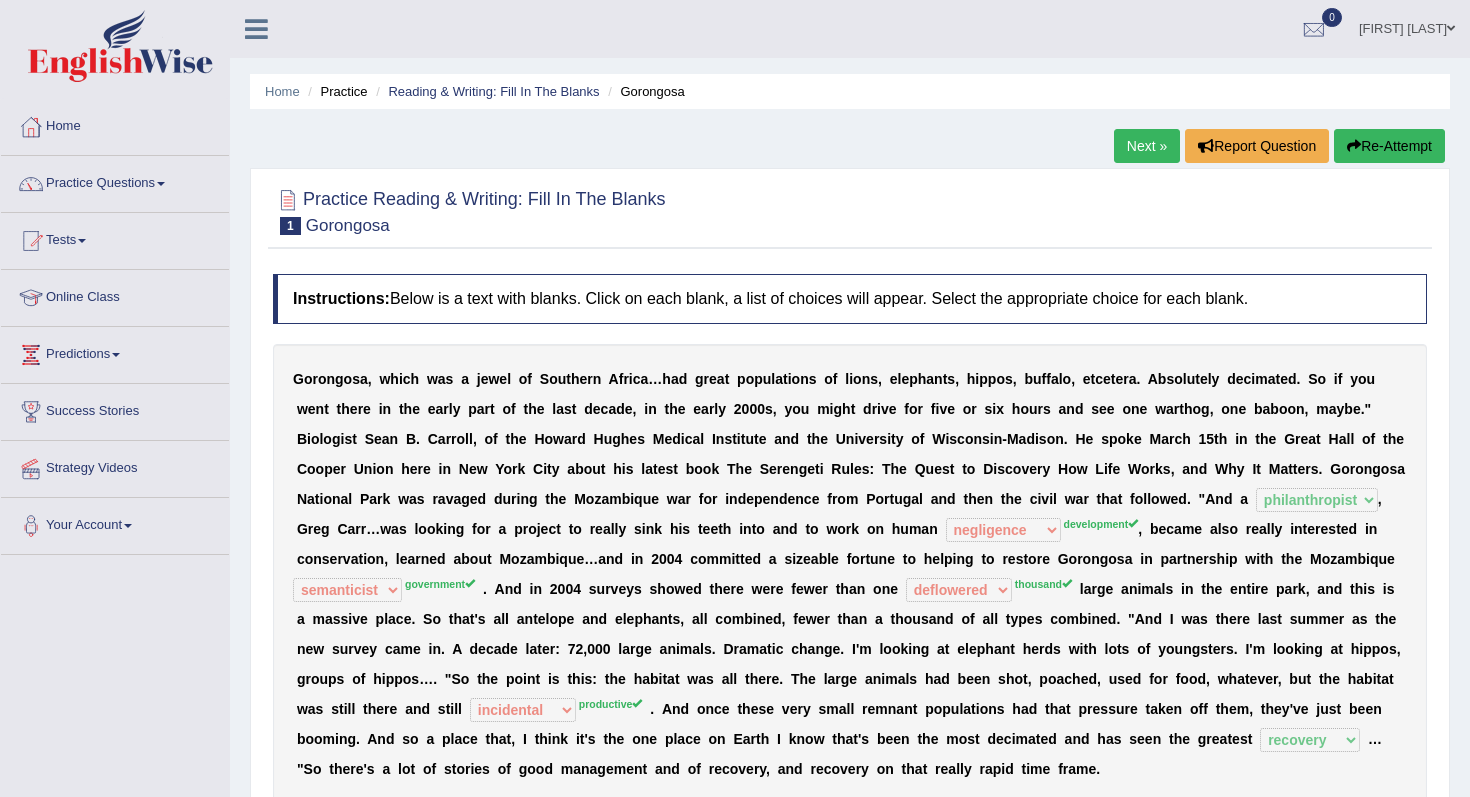 click on "Next »" at bounding box center (1147, 146) 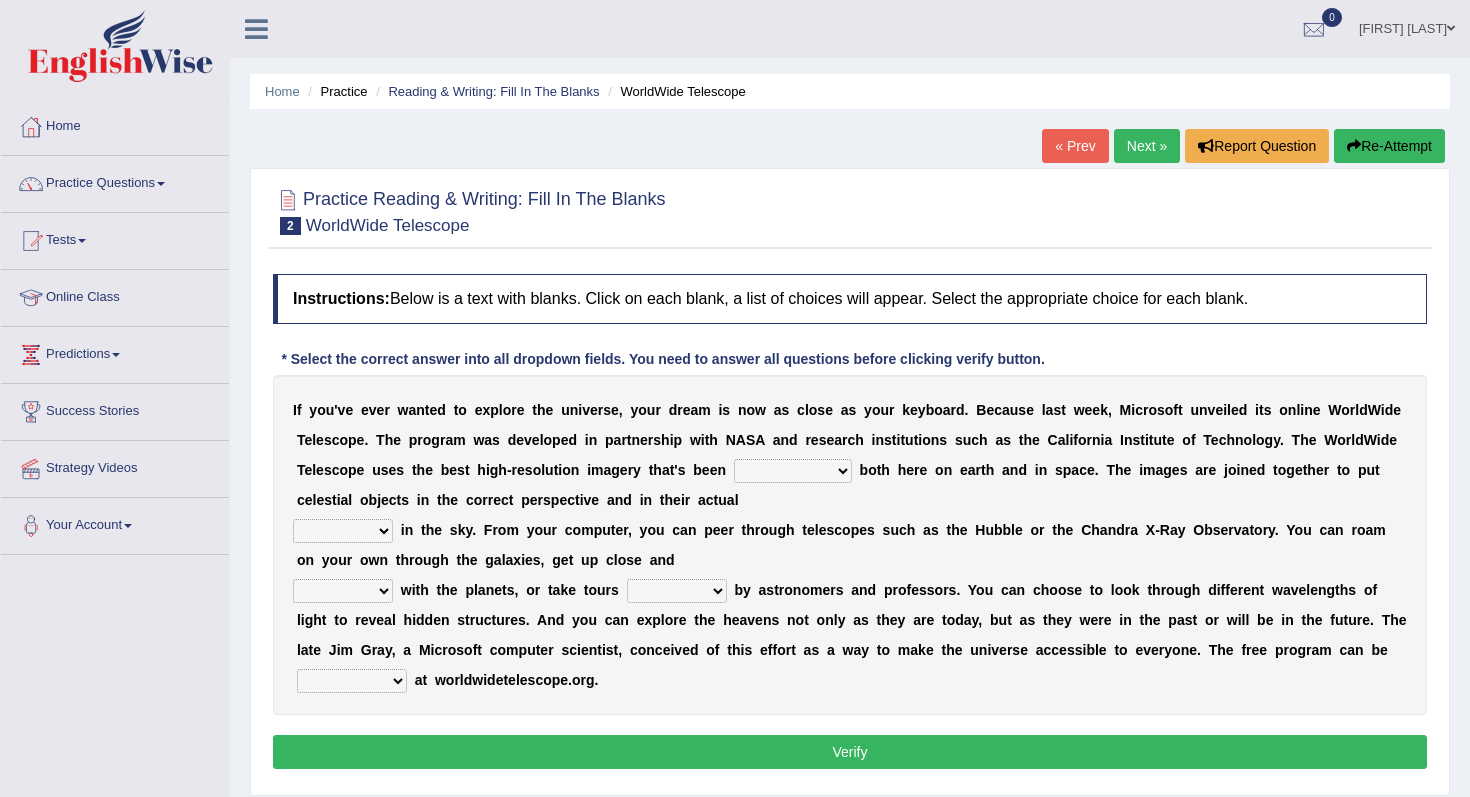 scroll, scrollTop: 0, scrollLeft: 0, axis: both 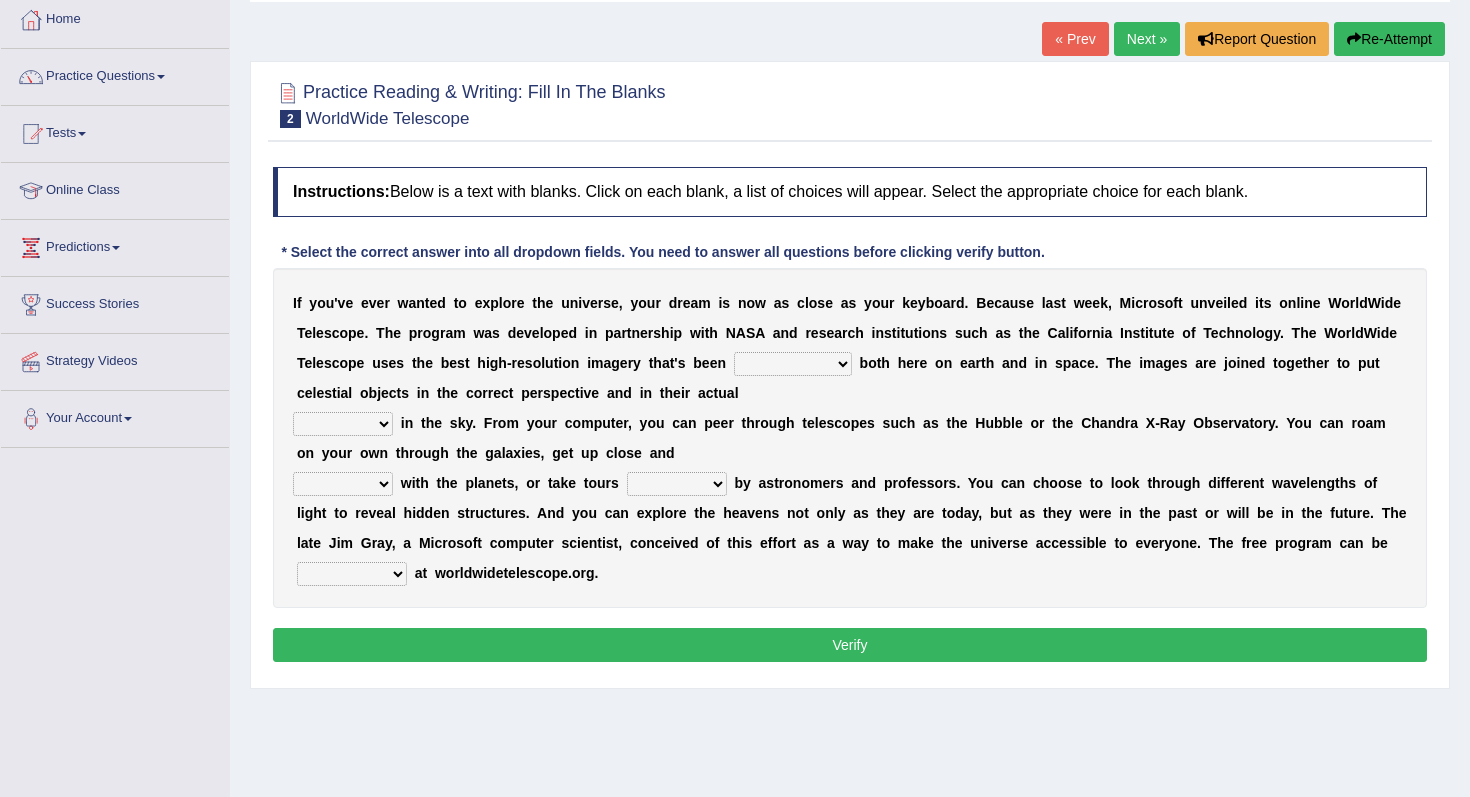 click on "degraded ascended remonstrated generated" at bounding box center (793, 364) 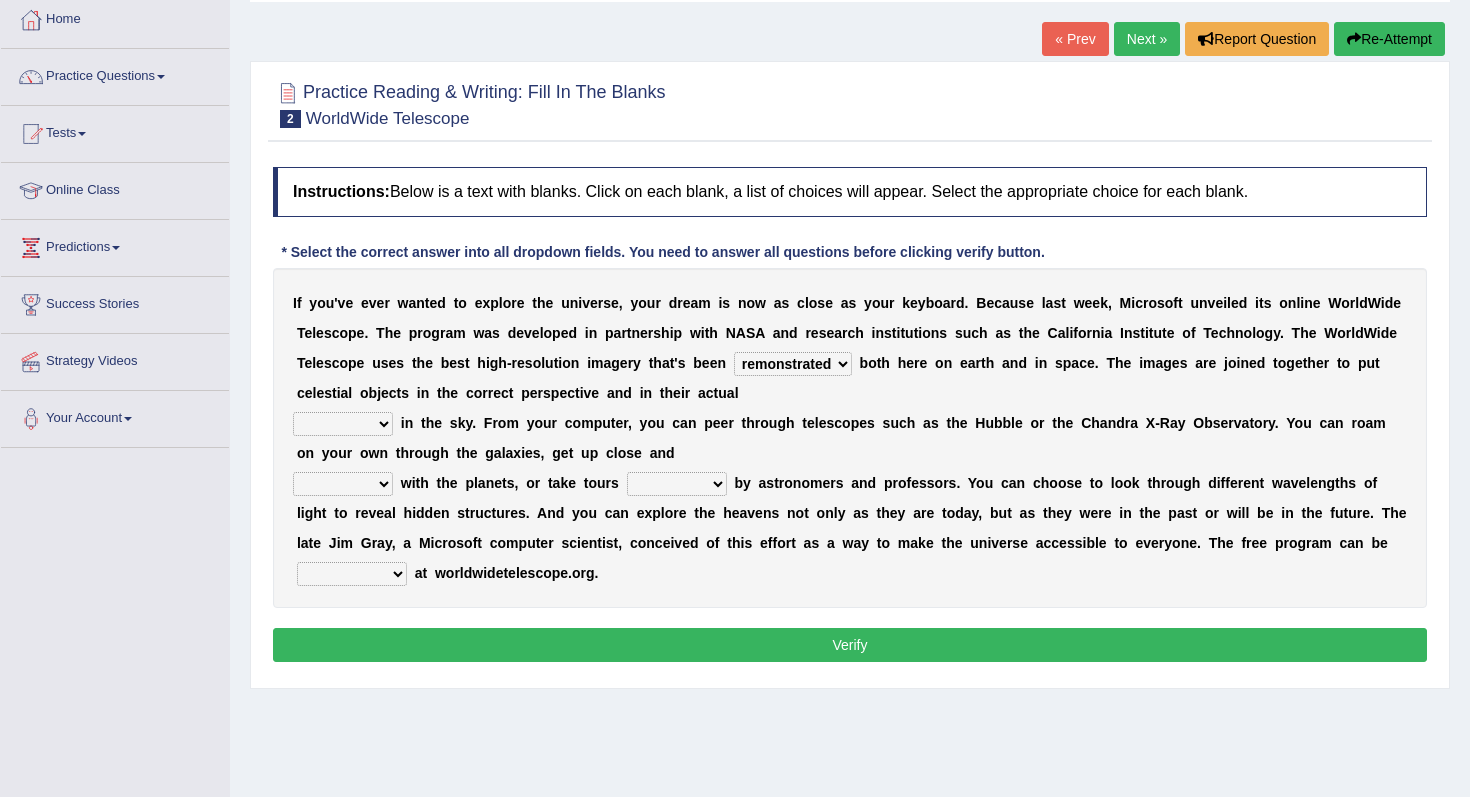 click on "aspects parts conditions positions" at bounding box center [343, 424] 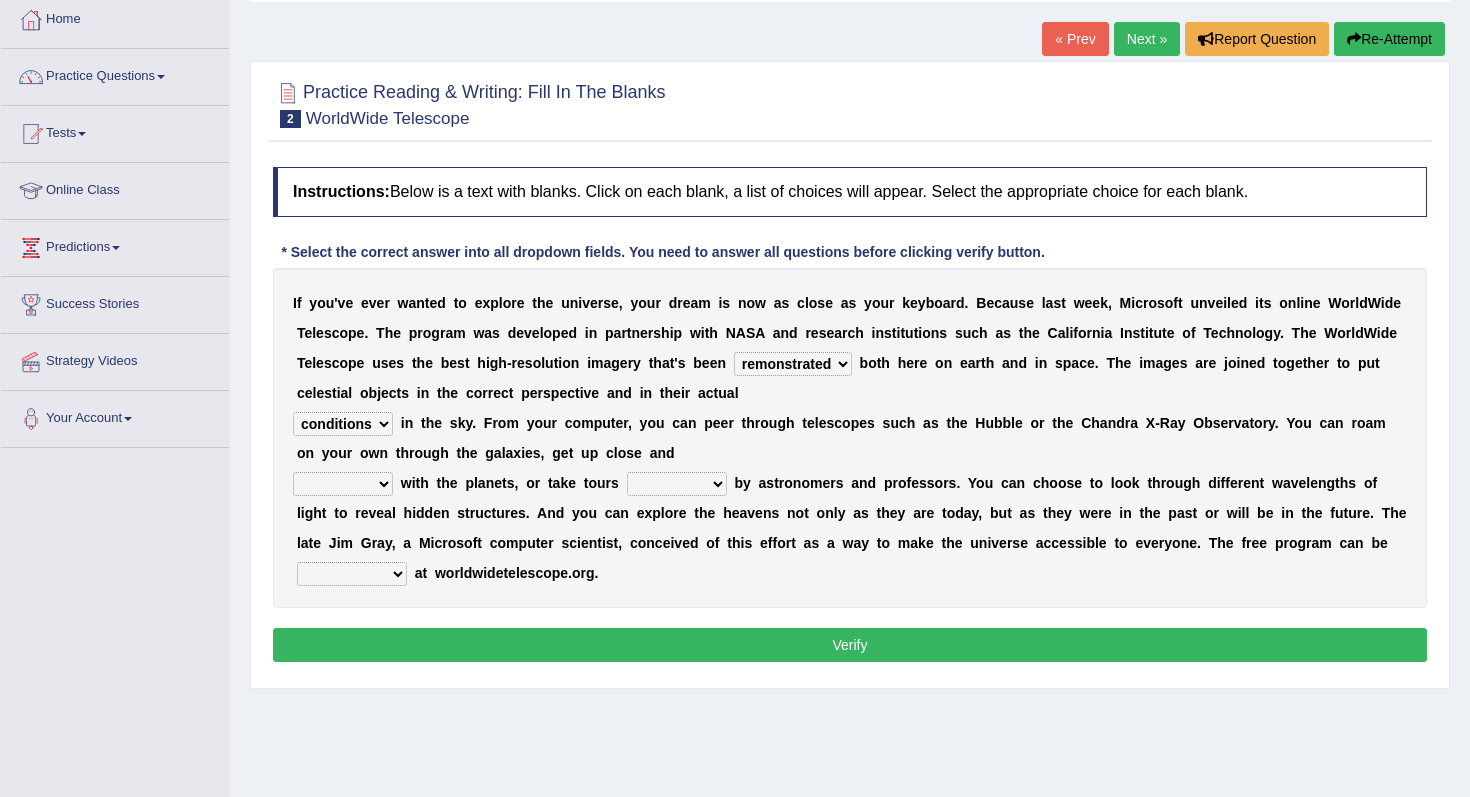 click on "personal individual apart polite" at bounding box center (343, 484) 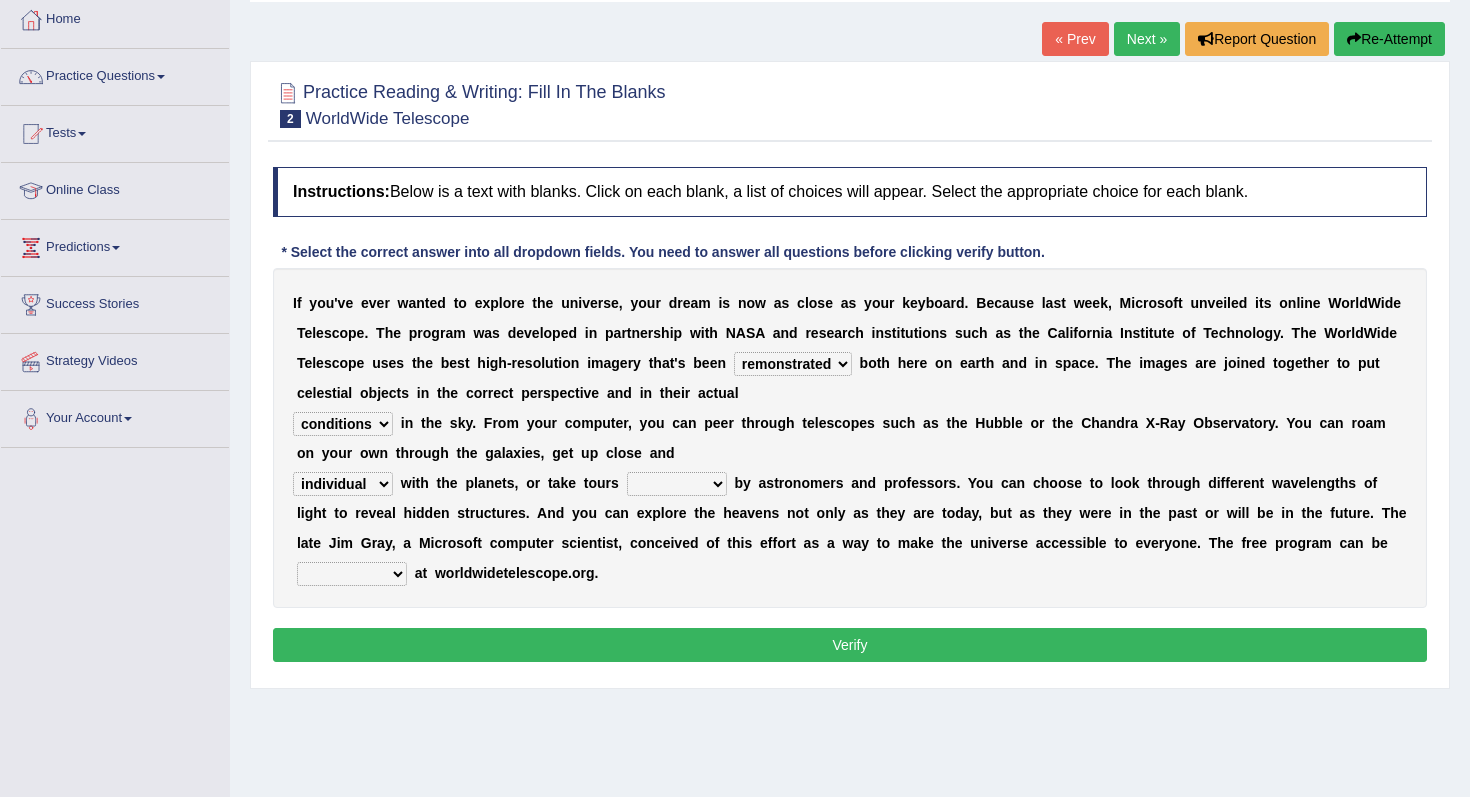 click on "guide guided guiding to guide" at bounding box center (677, 484) 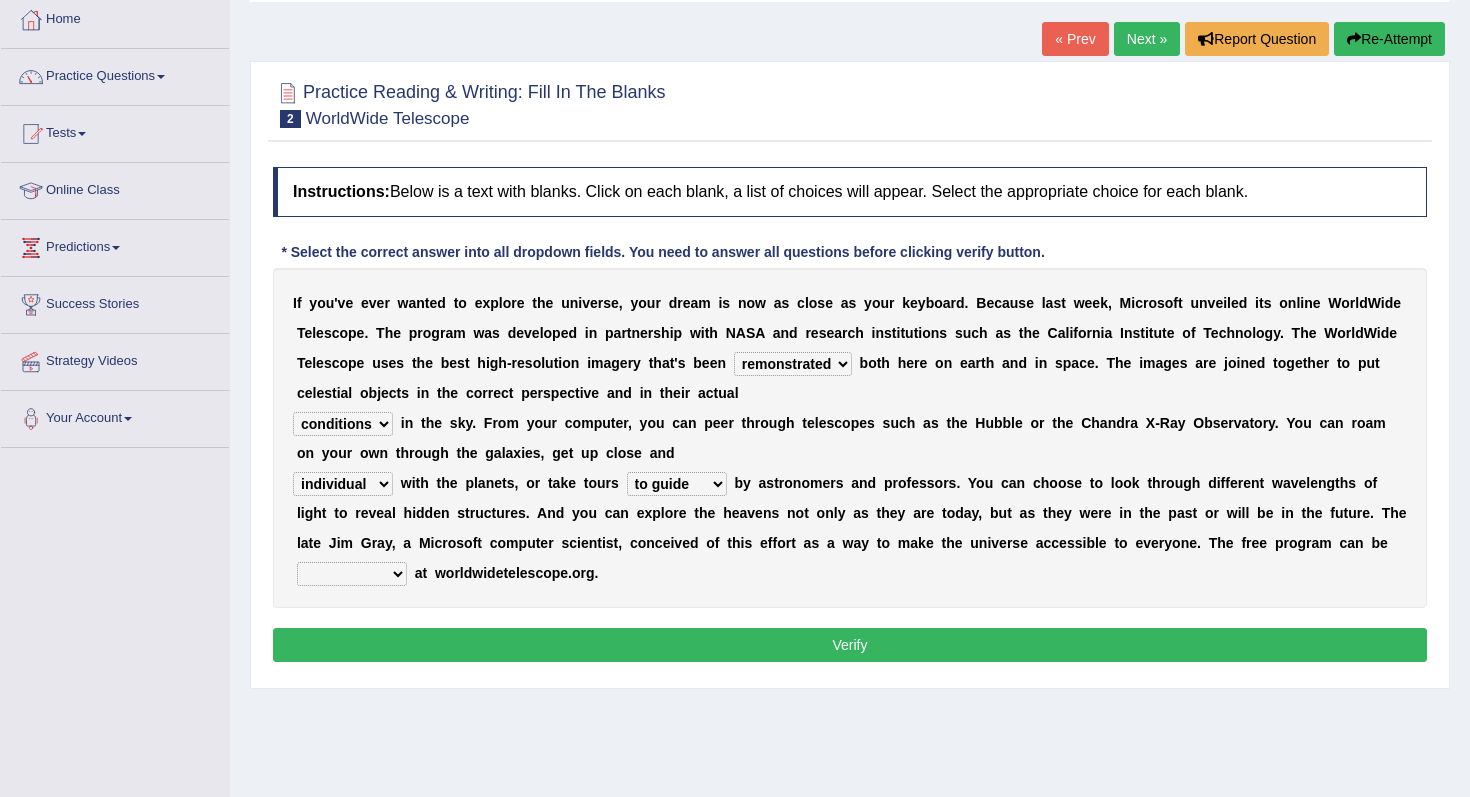 click on "upheld downloaded loaded posted" at bounding box center [352, 574] 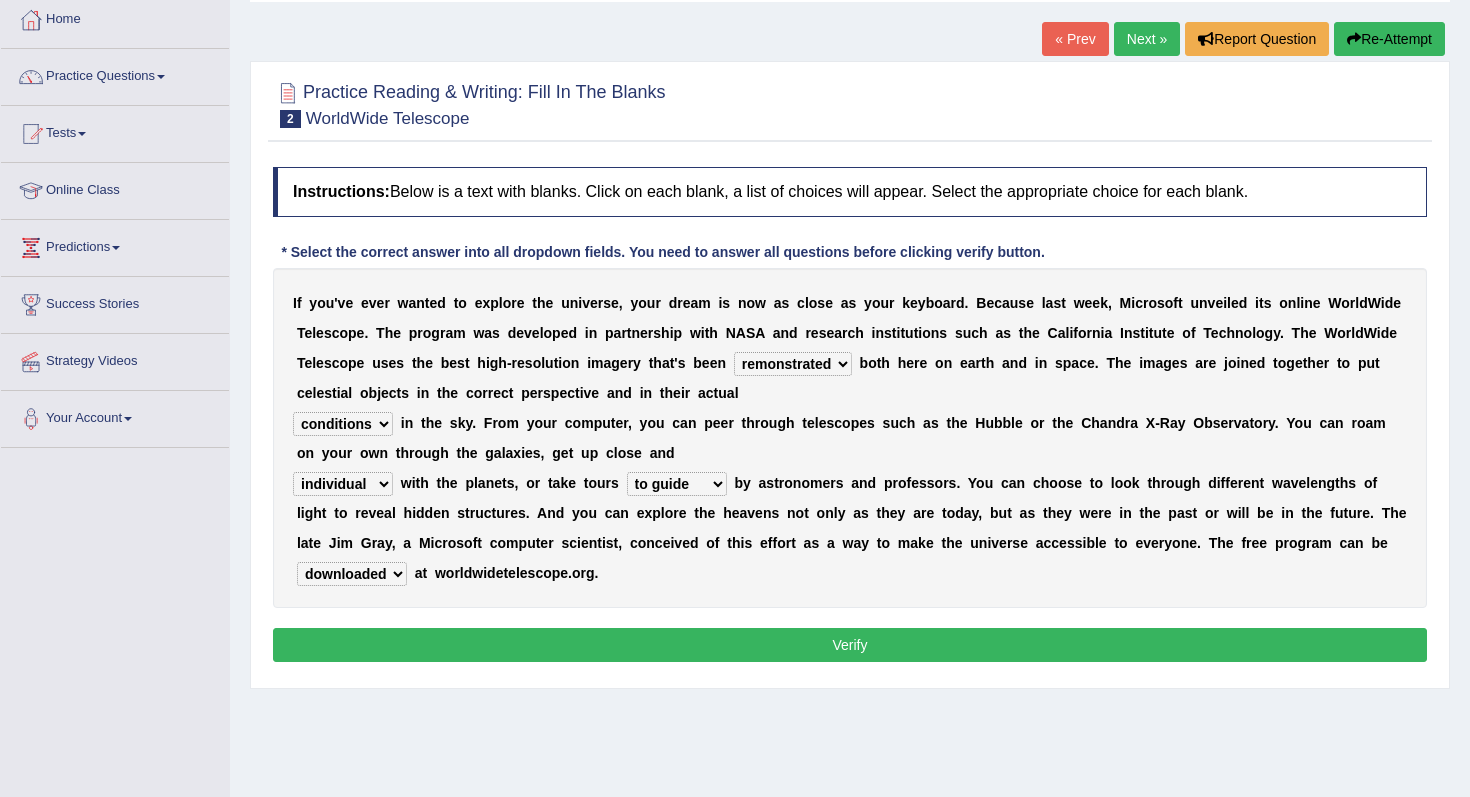 click on "Verify" at bounding box center [850, 645] 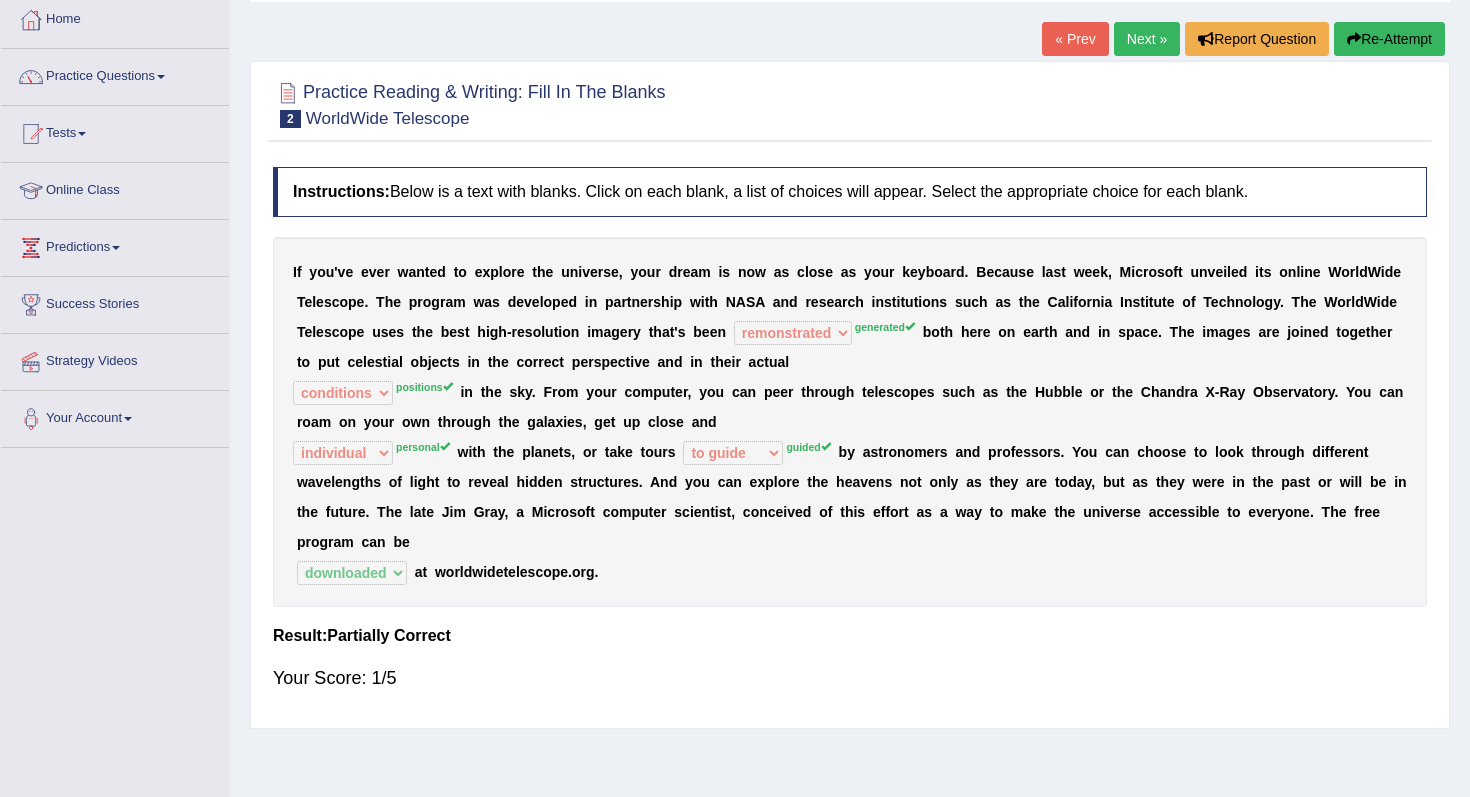 click on "Re-Attempt" at bounding box center [1389, 39] 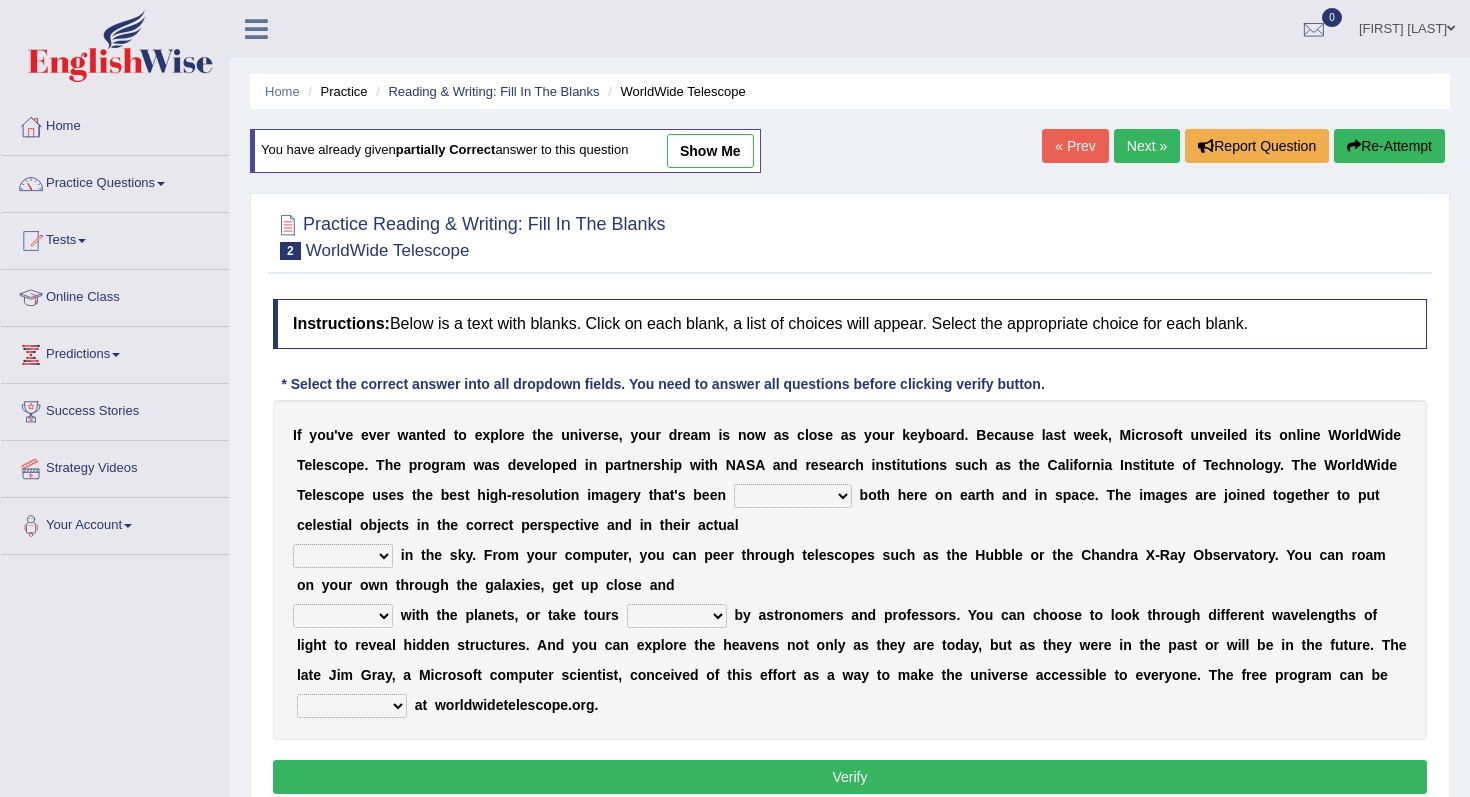 scroll, scrollTop: 107, scrollLeft: 0, axis: vertical 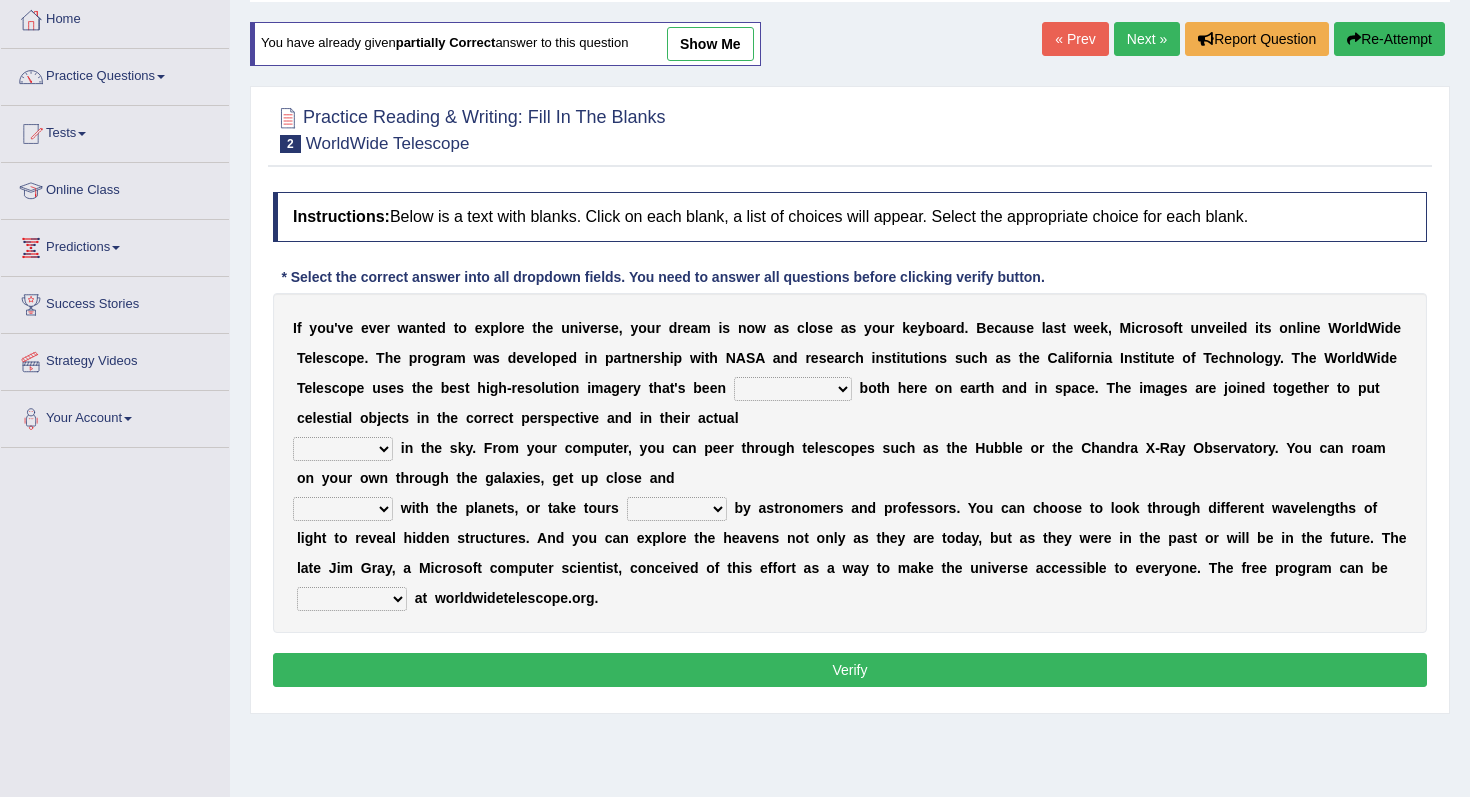 click on "degraded ascended remonstrated generated" at bounding box center (793, 389) 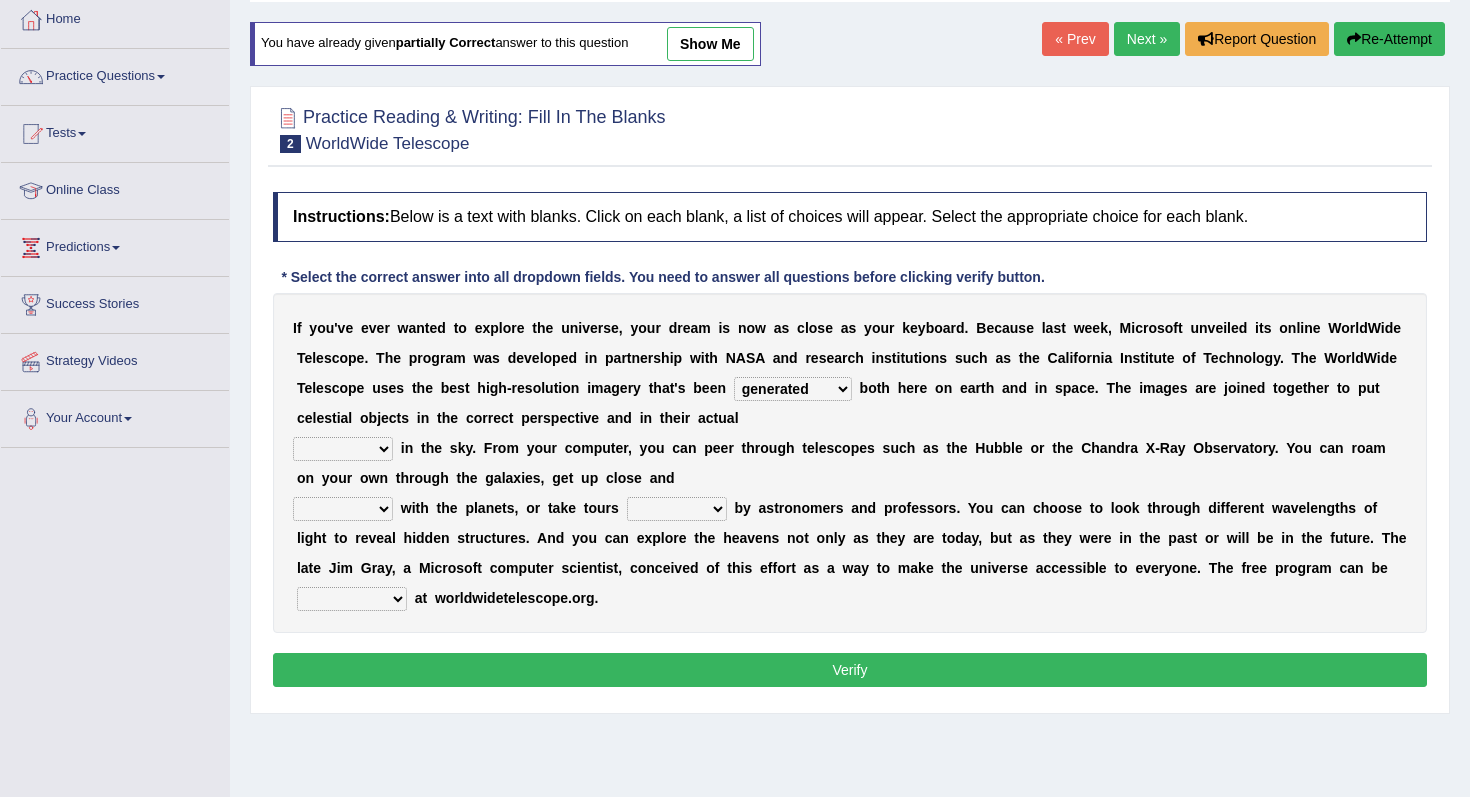 click on "aspects parts conditions positions" at bounding box center (343, 449) 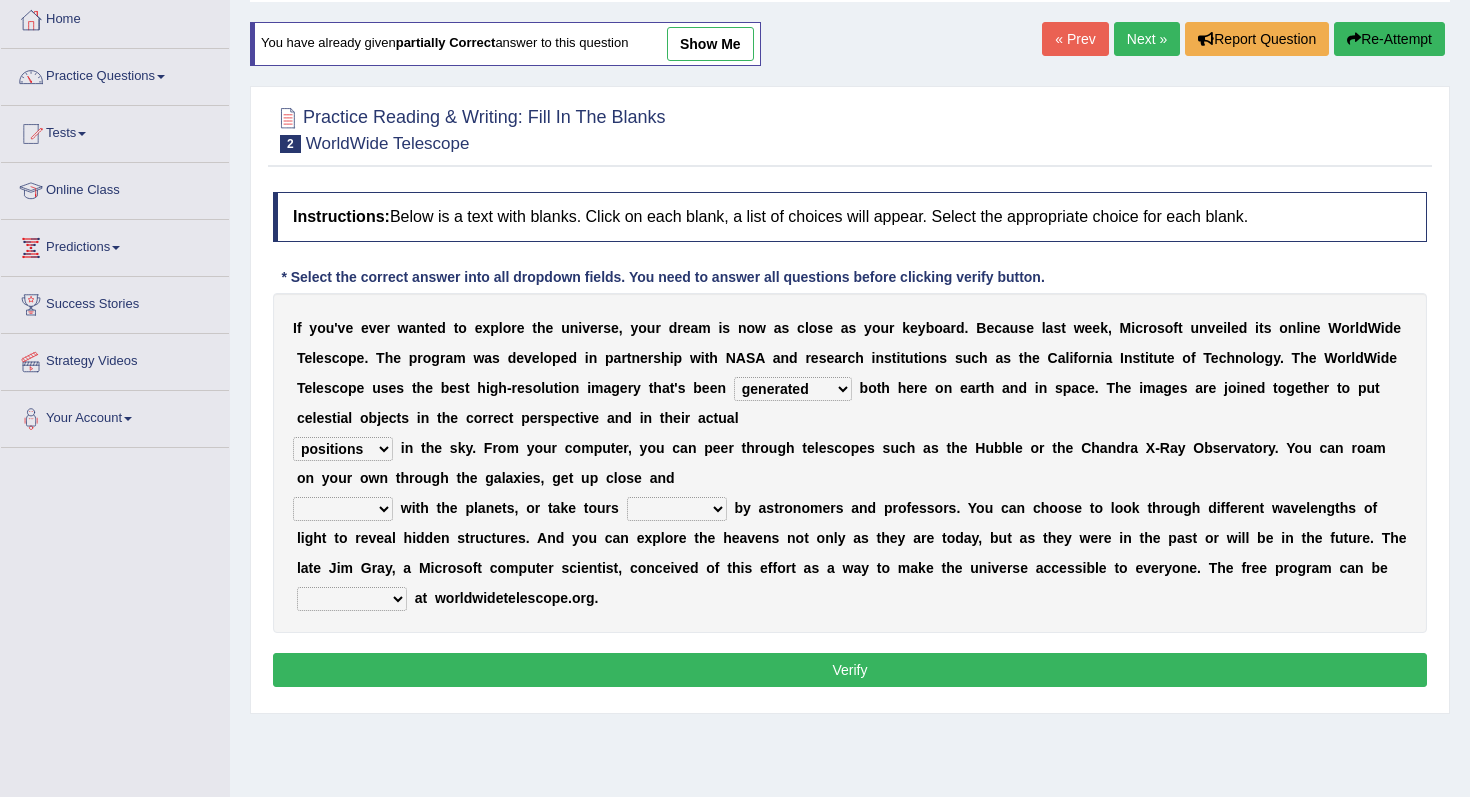 click on "personal individual apart polite" at bounding box center (343, 509) 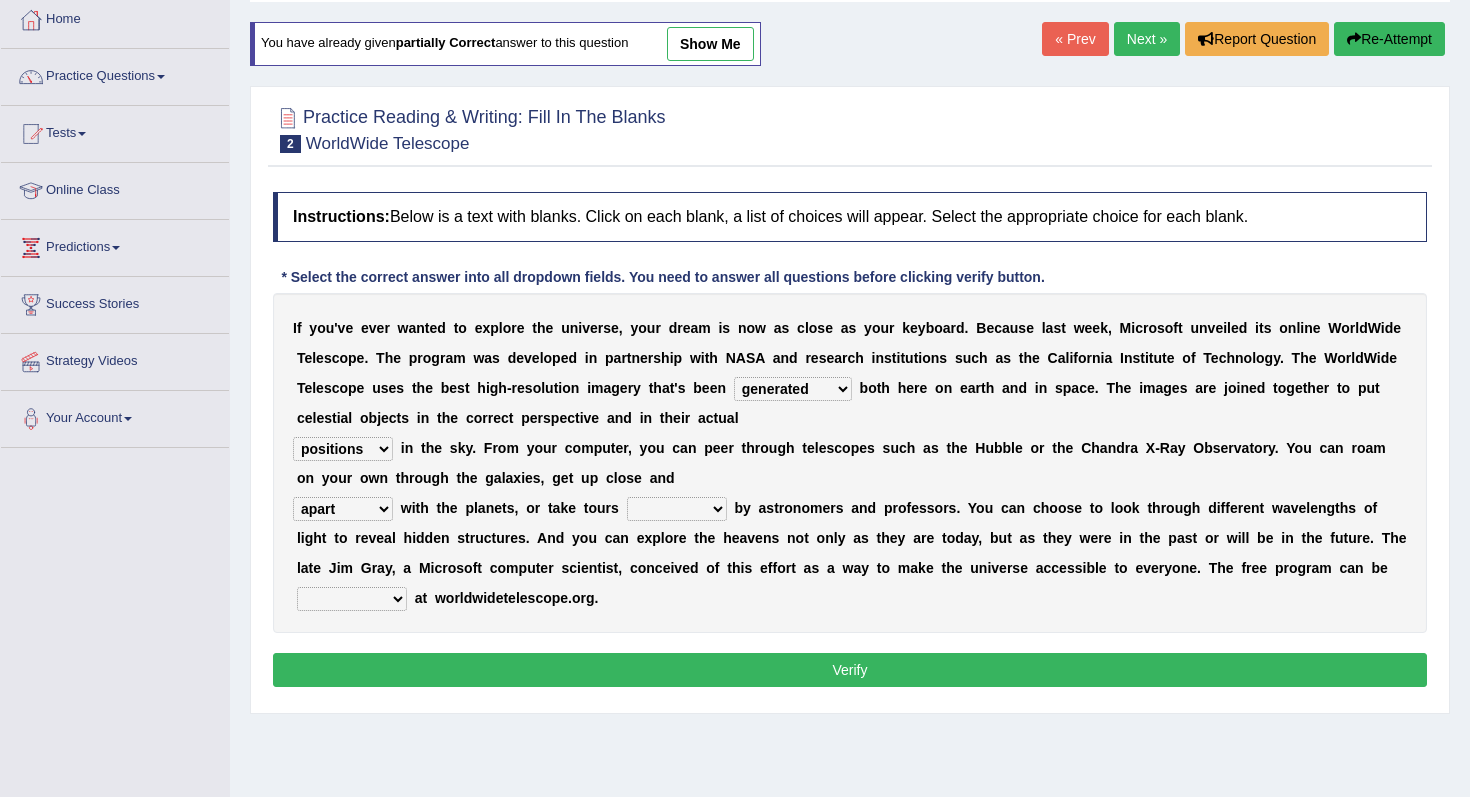 click on "guide guided guiding to guide" at bounding box center (677, 509) 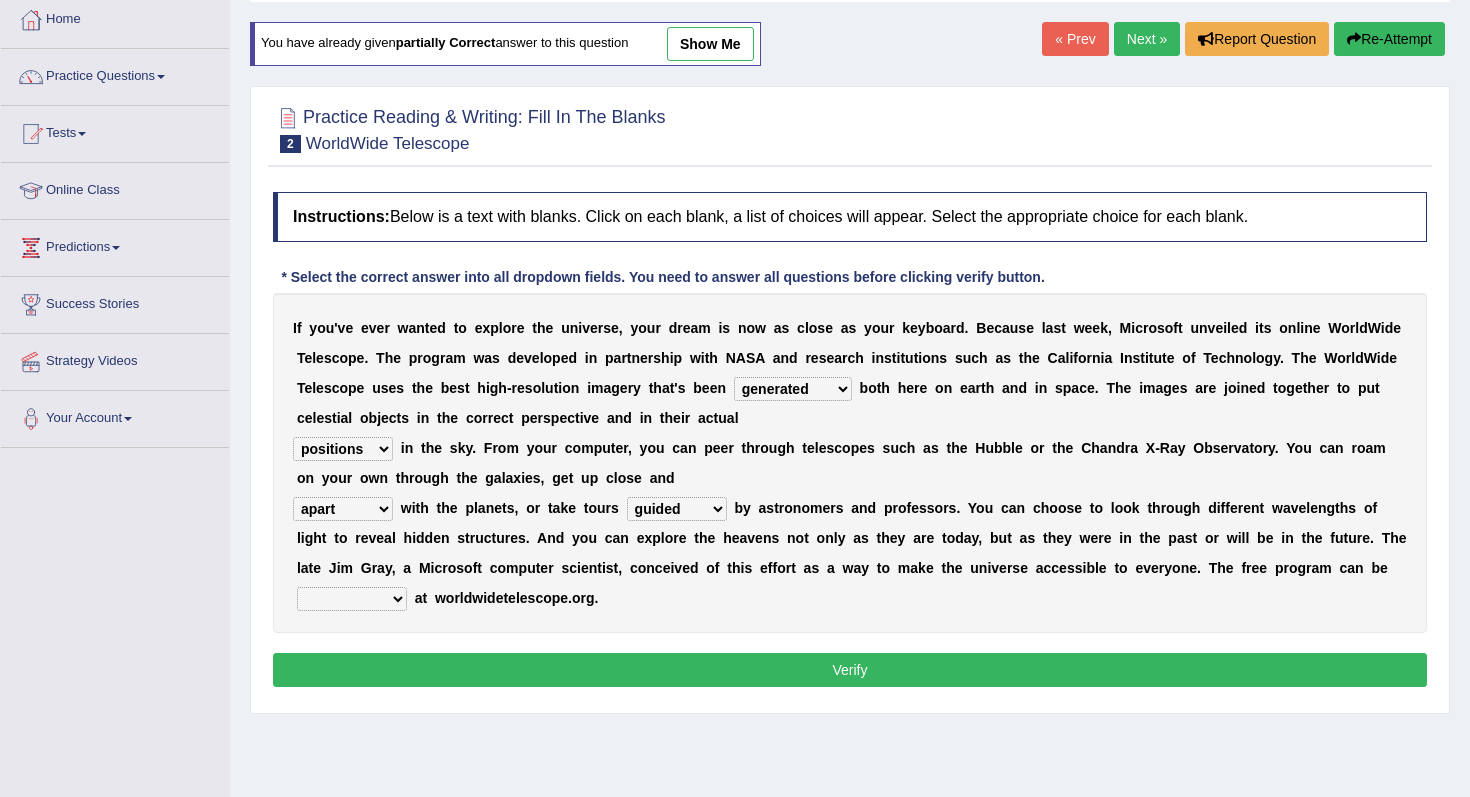click on "upheld downloaded loaded posted" at bounding box center [352, 599] 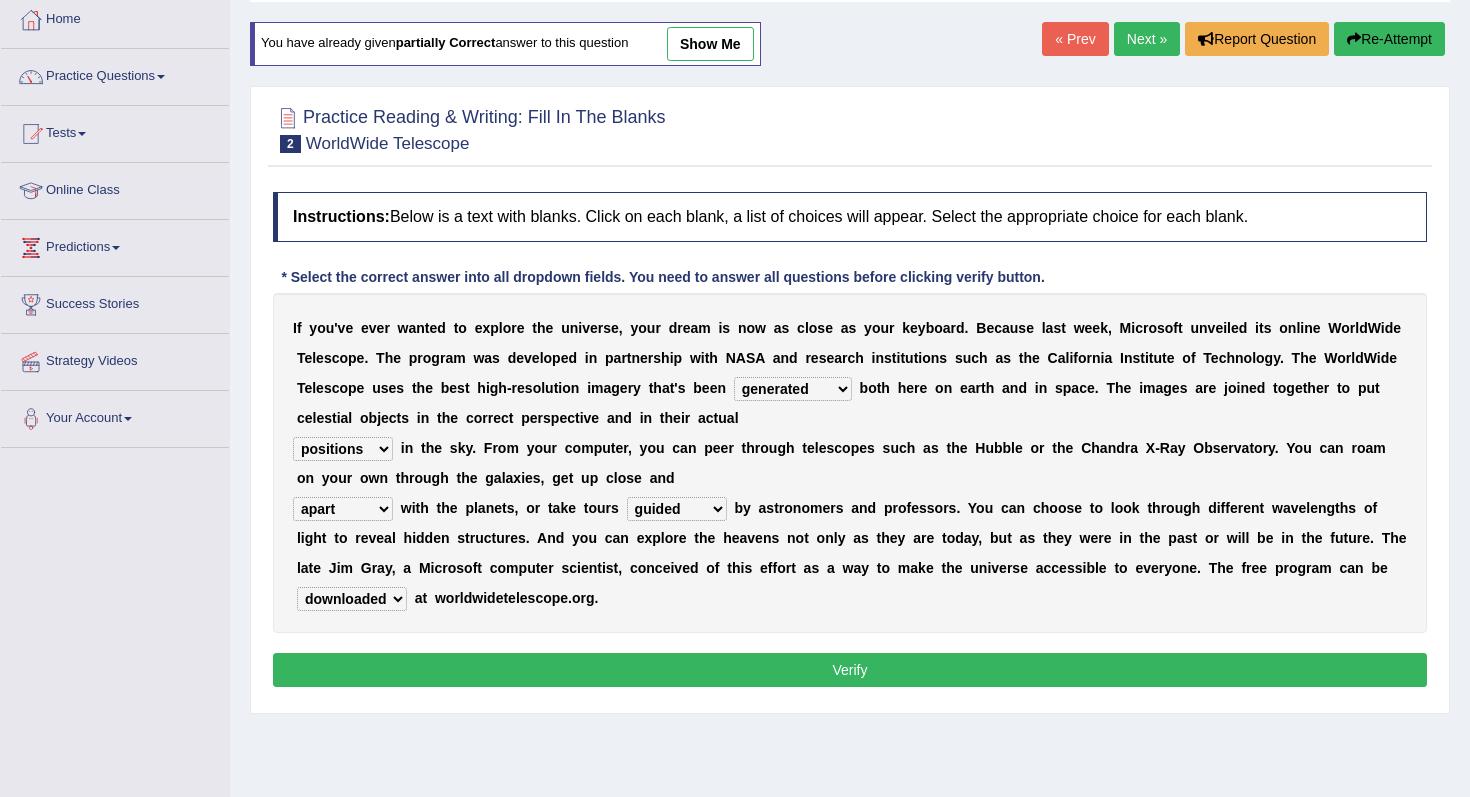 click on "Verify" at bounding box center (850, 670) 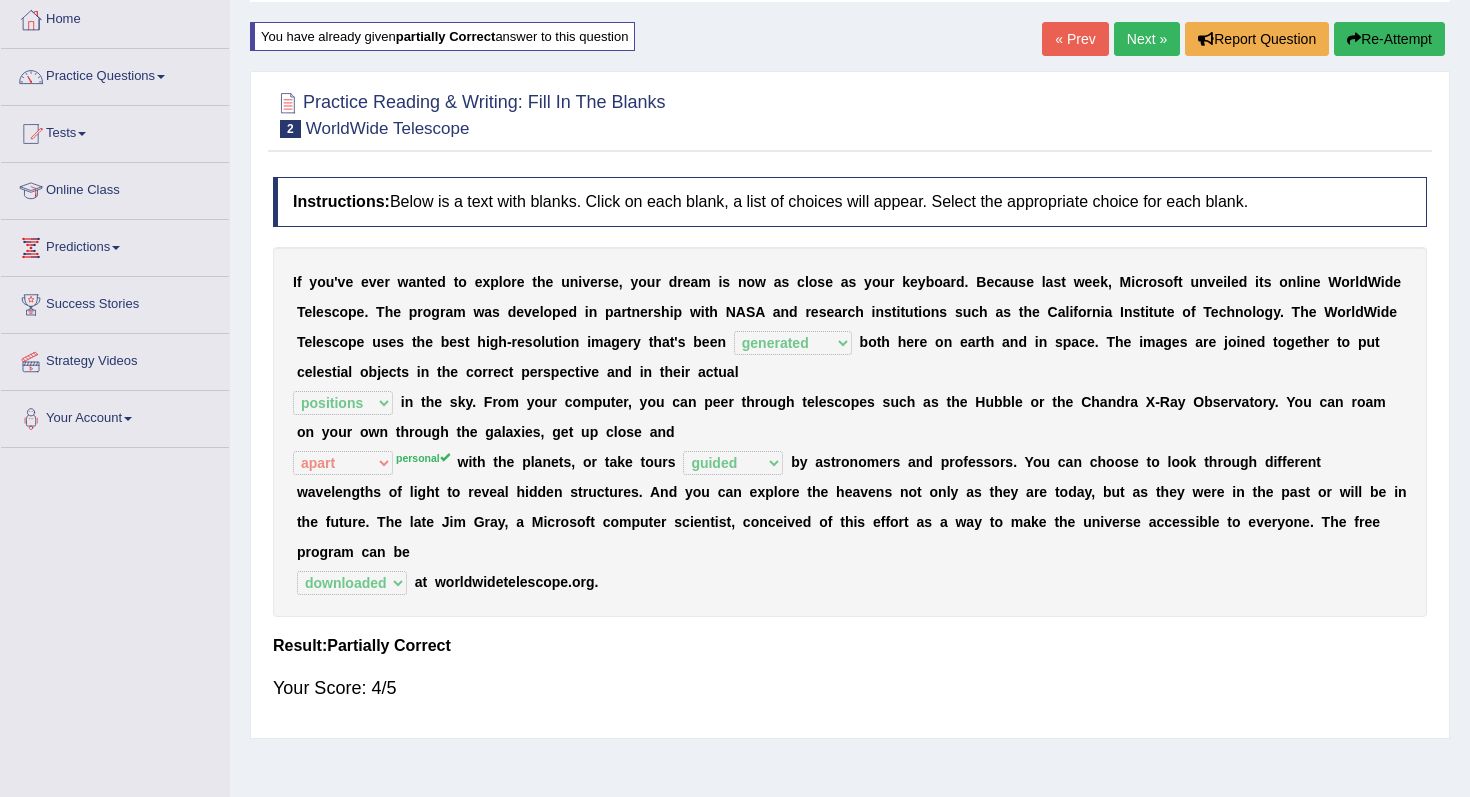 click on "Next »" at bounding box center (1147, 39) 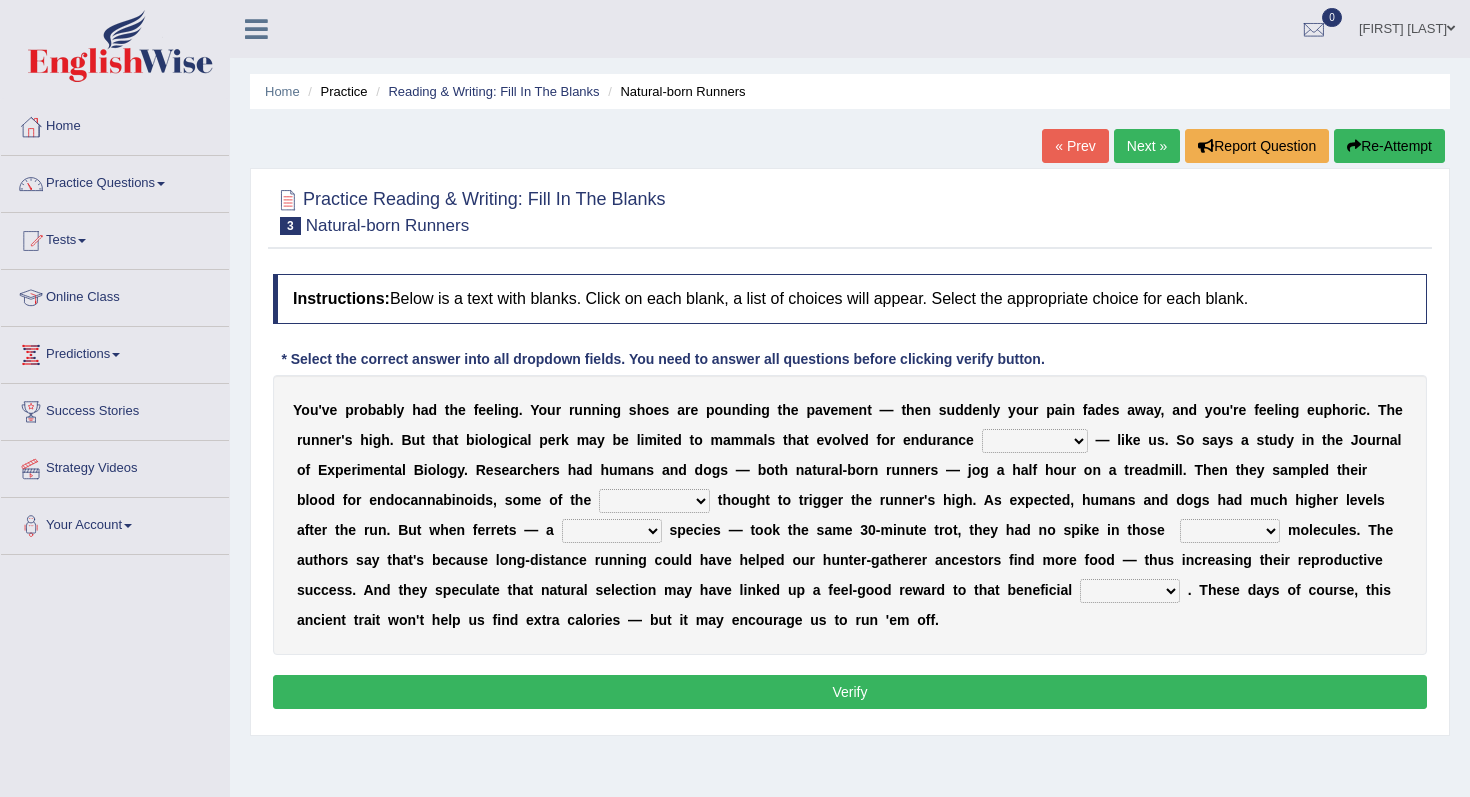 scroll, scrollTop: 0, scrollLeft: 0, axis: both 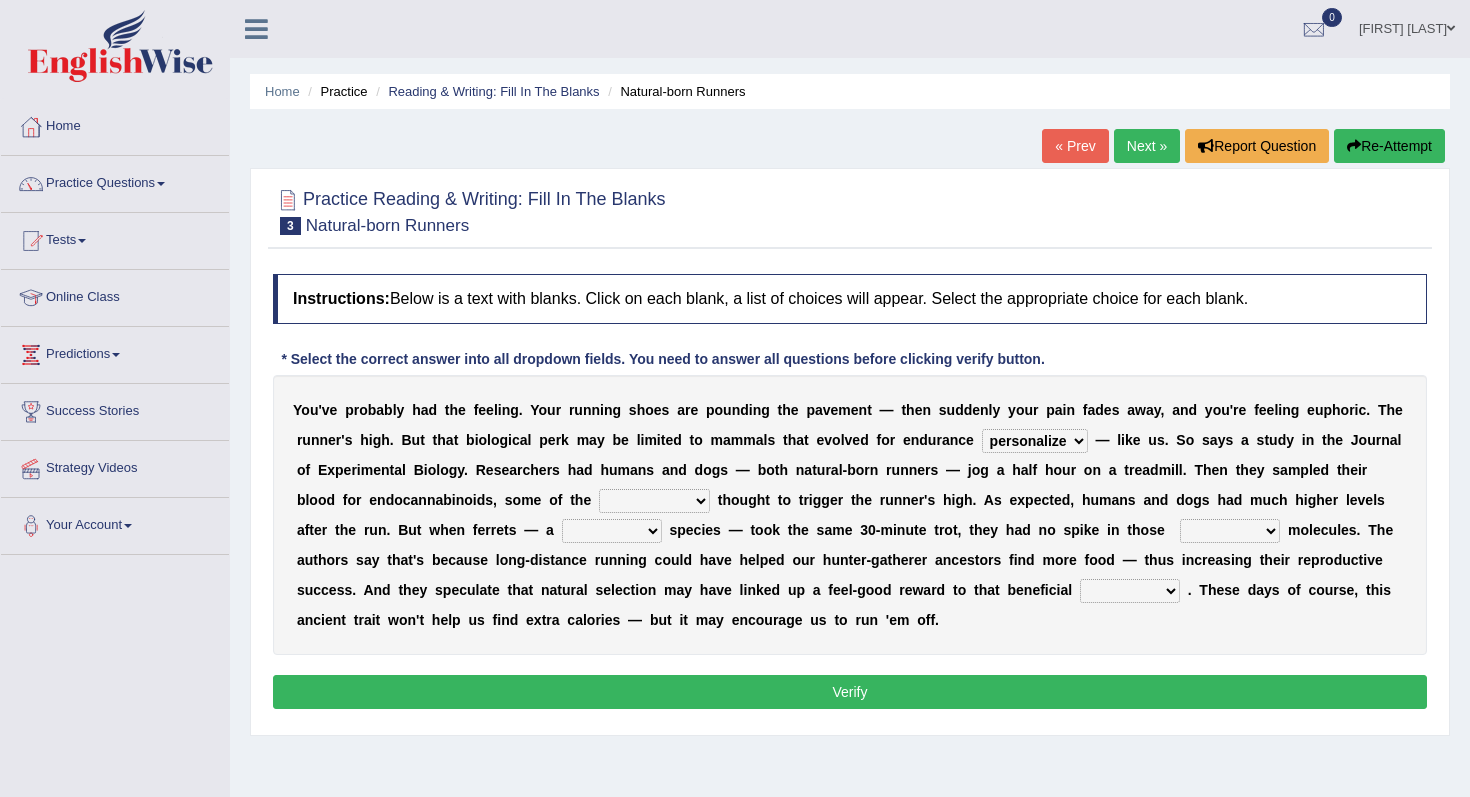 click on "almshouse turnarounds compounds foxhounds" at bounding box center [654, 501] 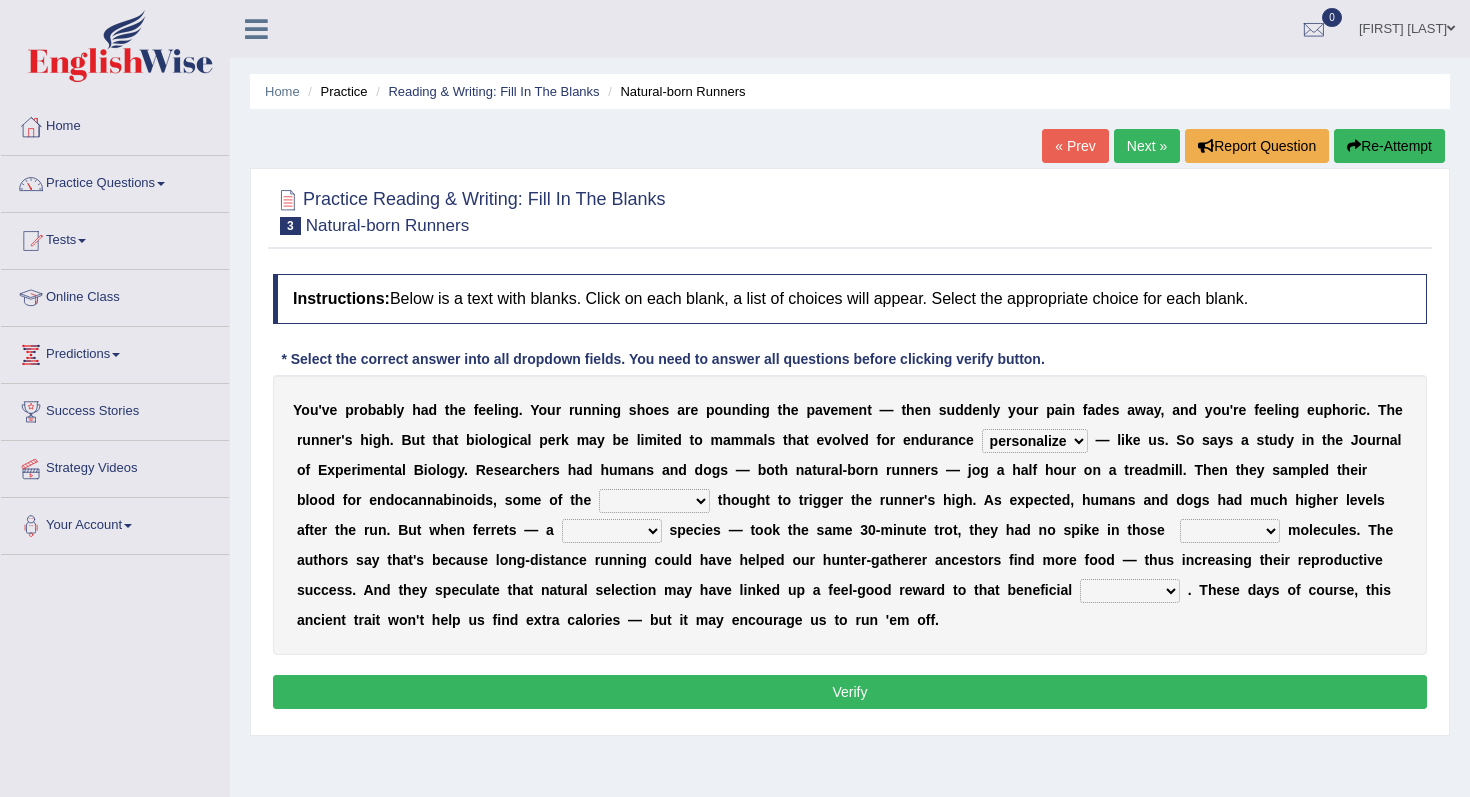 select on "turnarounds" 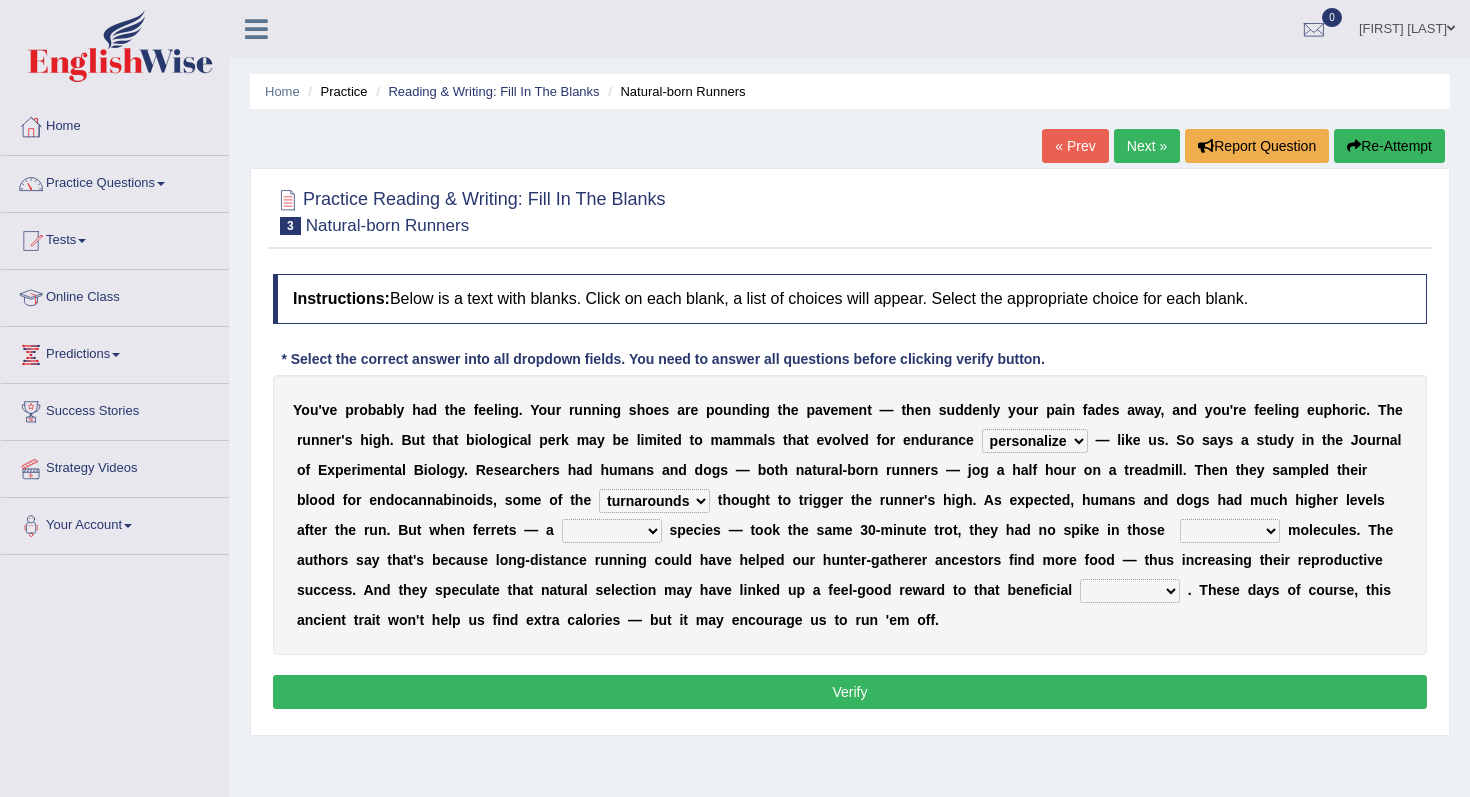 click on "excellency merely faerie sedentary" at bounding box center (612, 531) 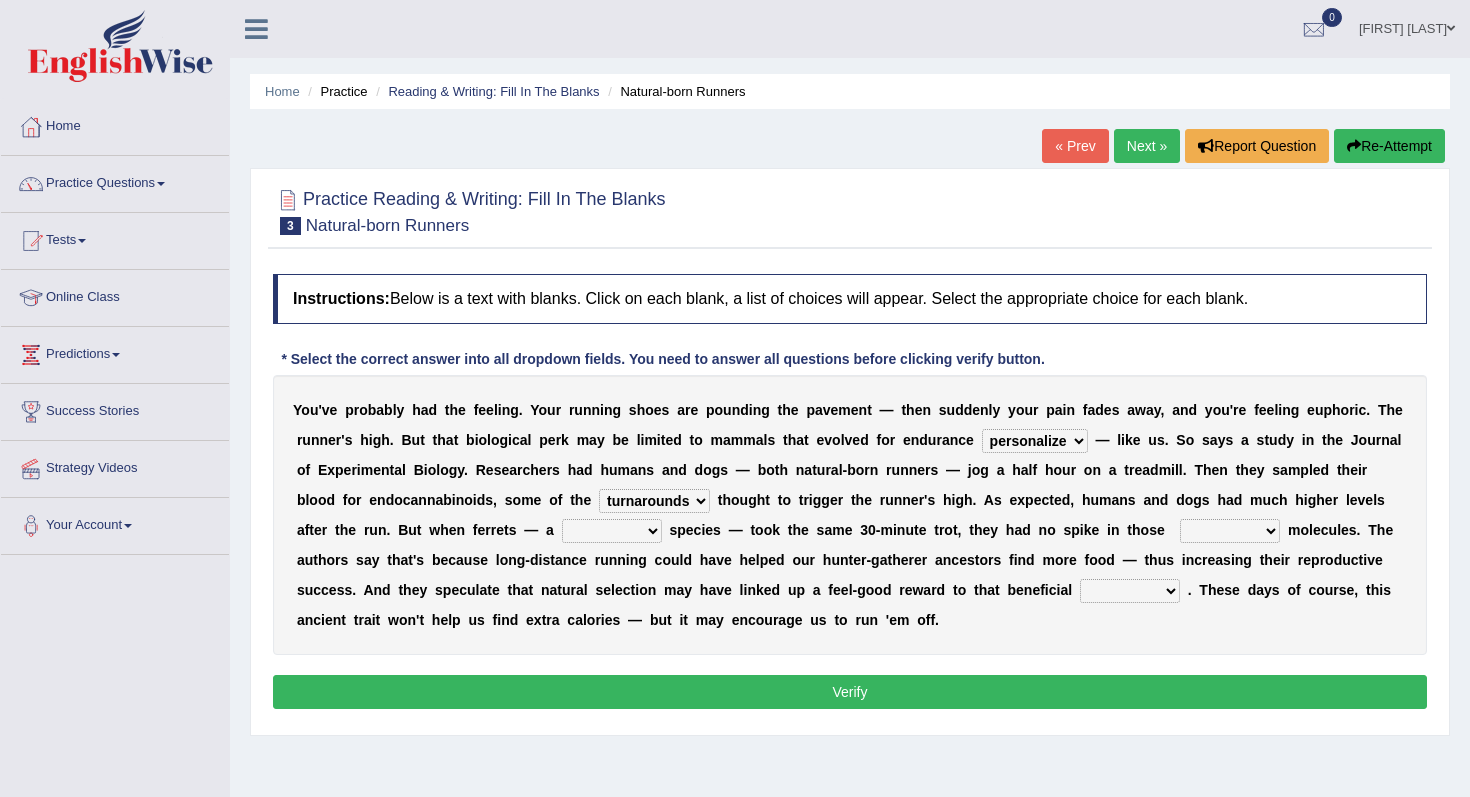 select on "faerie" 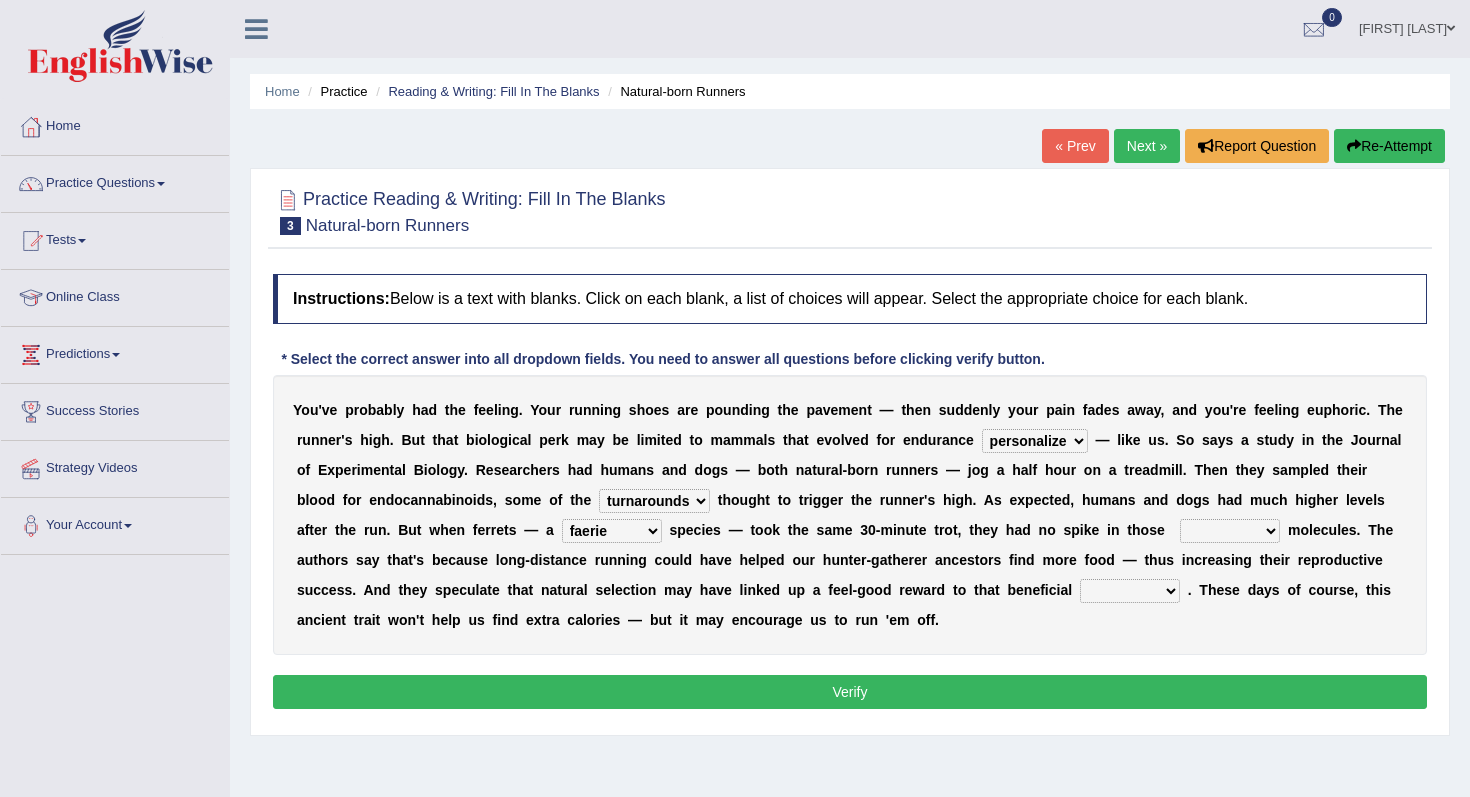 click on "groaned feel-good inchoate loaned" at bounding box center (1230, 531) 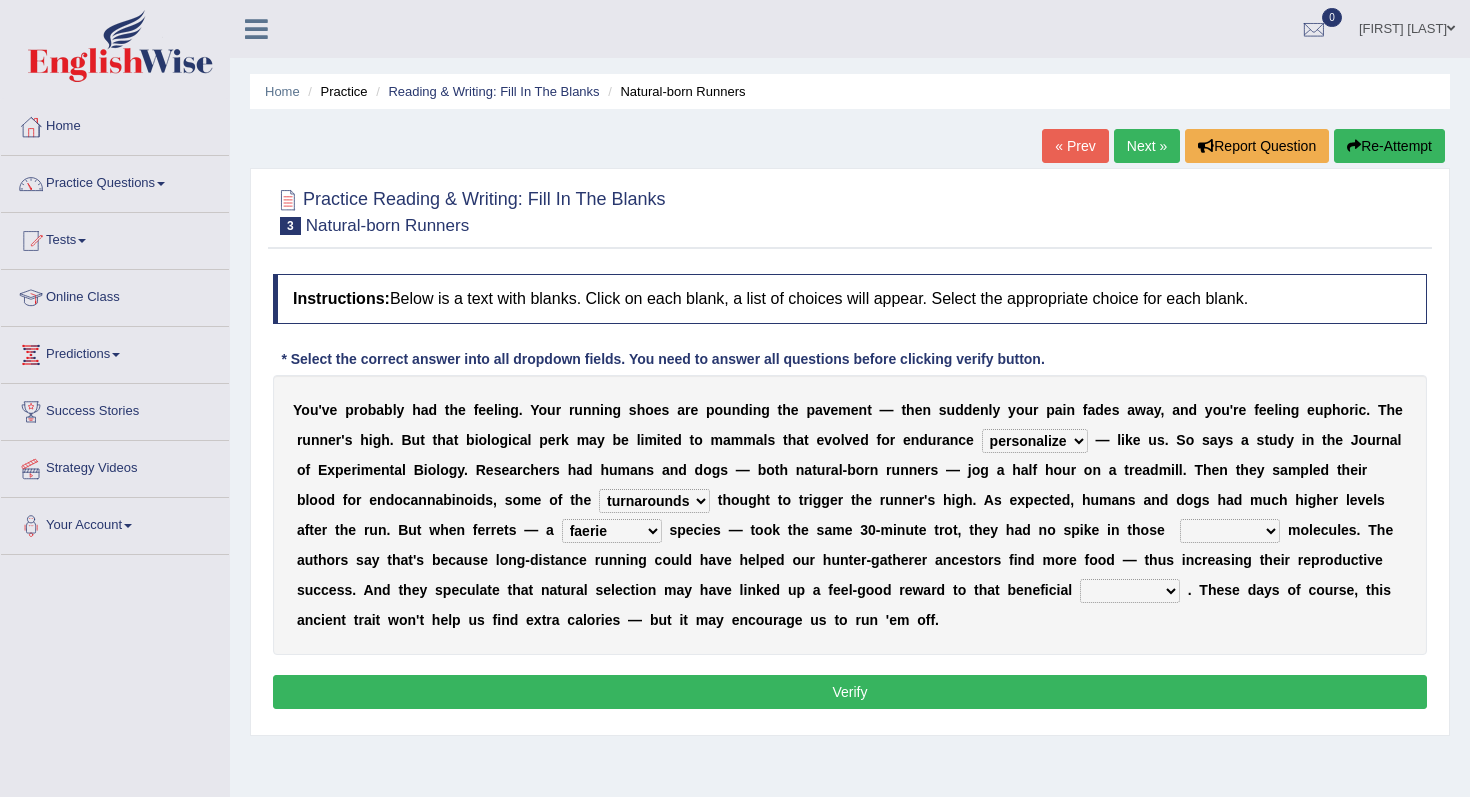 select on "inchoate" 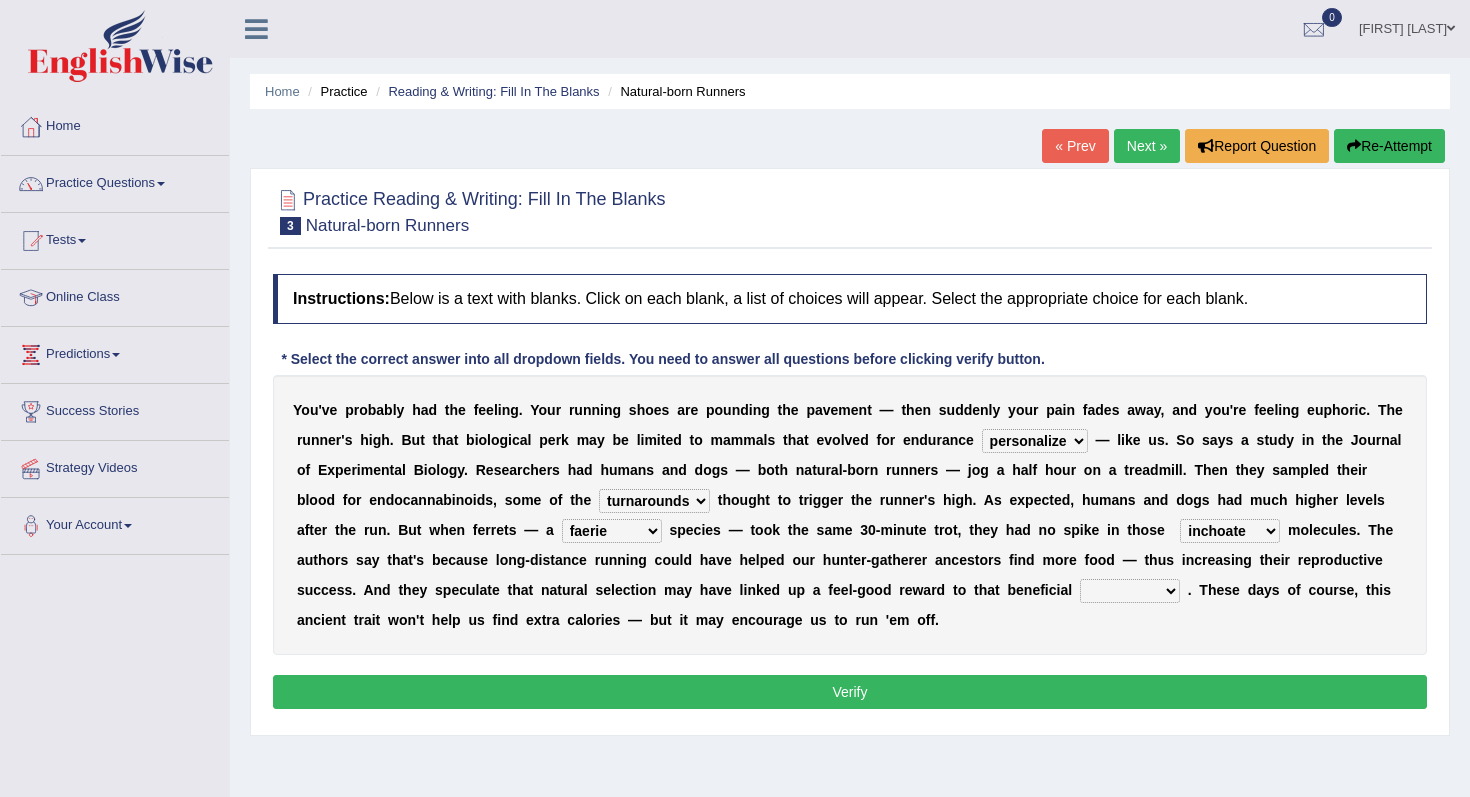 click on "wager exchanger behavior regulator" at bounding box center [1130, 591] 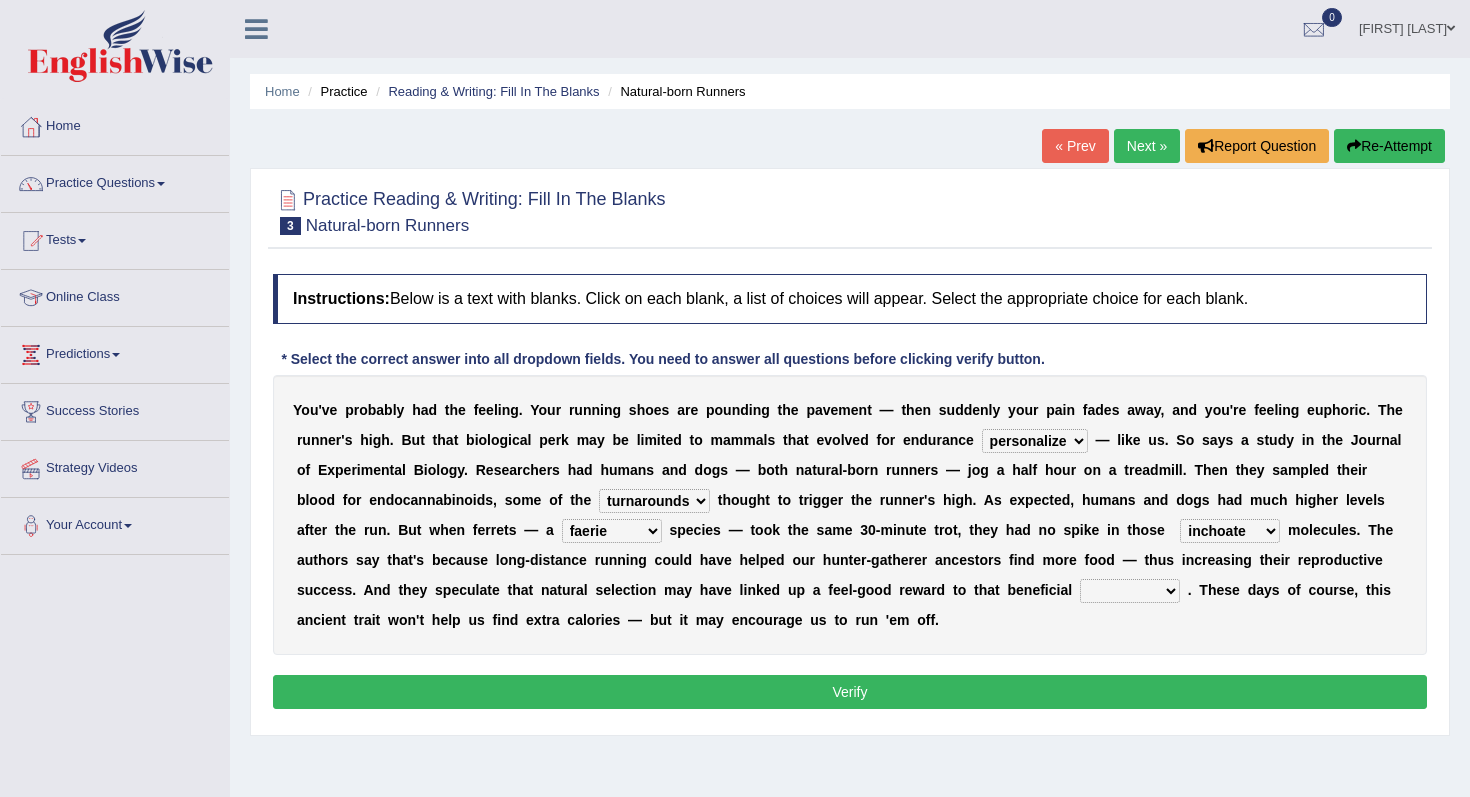 click on "excellency merely faerie sedentary" at bounding box center (612, 531) 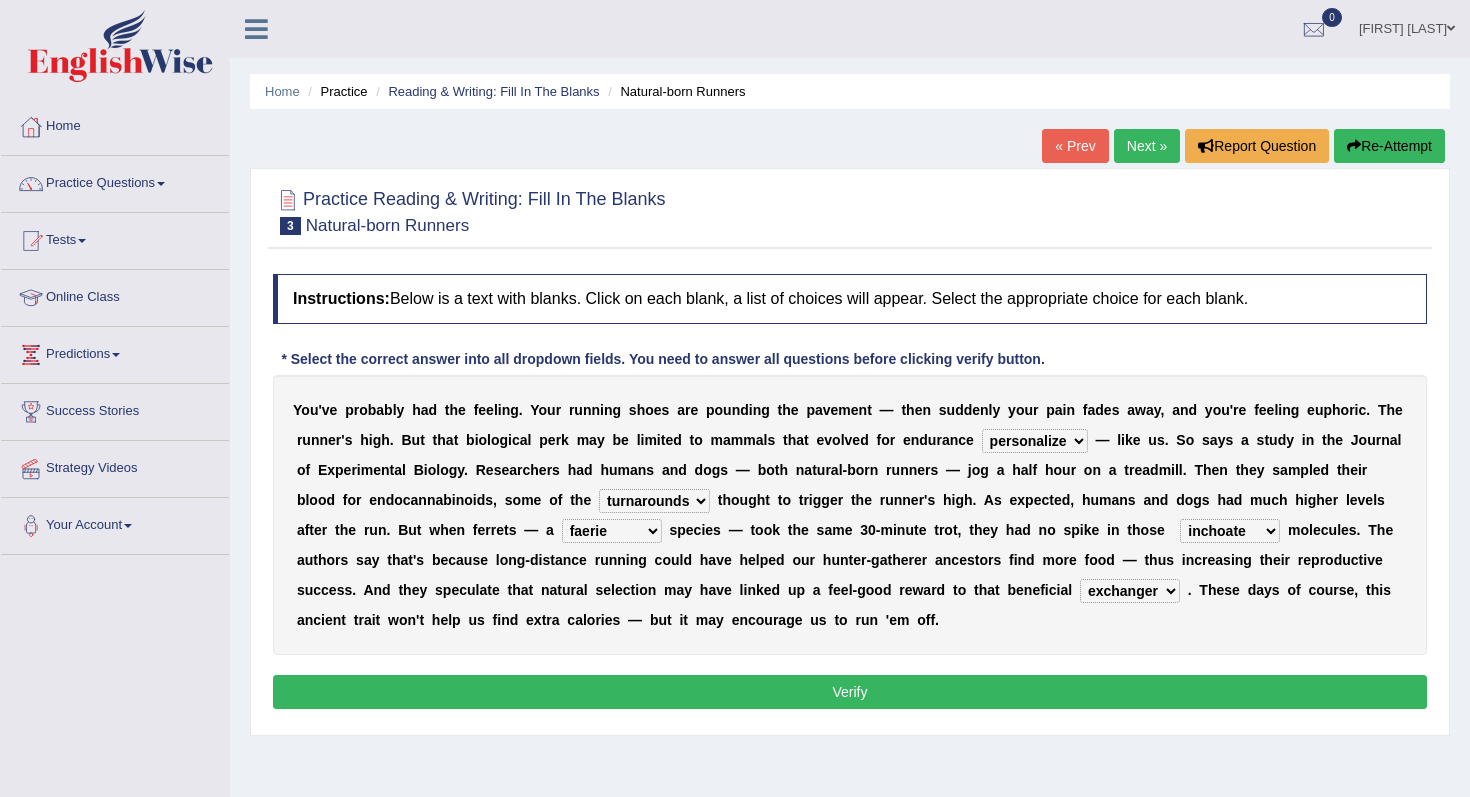 click on "Verify" at bounding box center [850, 692] 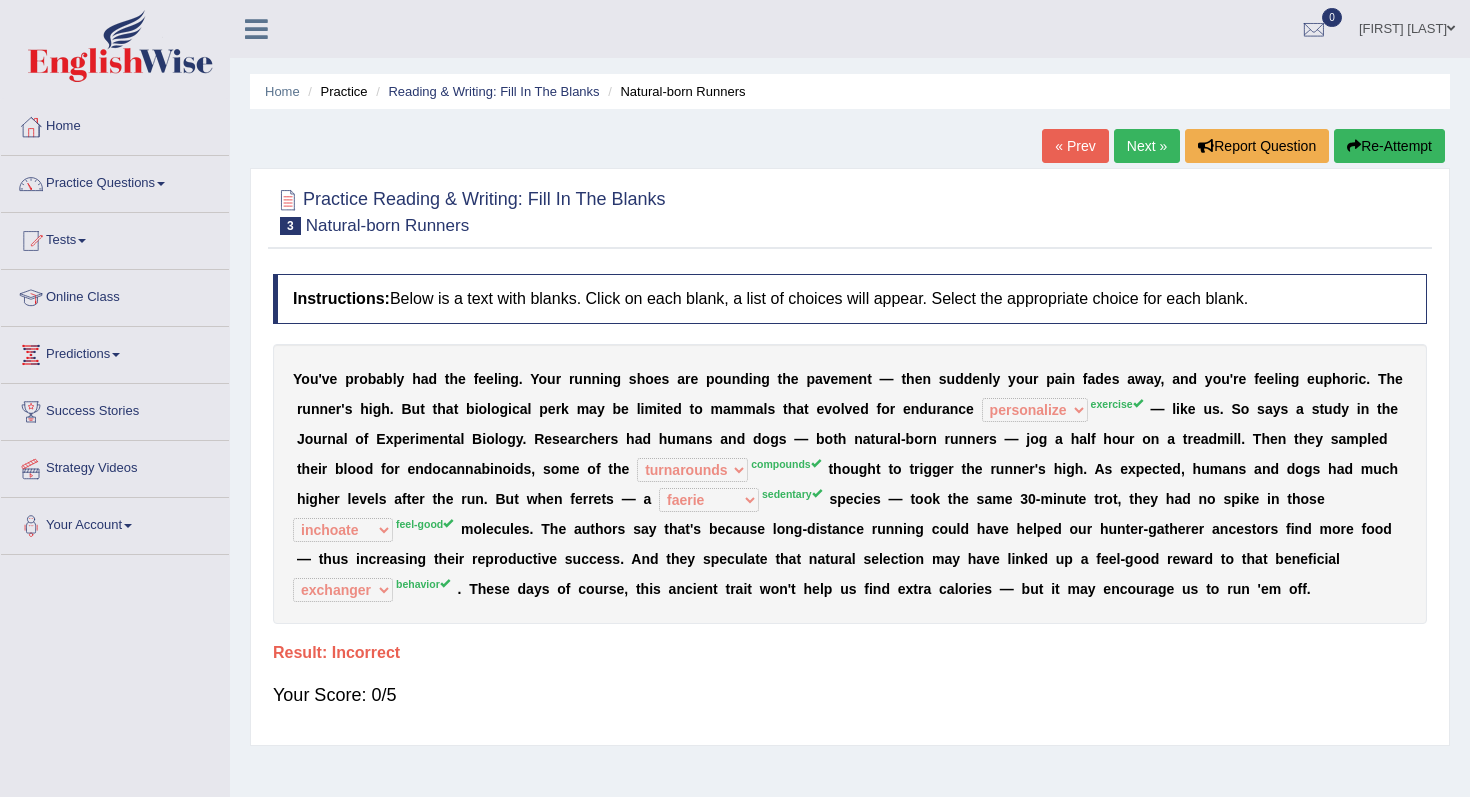 click on "Re-Attempt" at bounding box center (1389, 146) 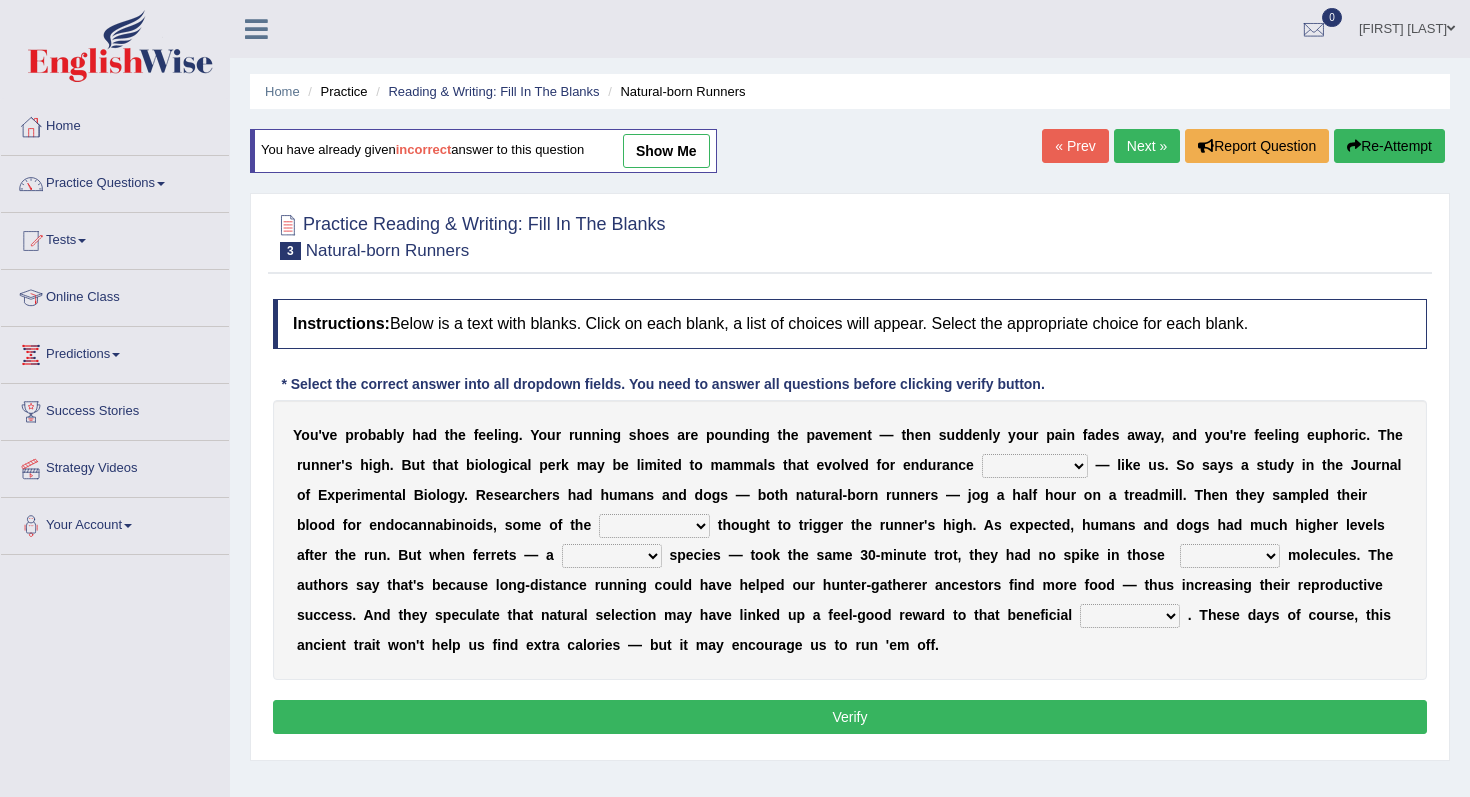 scroll, scrollTop: 0, scrollLeft: 0, axis: both 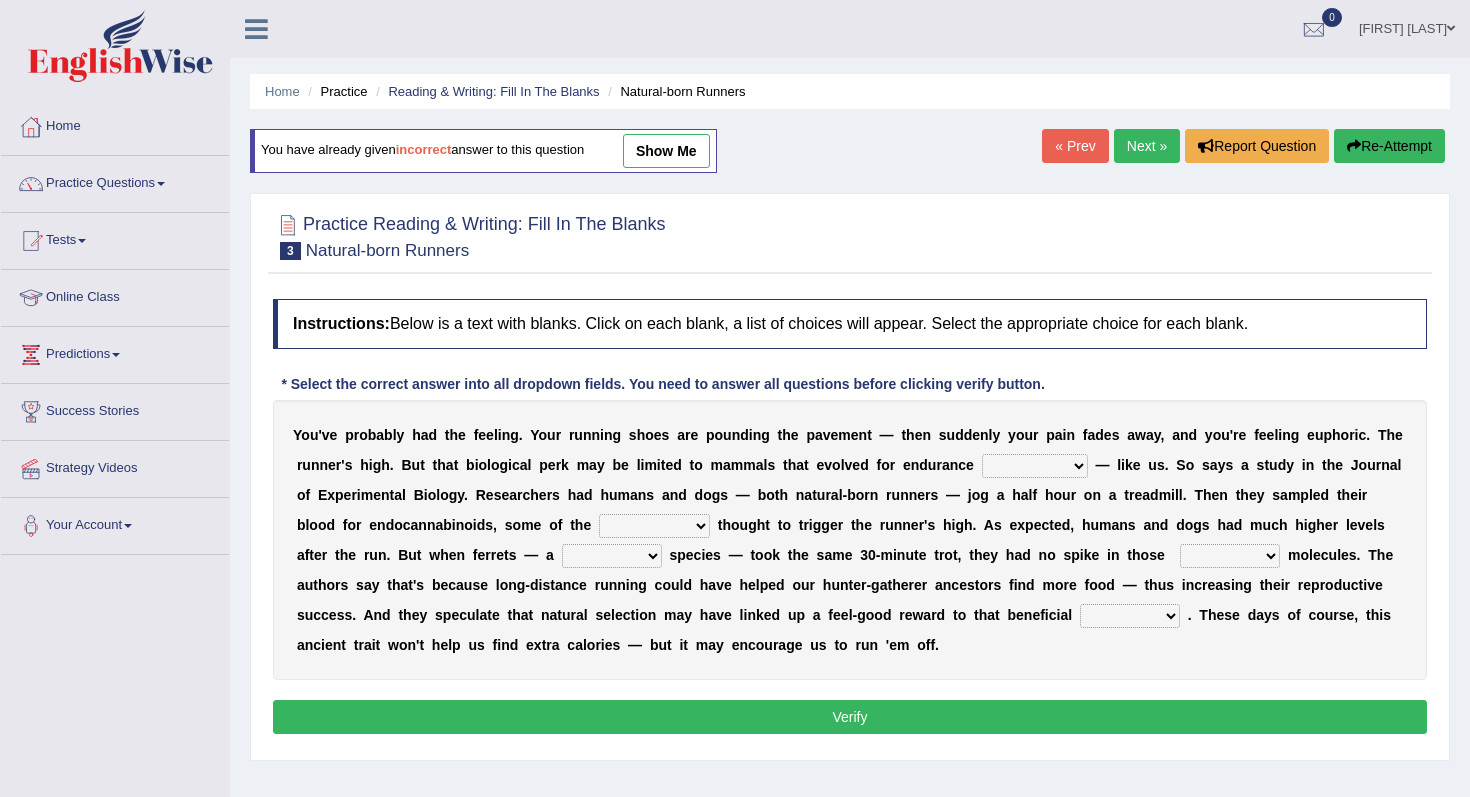 select on "personalize" 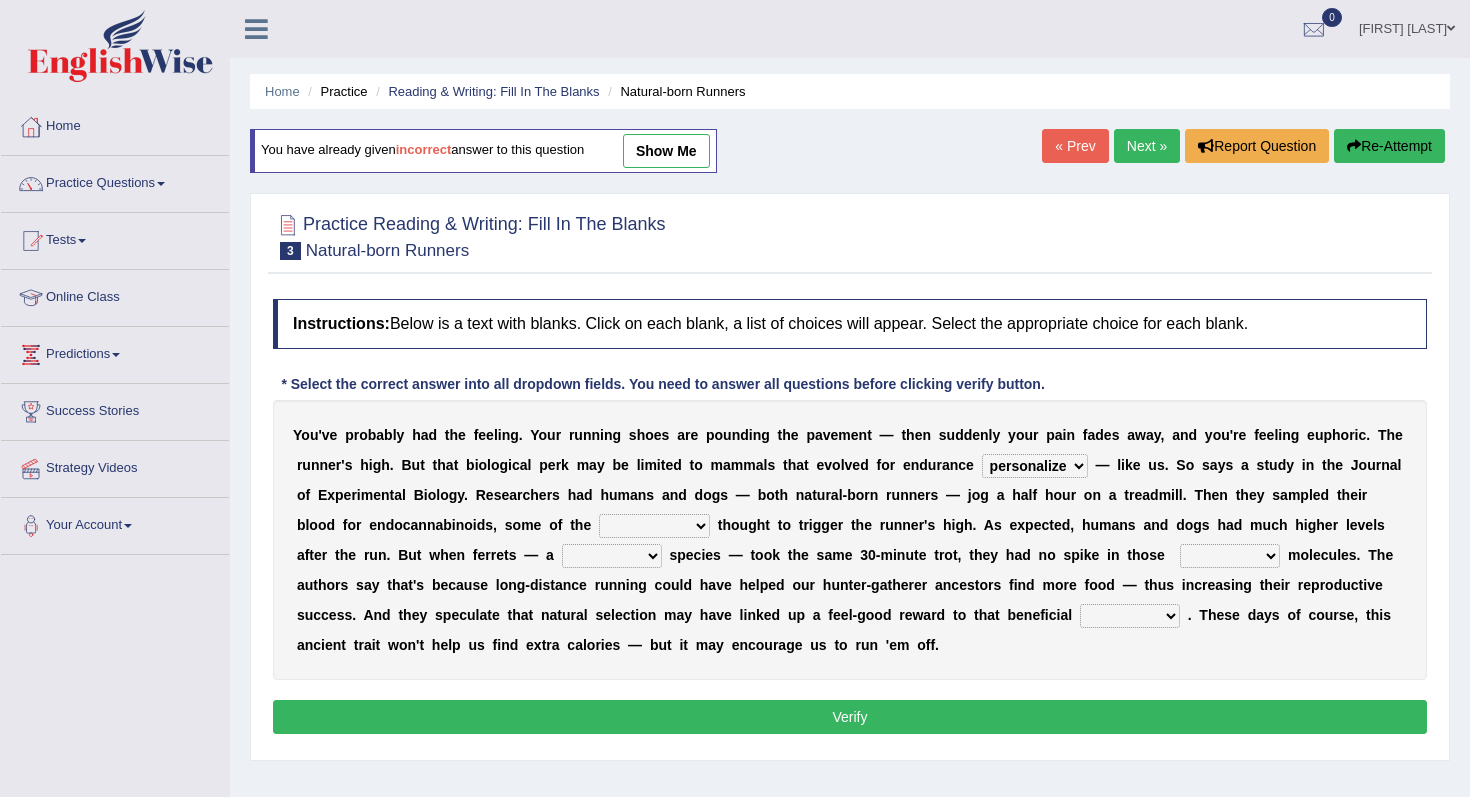 click on "almshouse turnarounds compounds foxhounds" at bounding box center [654, 526] 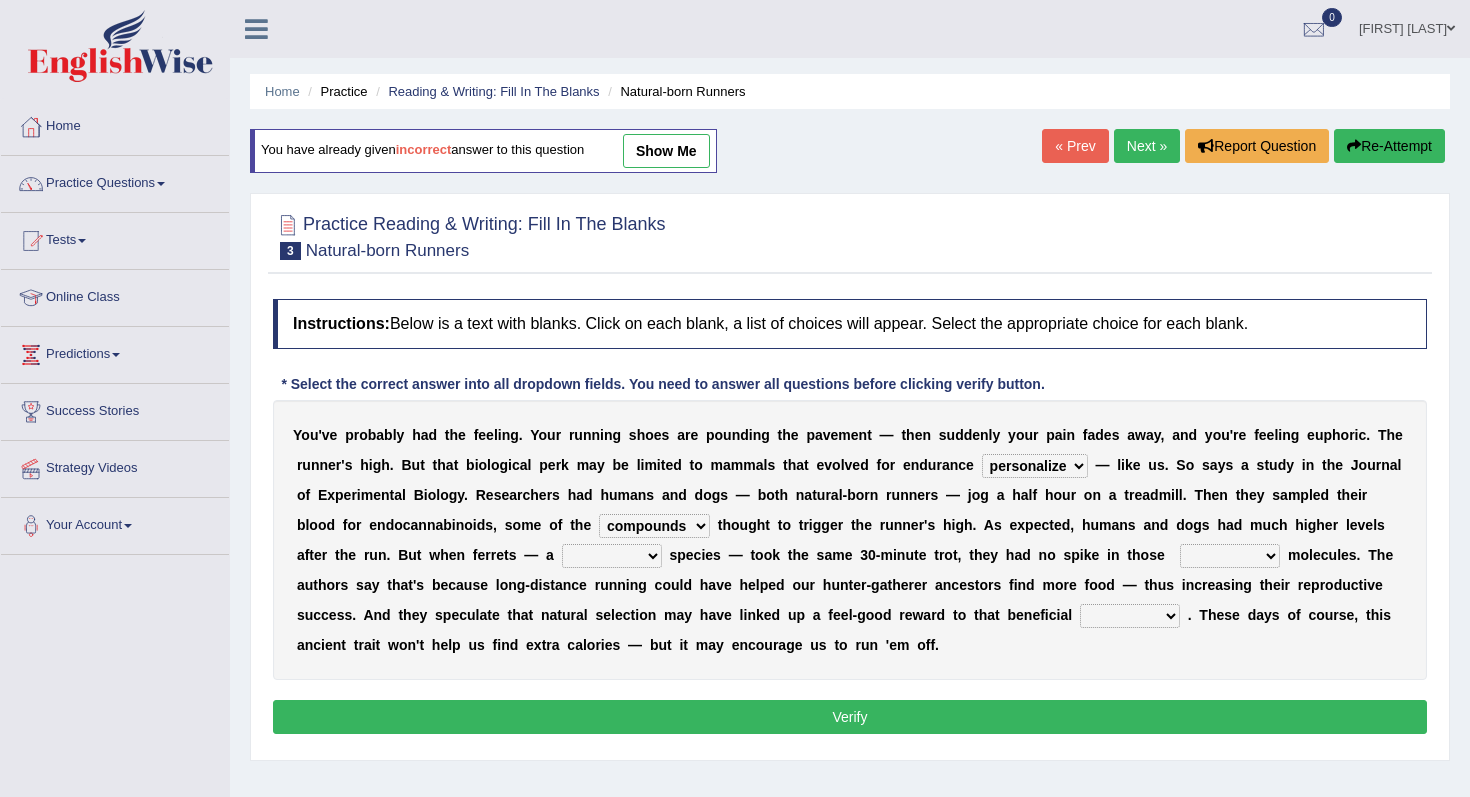 click on "excellency merely faerie sedentary" at bounding box center (612, 556) 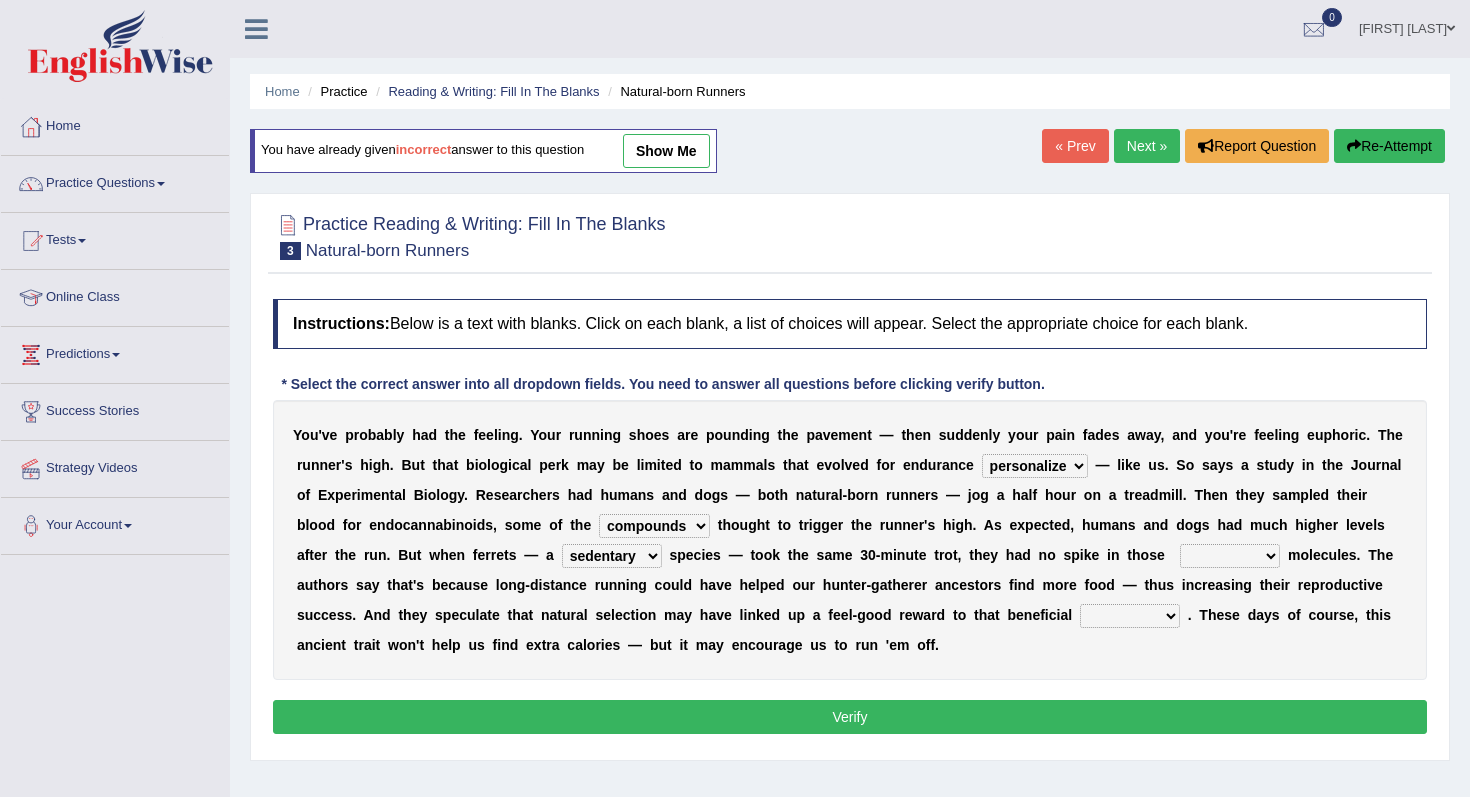 click on "groaned feel-good inchoate loaned" at bounding box center (1230, 556) 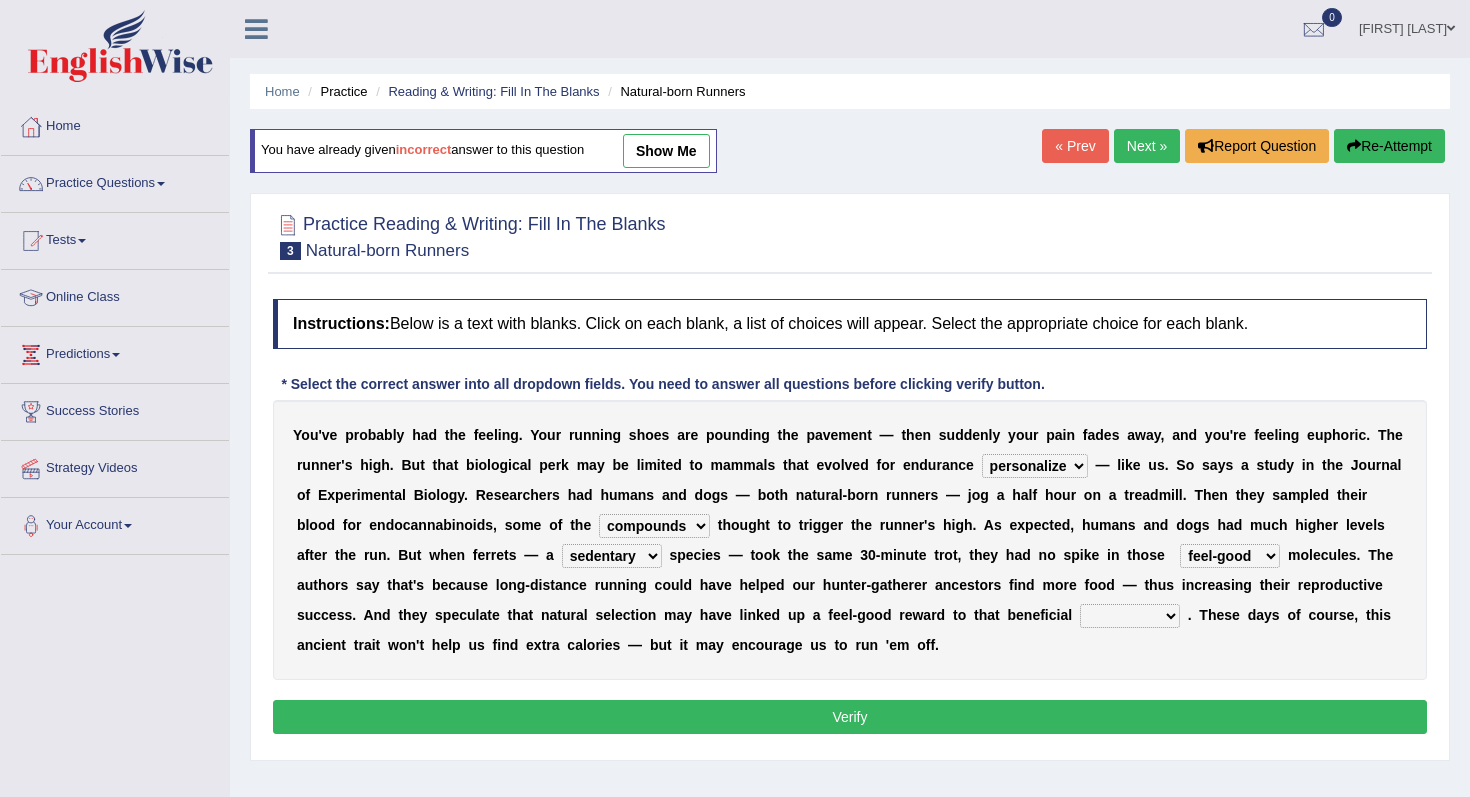 click on "wager exchanger behavior regulator" at bounding box center (1130, 616) 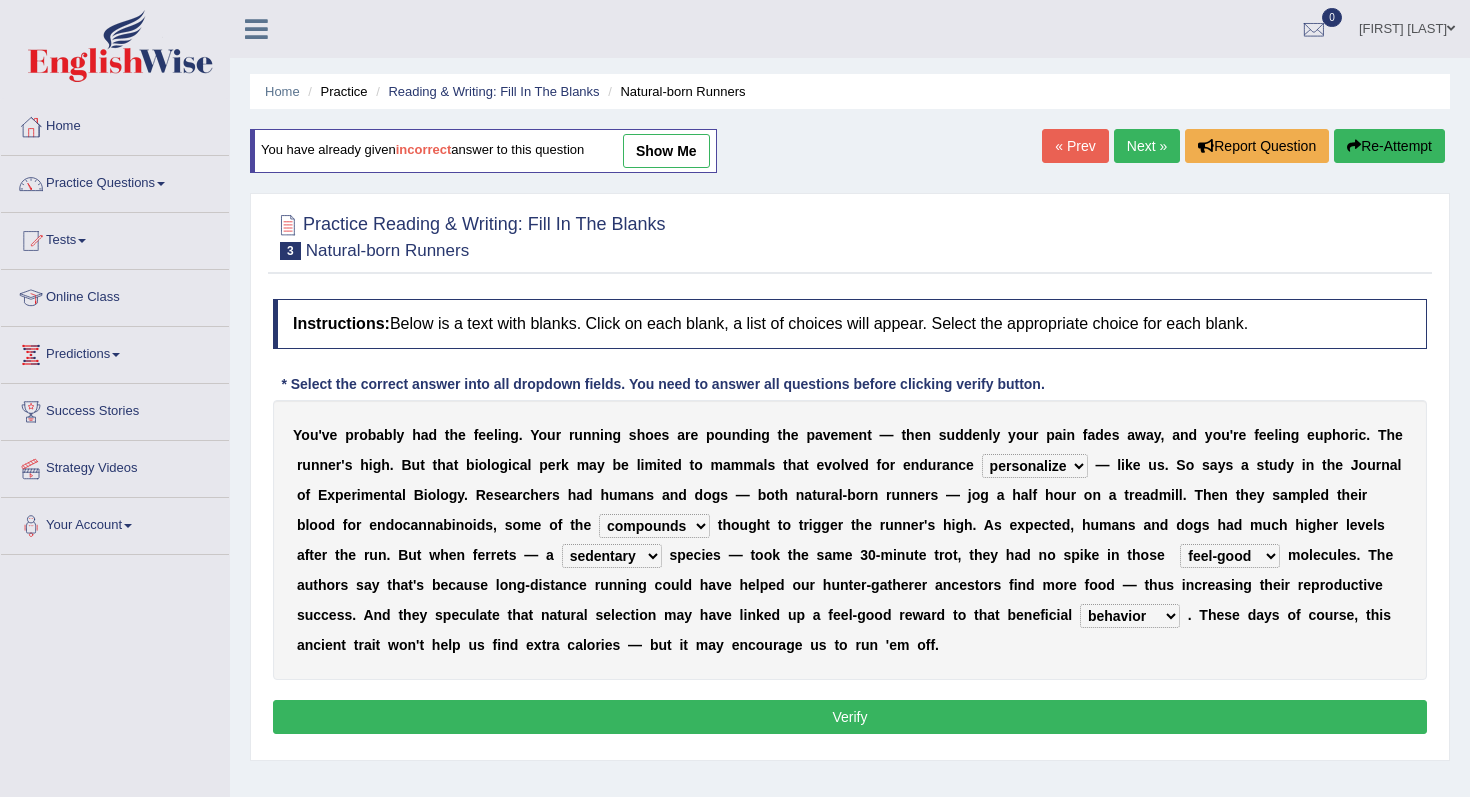 click on "Verify" at bounding box center [850, 717] 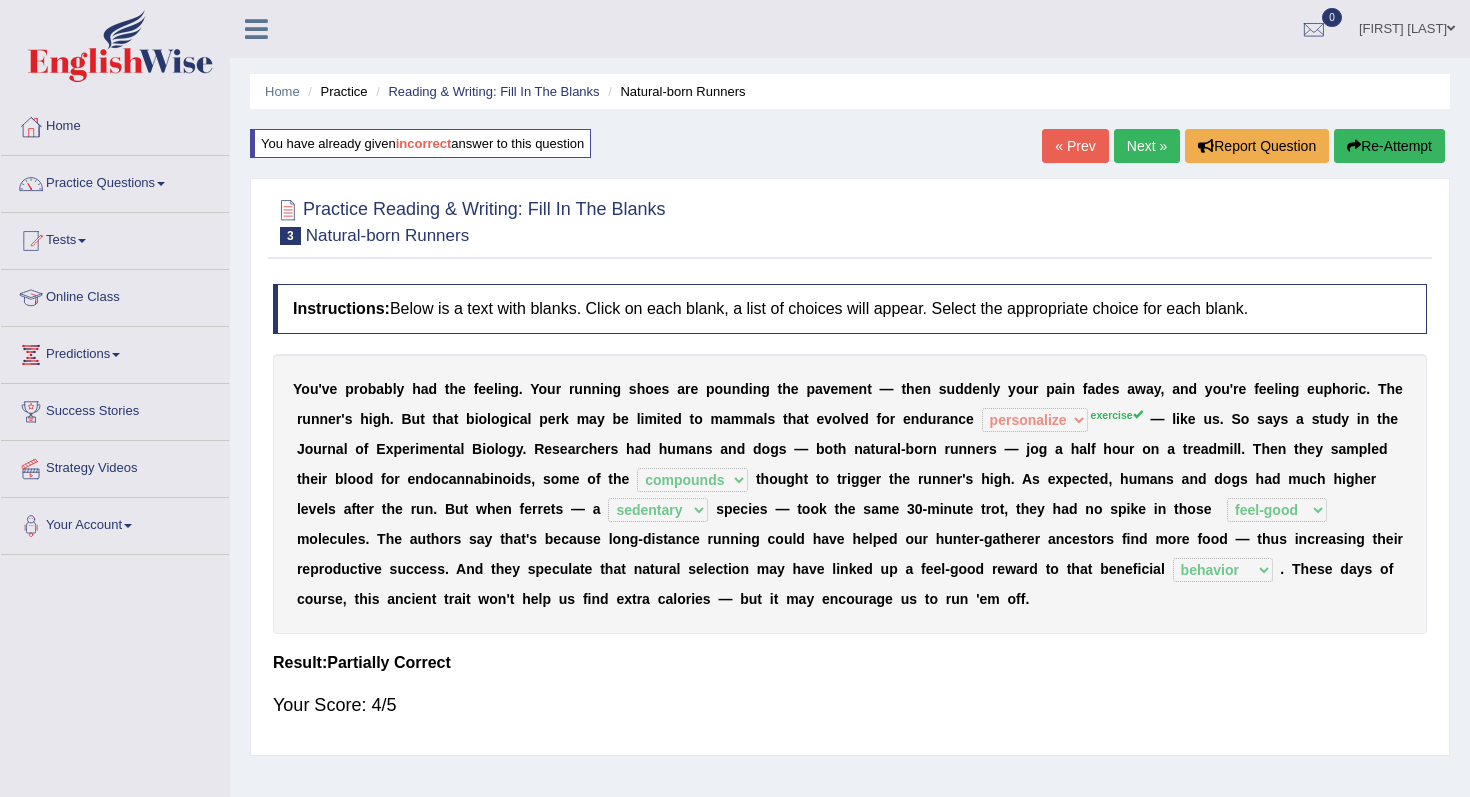 click on "Next »" at bounding box center [1147, 146] 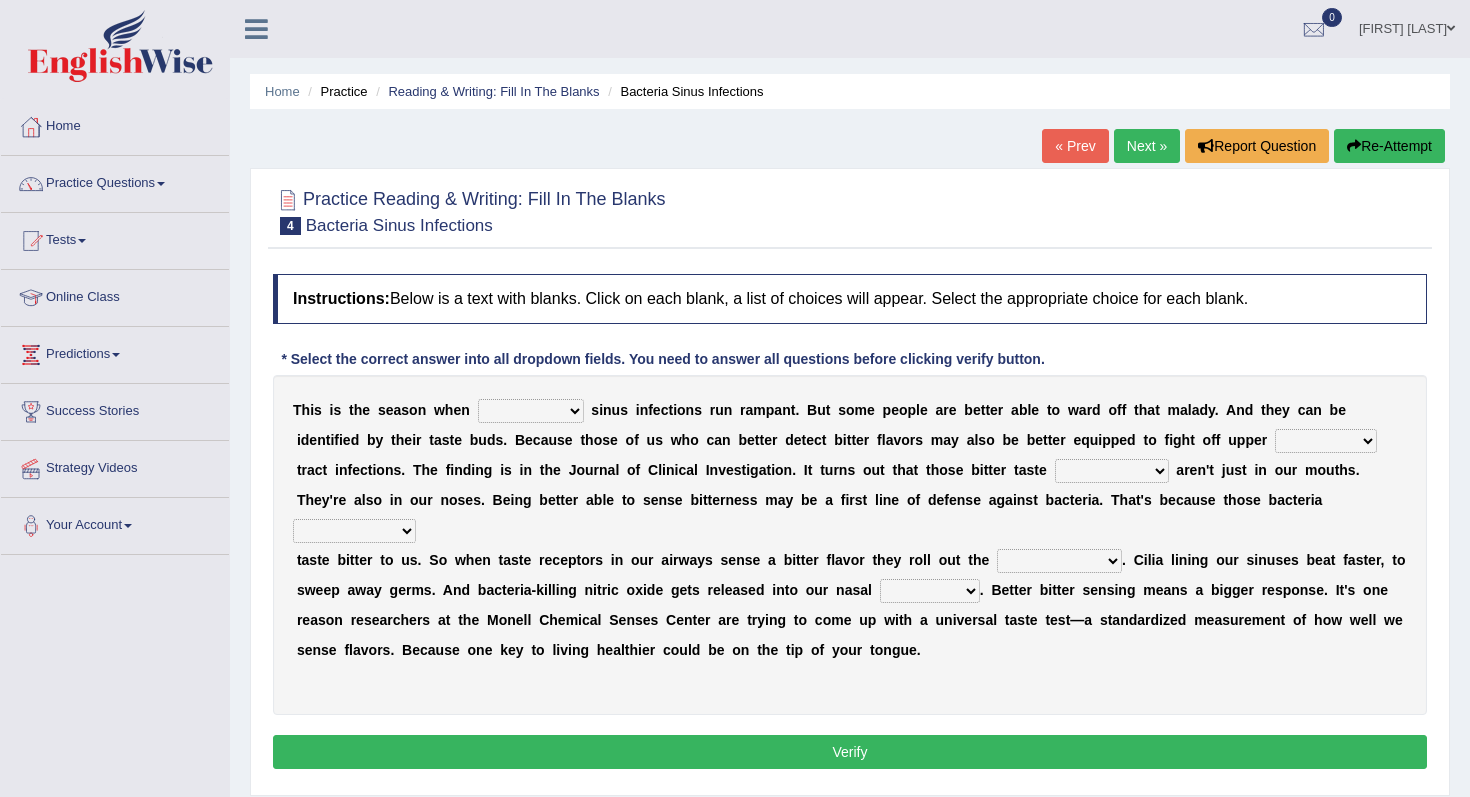 scroll, scrollTop: 0, scrollLeft: 0, axis: both 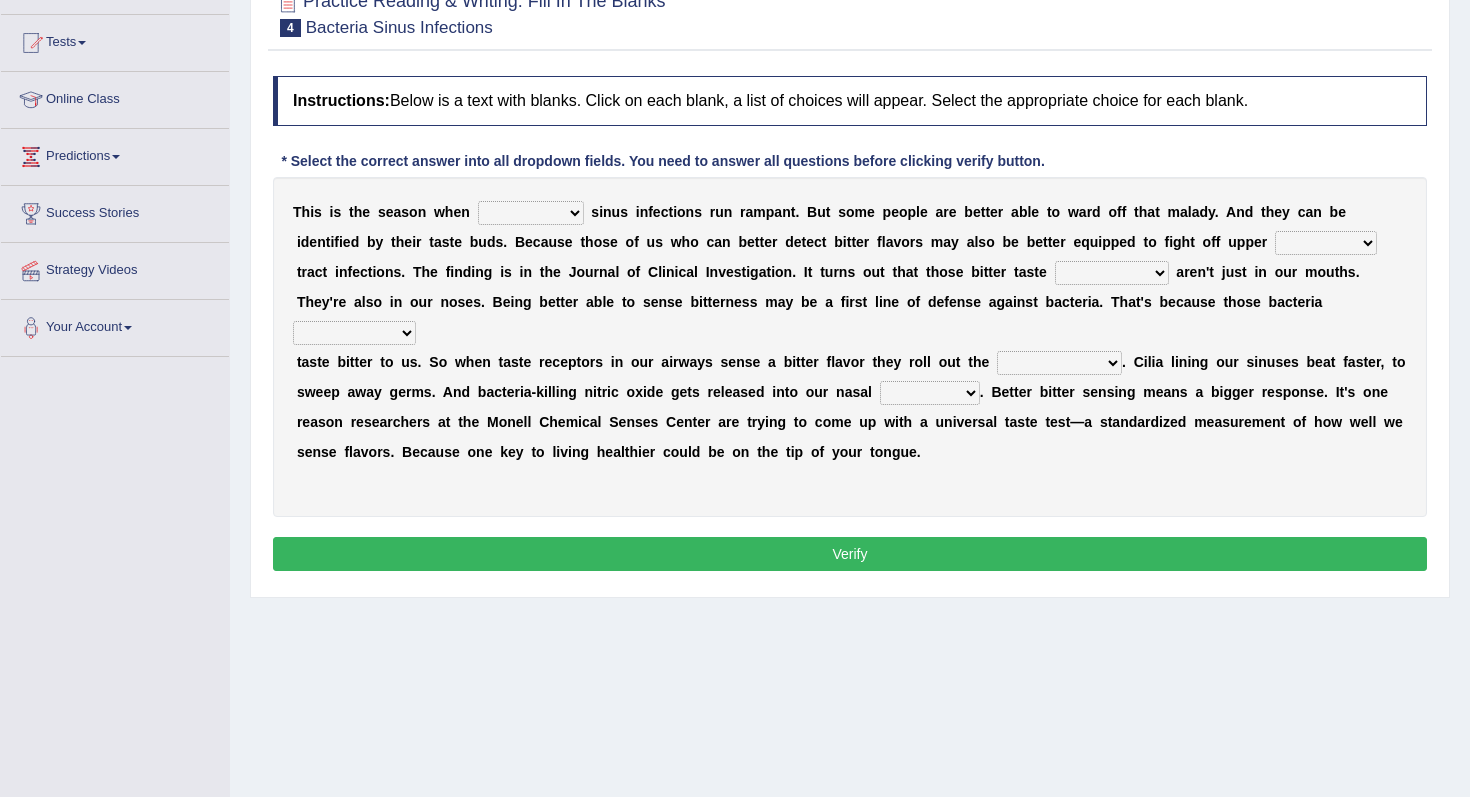click on "conventicle atheist bacterial prissier" at bounding box center [531, 213] 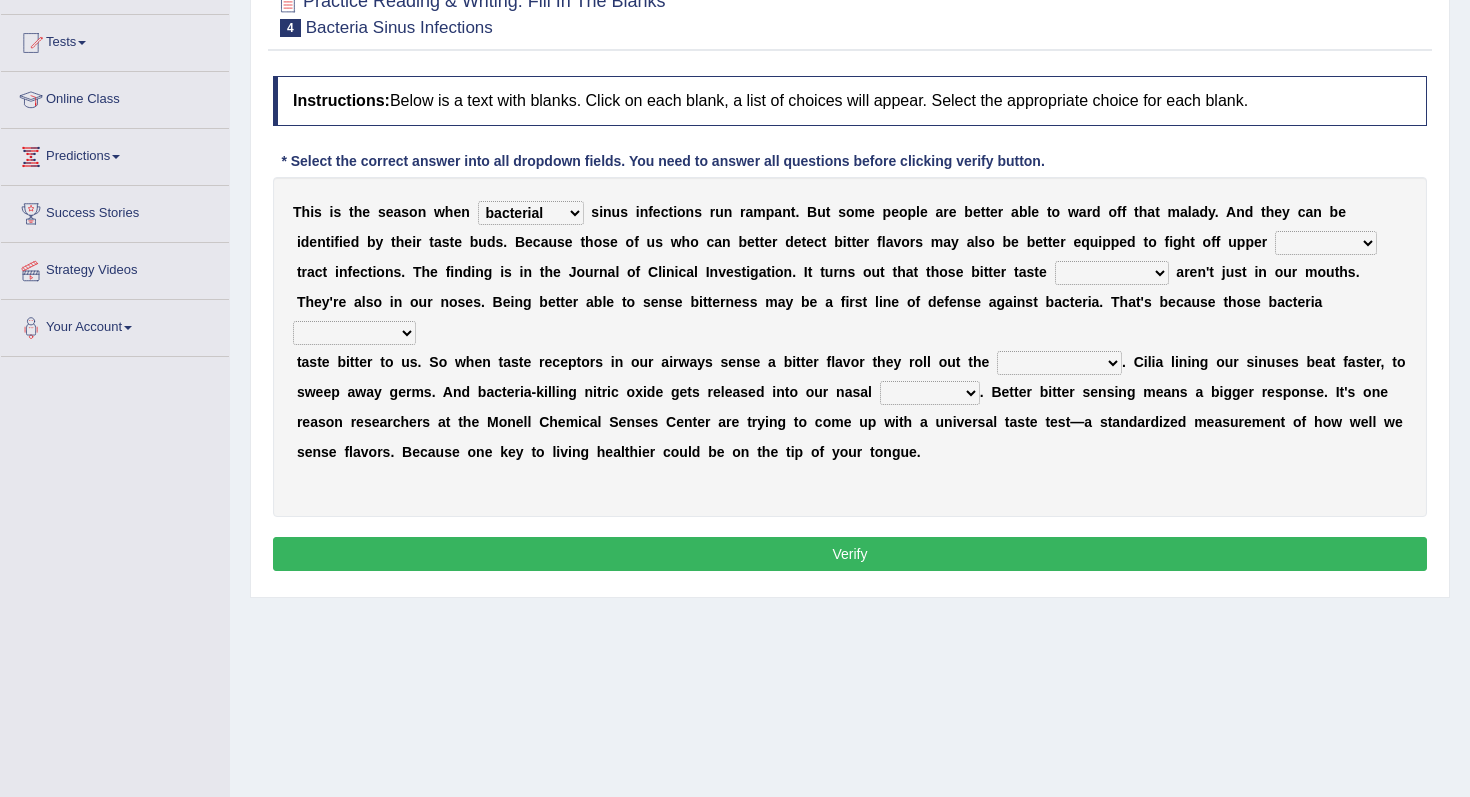click on "faulty respiratory togae gawky" at bounding box center [1326, 243] 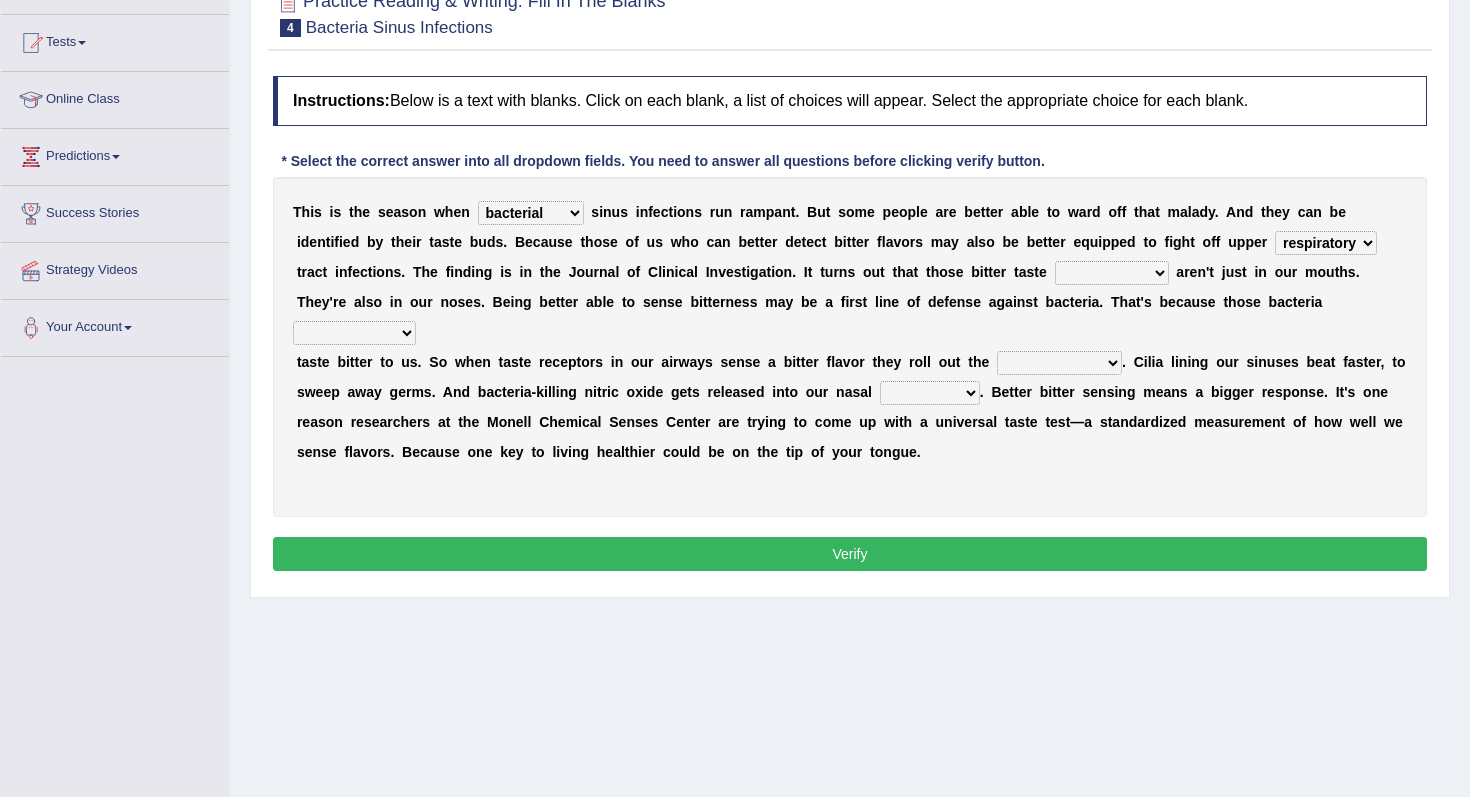click on "depressions dinners submissions receptors" at bounding box center (1112, 273) 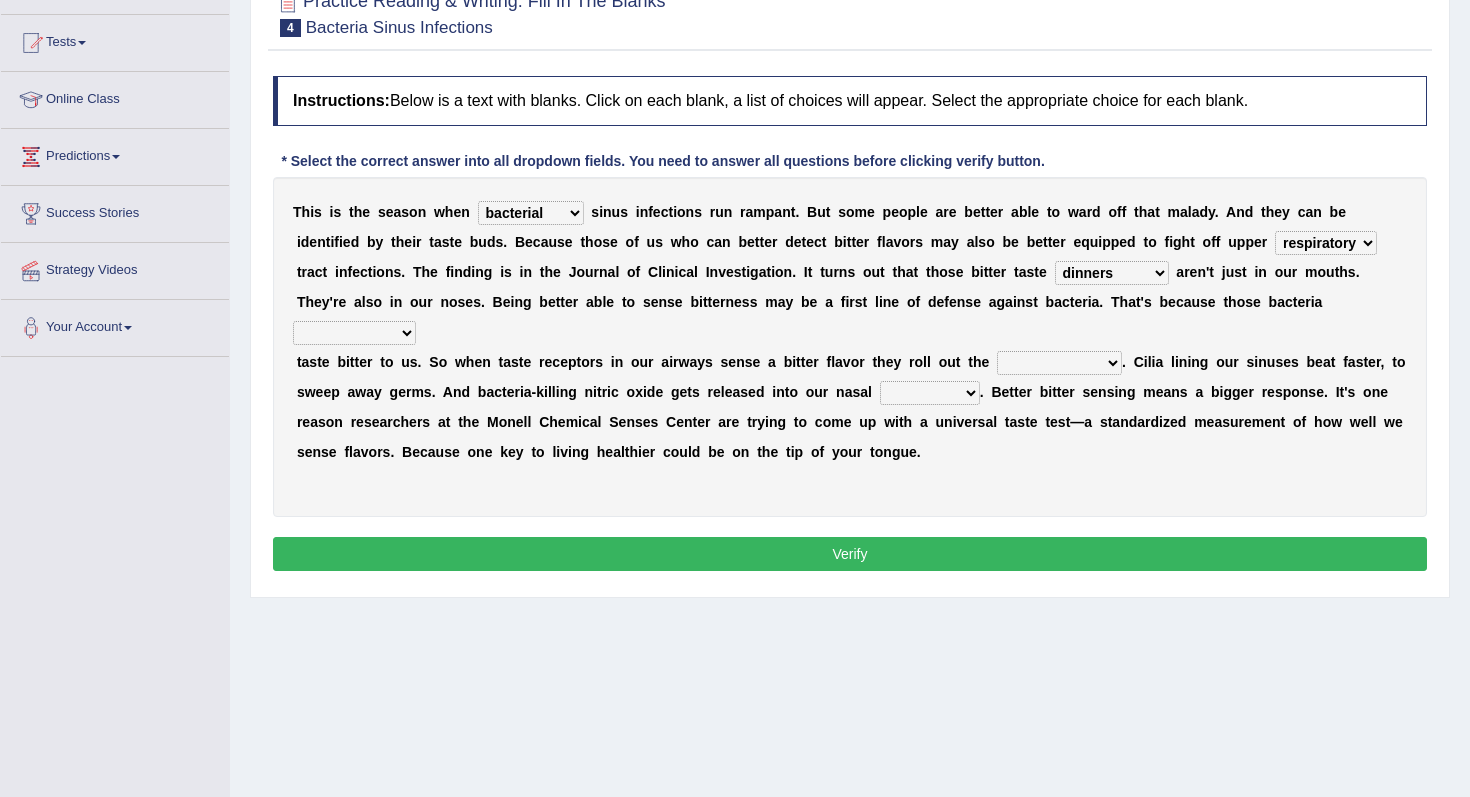 click on "purposelessly actually diagonally providently" at bounding box center (354, 333) 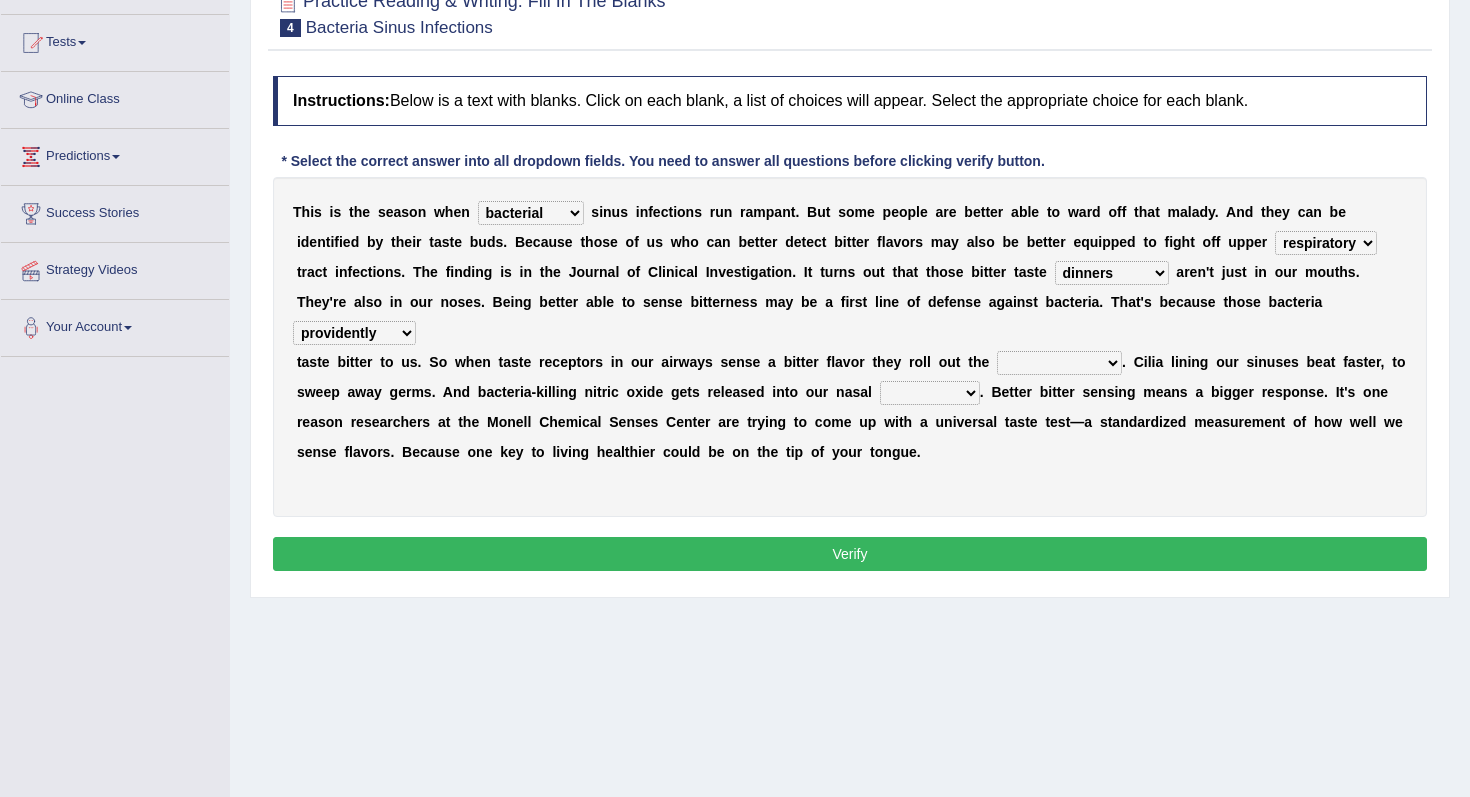 click on "defenses contradictions chestnuts pelvis" at bounding box center [1059, 363] 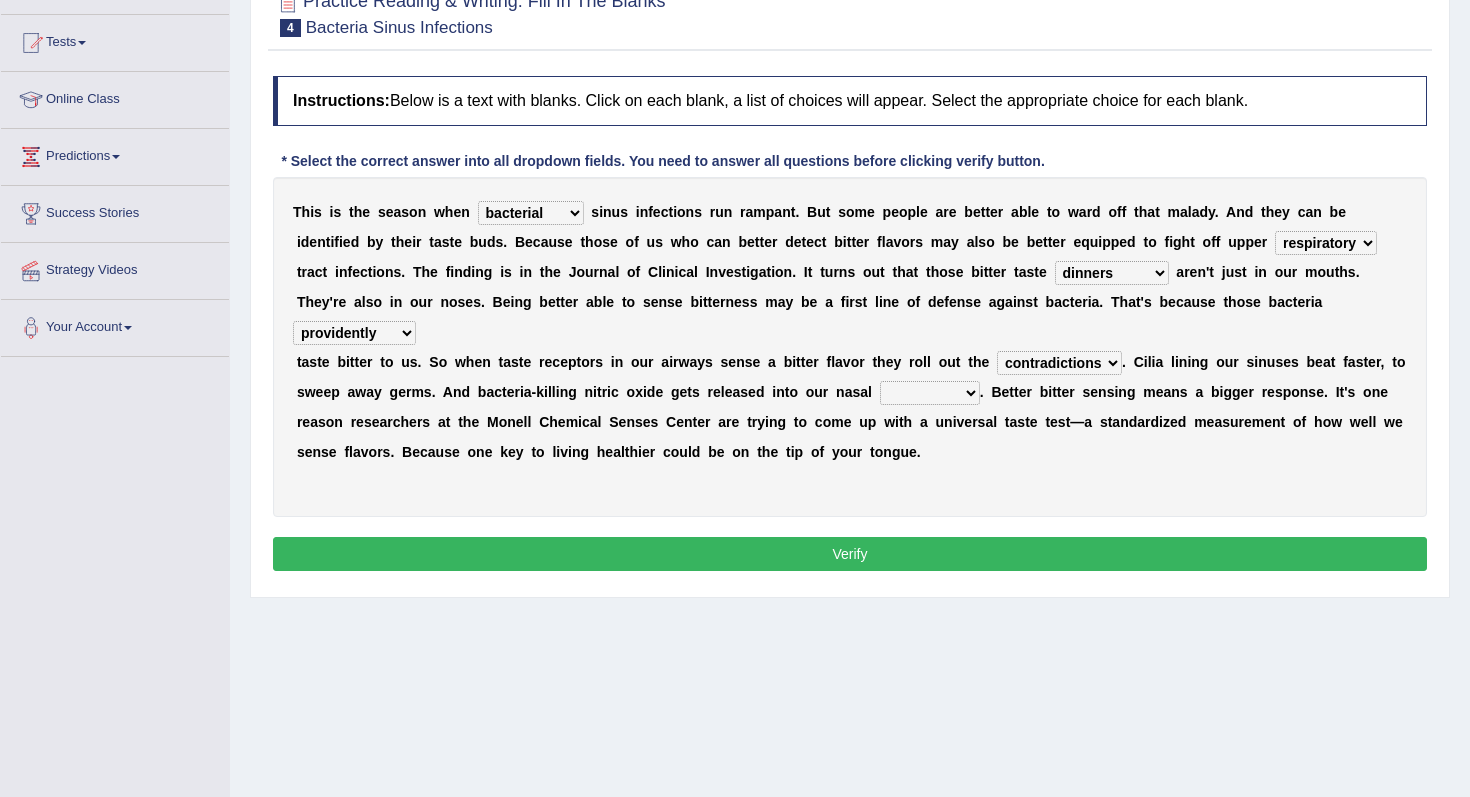 click on "causalities localities infirmities cavities" at bounding box center [930, 393] 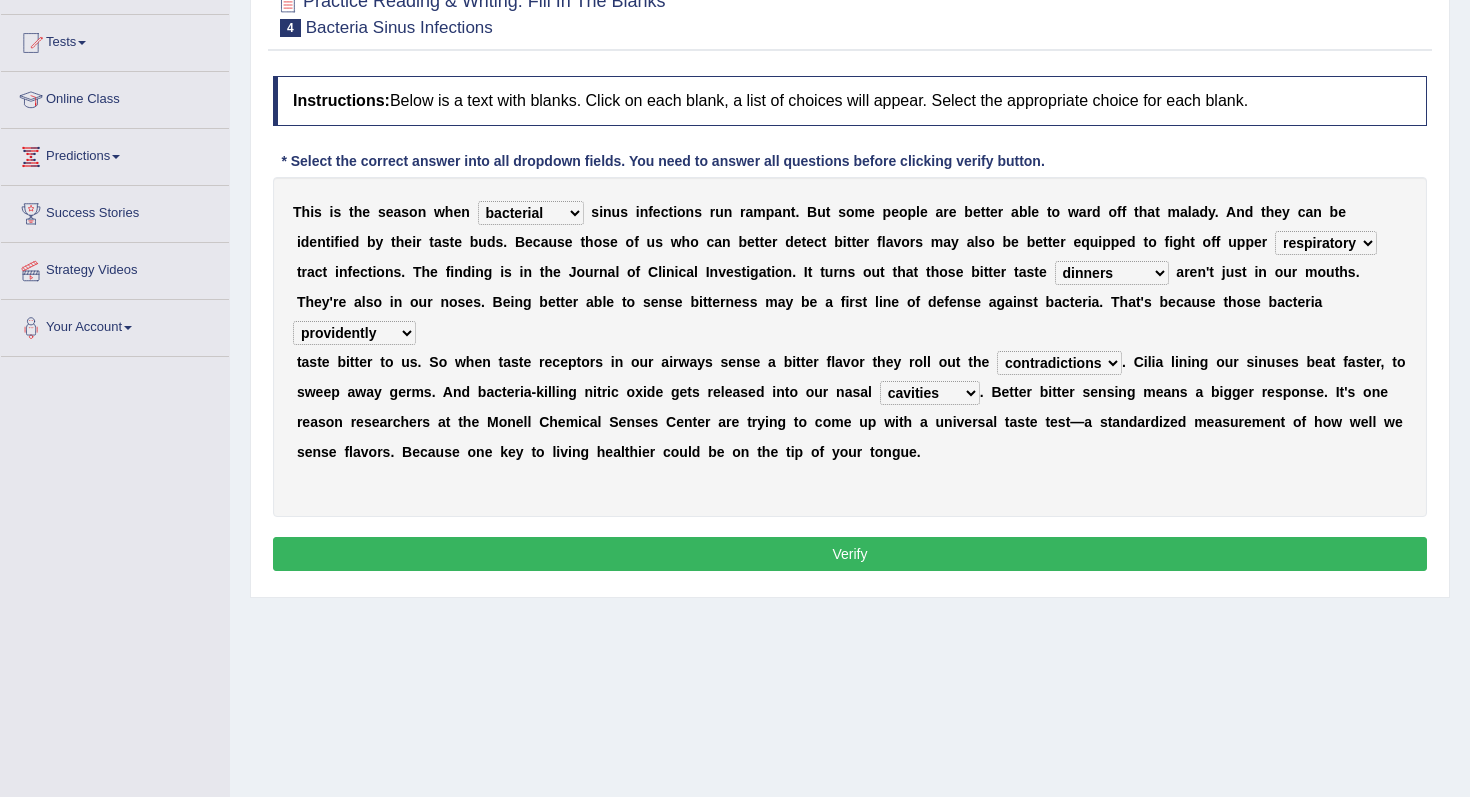 click on "causalities localities infirmities cavities" at bounding box center (930, 393) 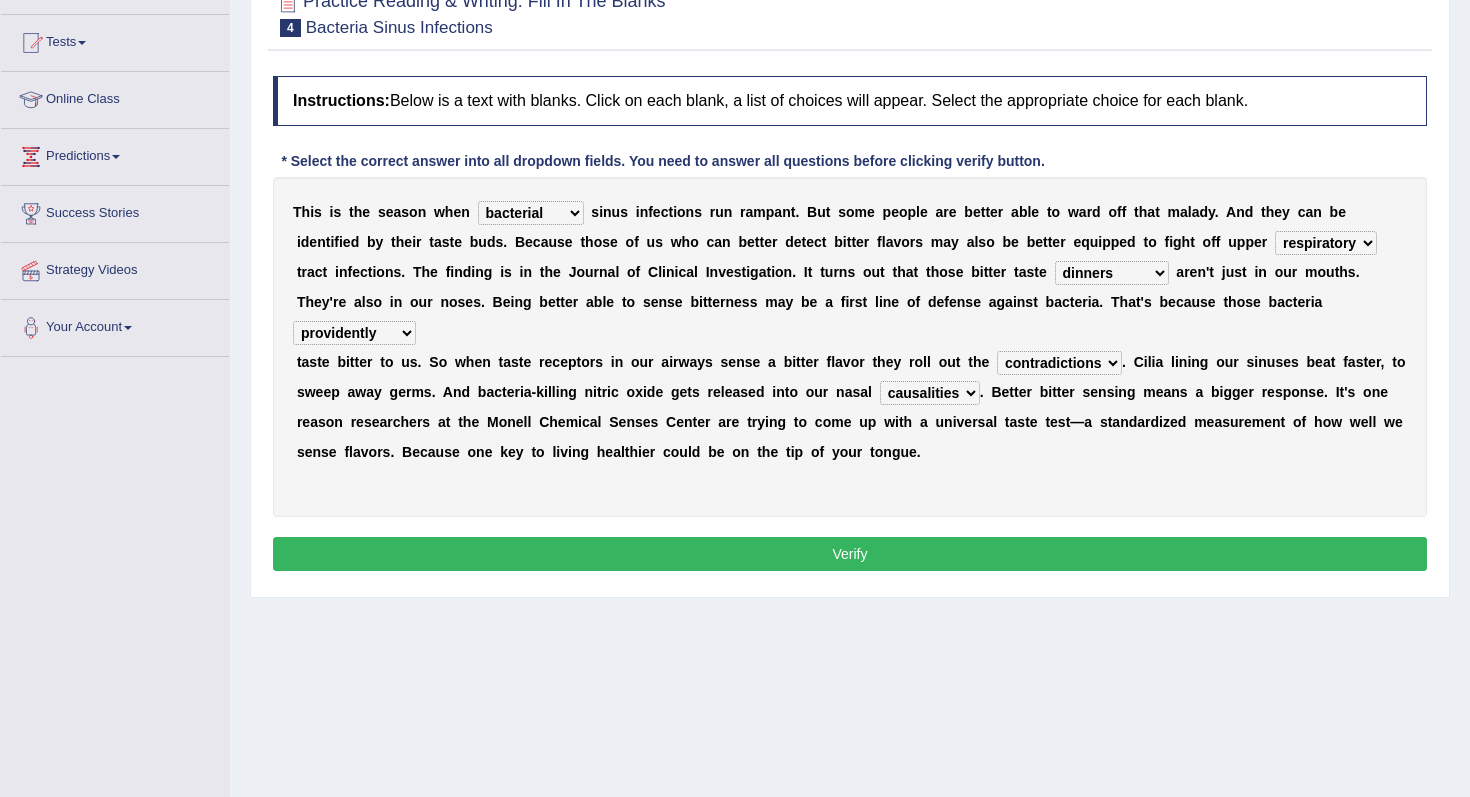 click on "Verify" at bounding box center [850, 554] 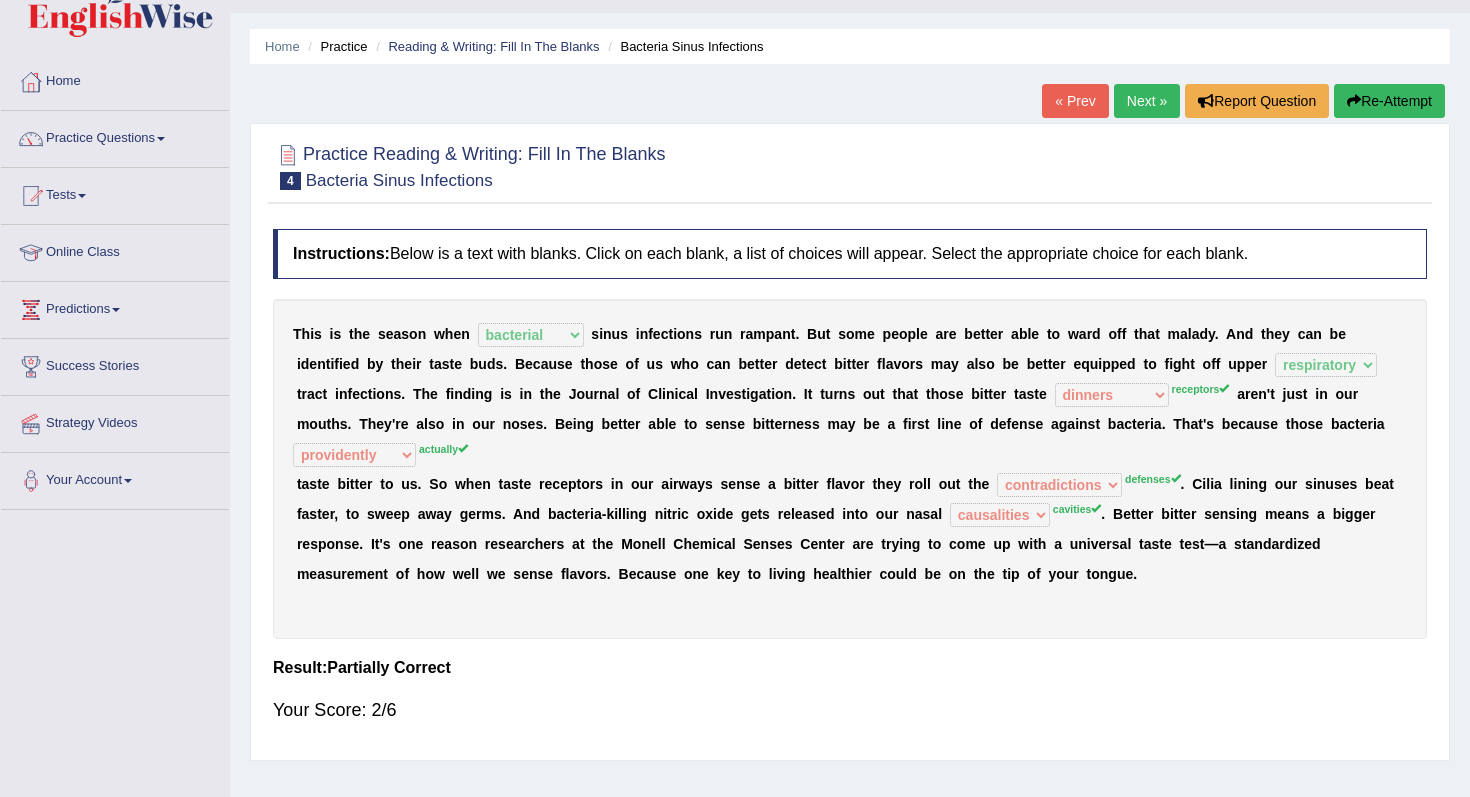 scroll, scrollTop: 0, scrollLeft: 0, axis: both 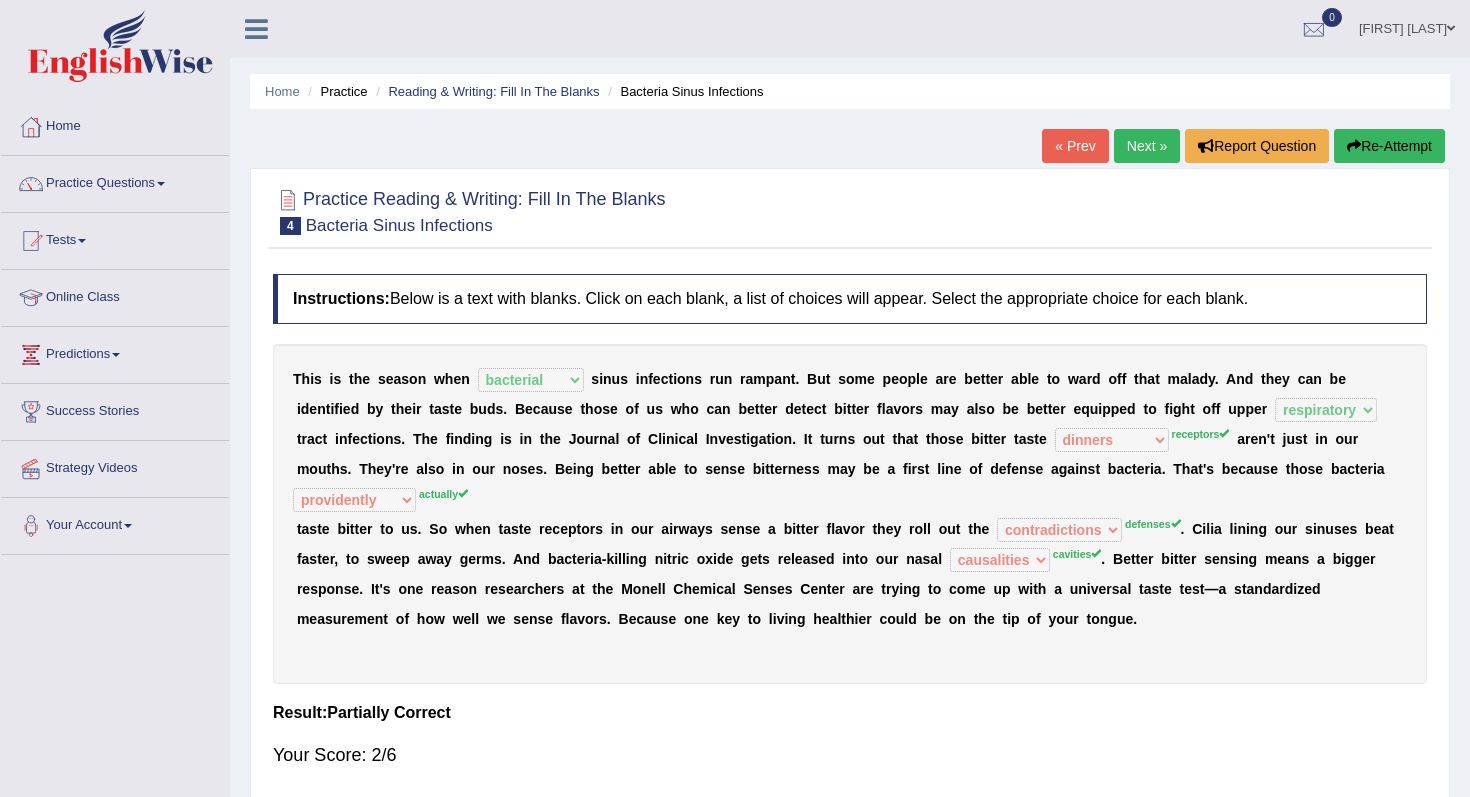 click on "Re-Attempt" at bounding box center (1389, 146) 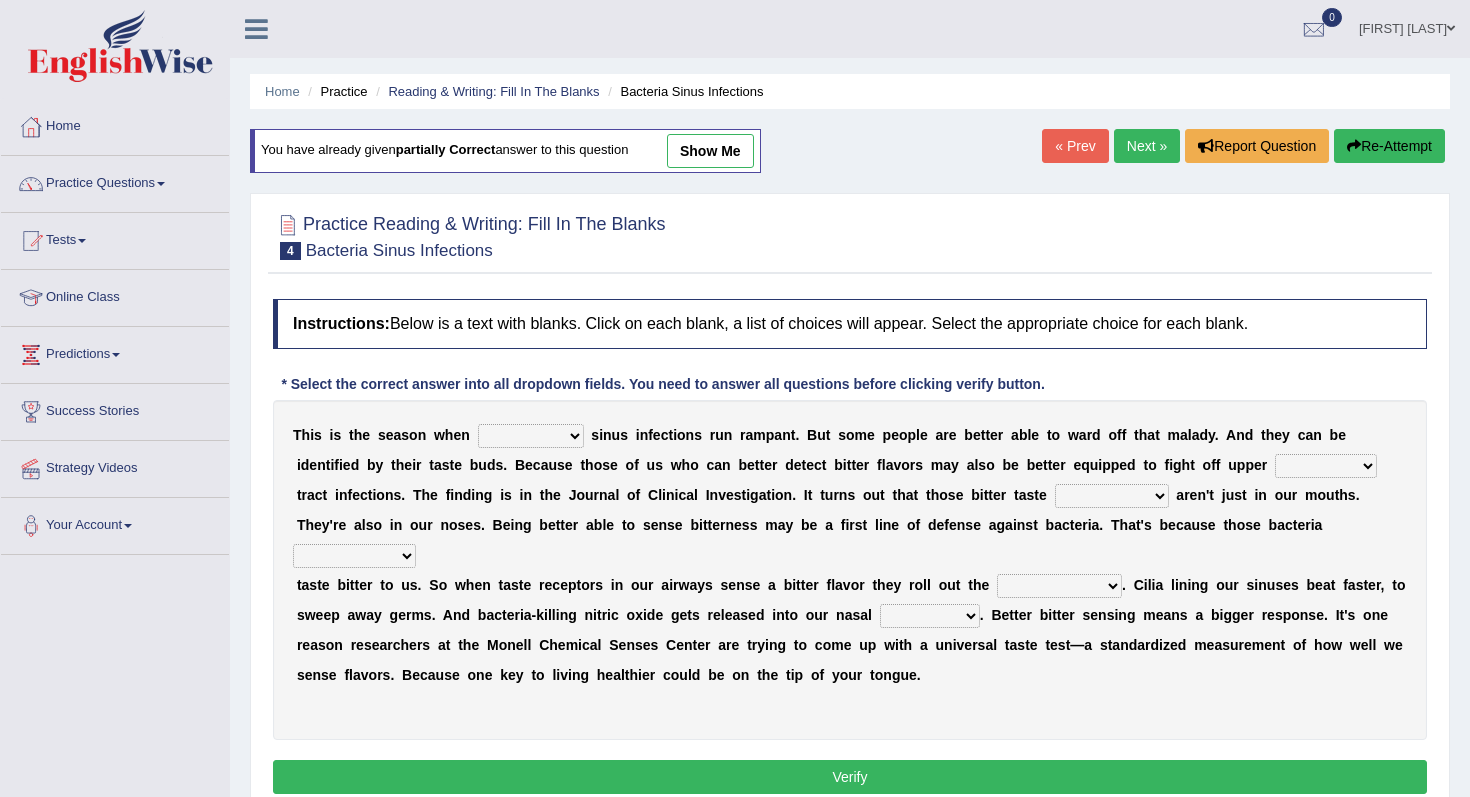 scroll, scrollTop: 0, scrollLeft: 0, axis: both 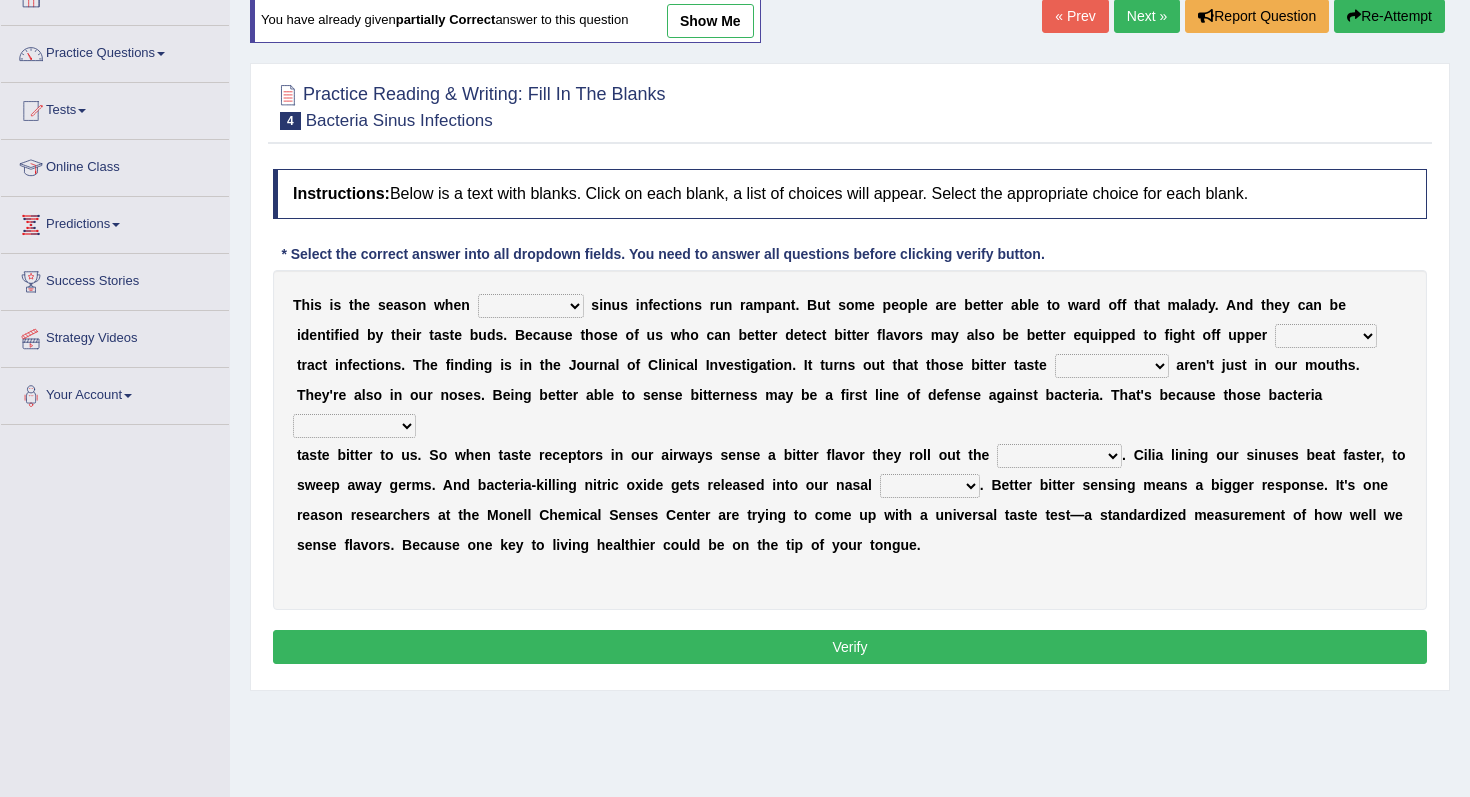 click on "conventicle atheist bacterial prissier" at bounding box center (531, 306) 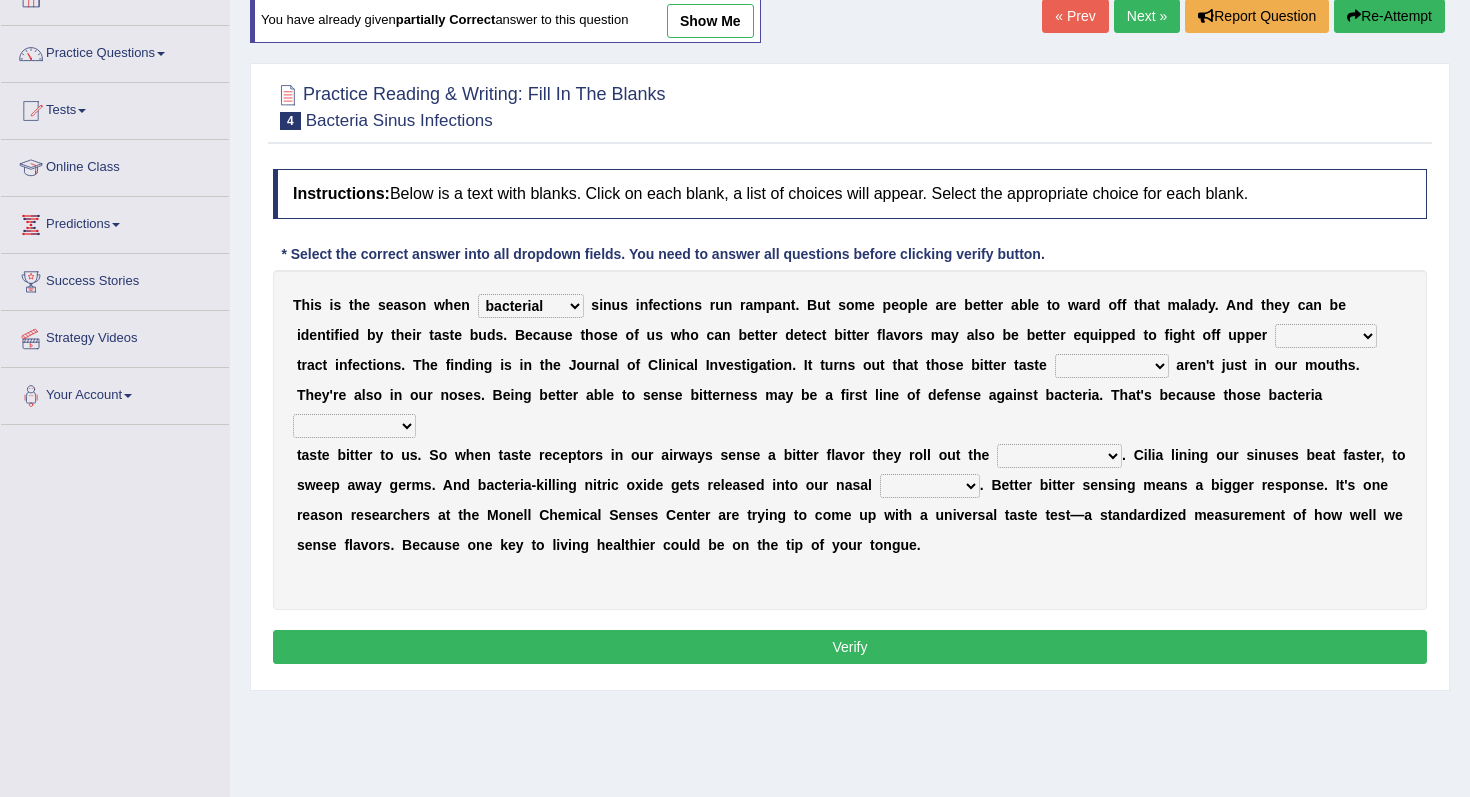 click on "faulty respiratory togae gawky" at bounding box center [1326, 336] 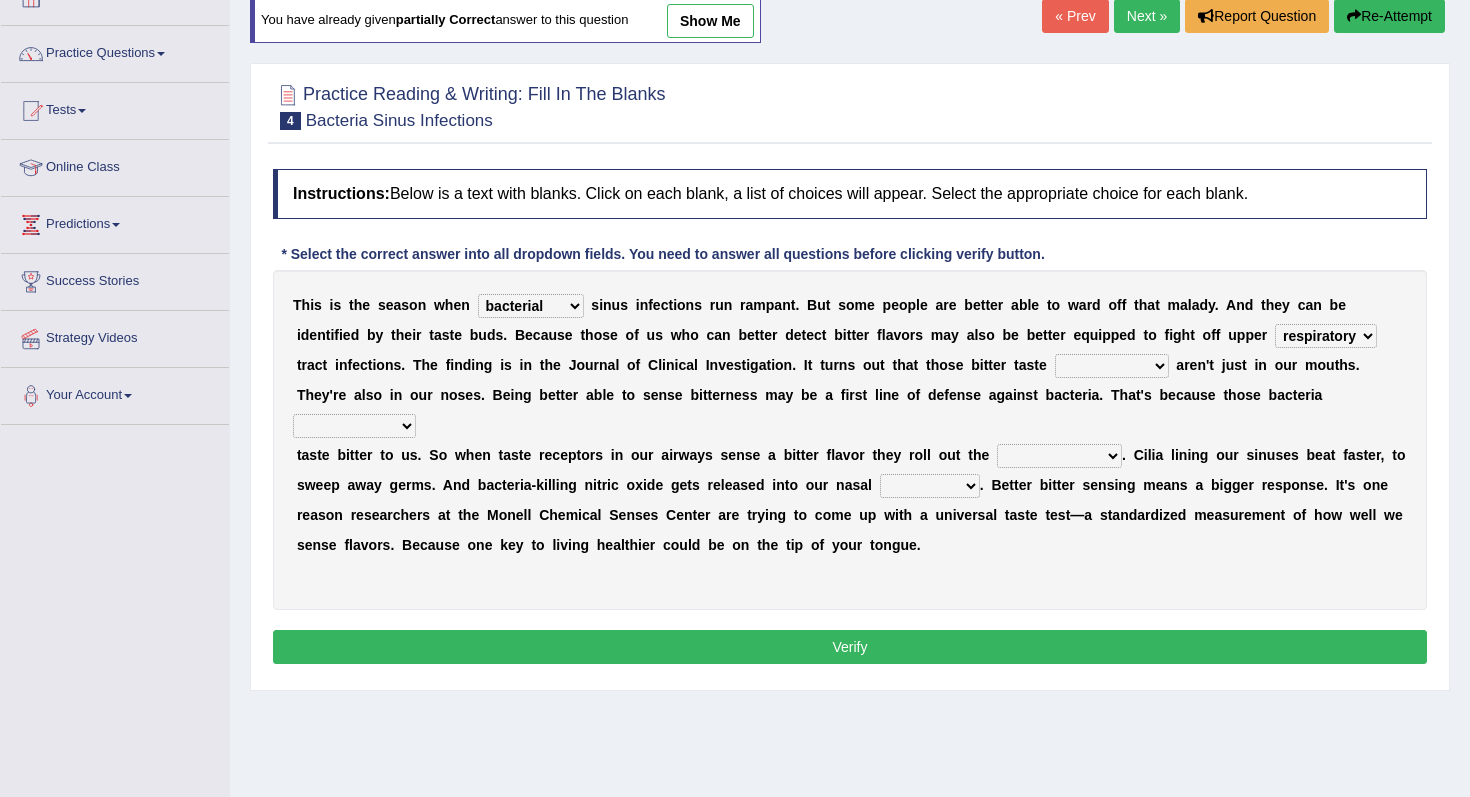 click on "depressions dinners submissions receptors" at bounding box center (1112, 366) 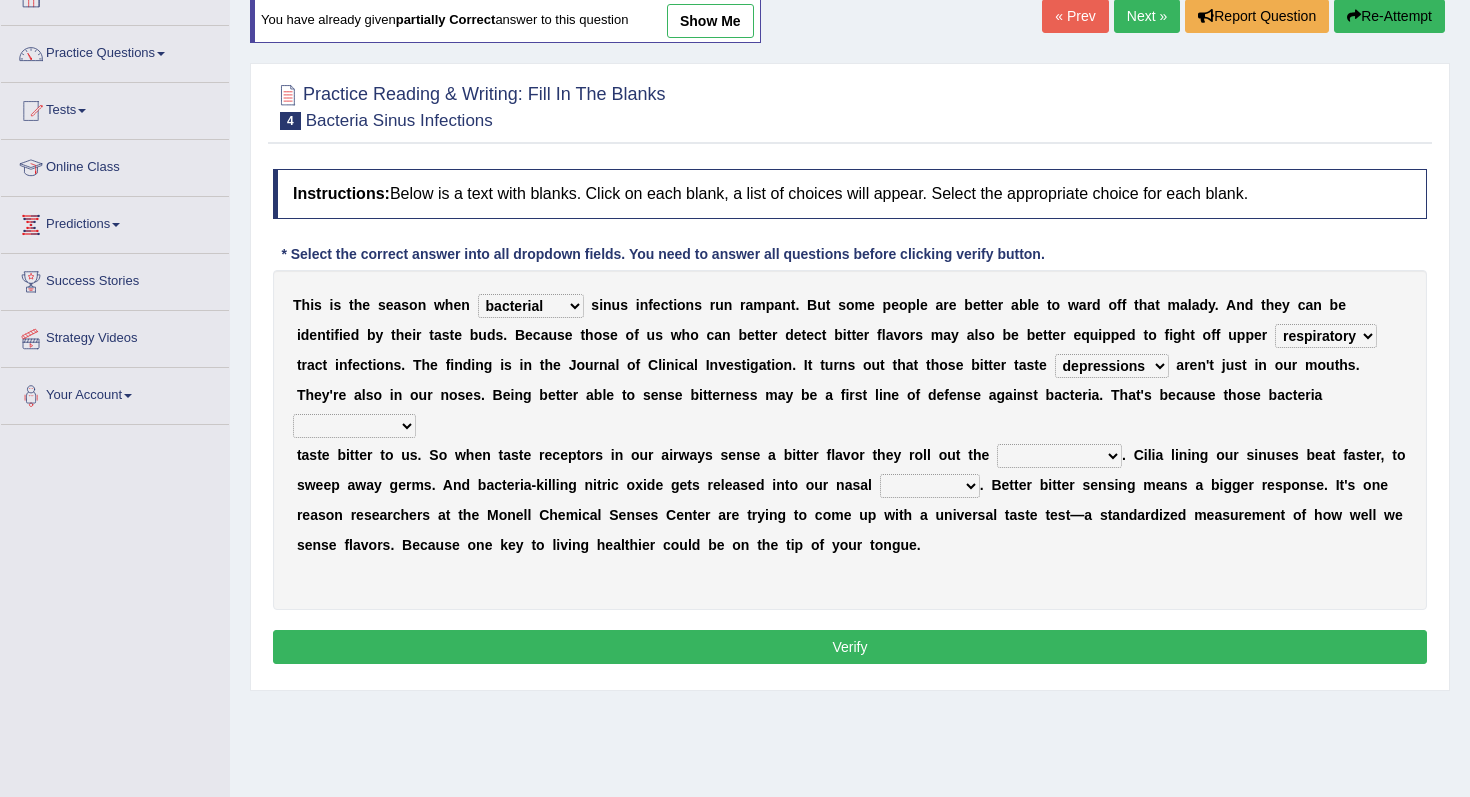 click on "purposelessly actually diagonally providently" at bounding box center (354, 426) 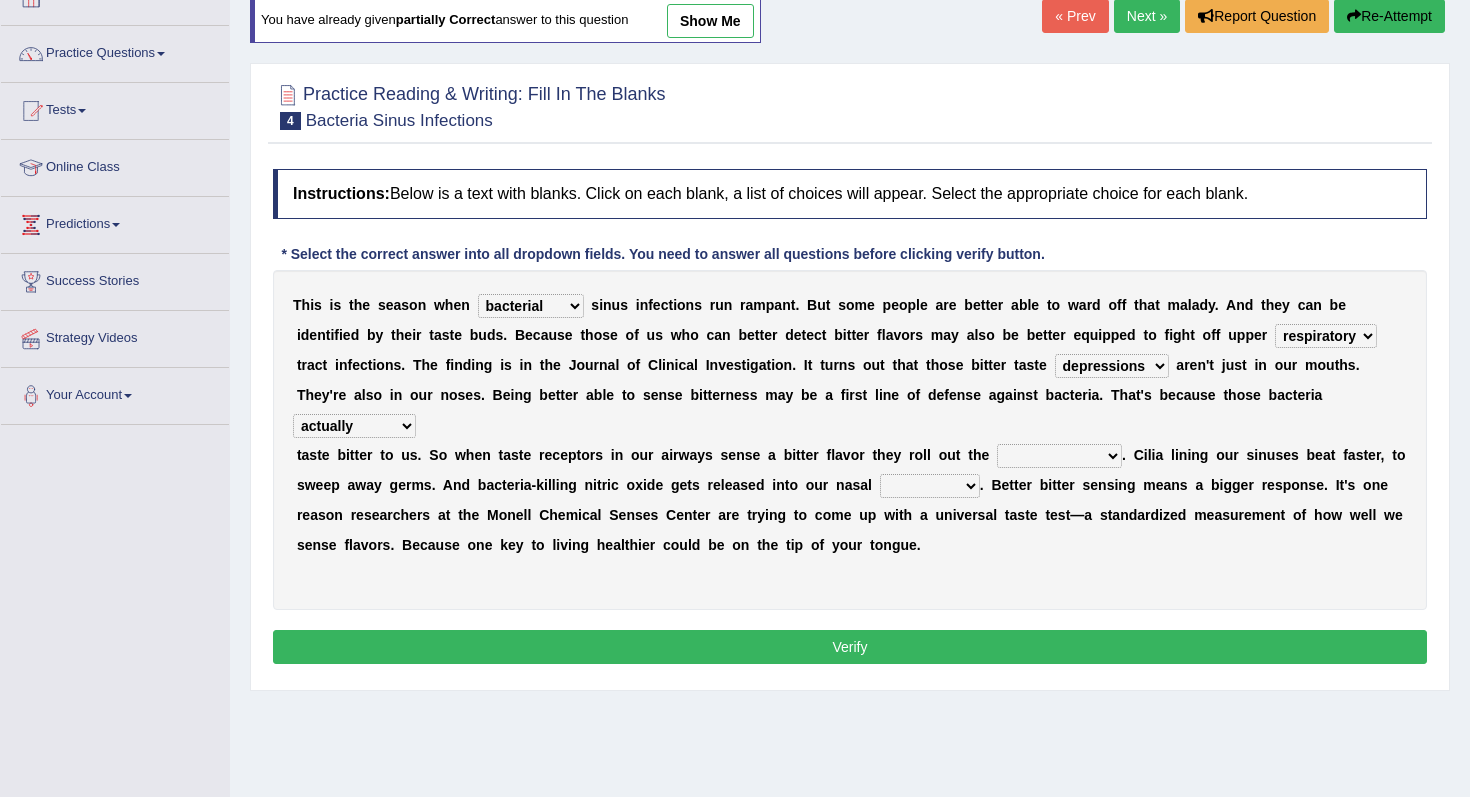 click on "defenses contradictions chestnuts pelvis" at bounding box center (1059, 456) 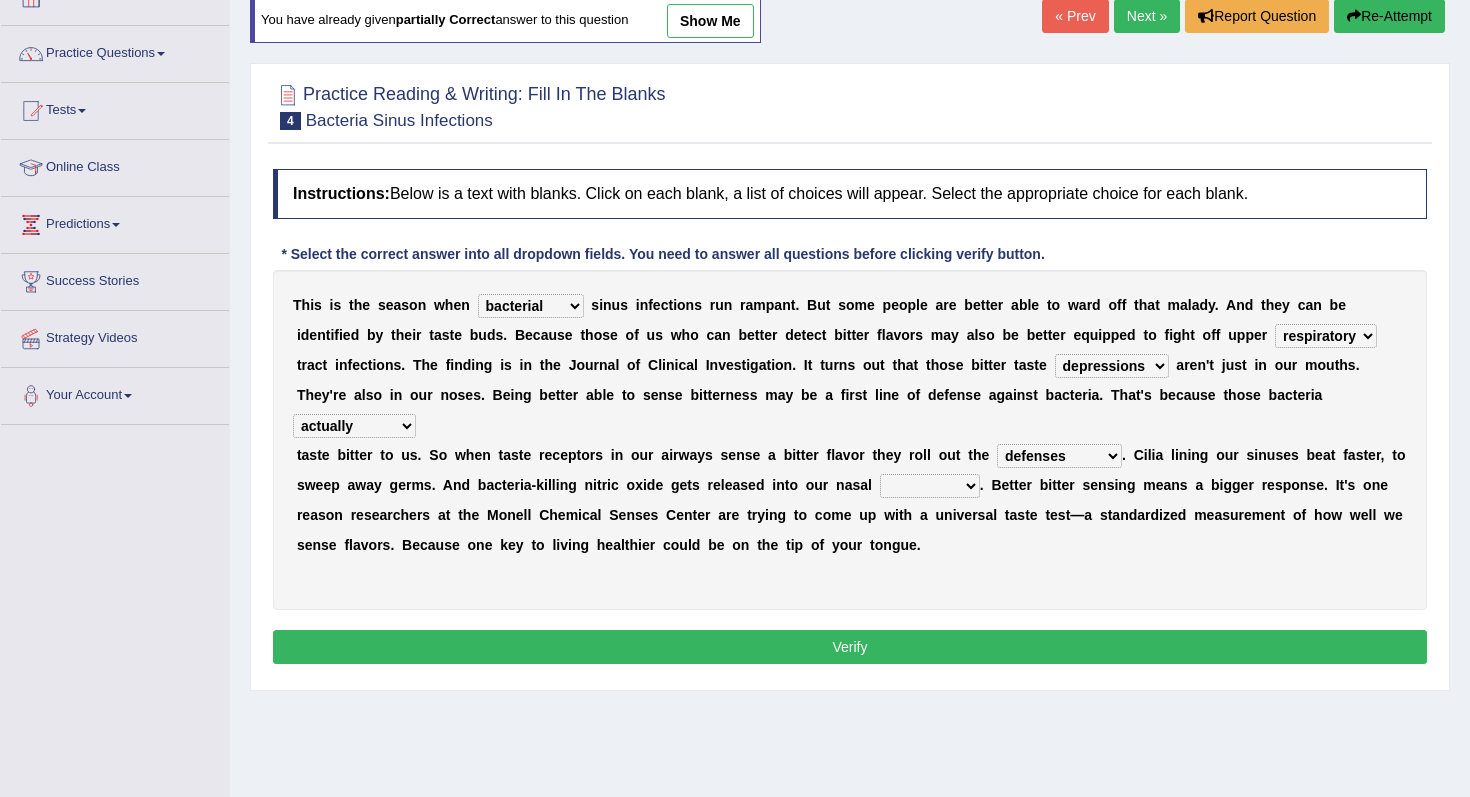 click on "causalities localities infirmities cavities" at bounding box center (930, 486) 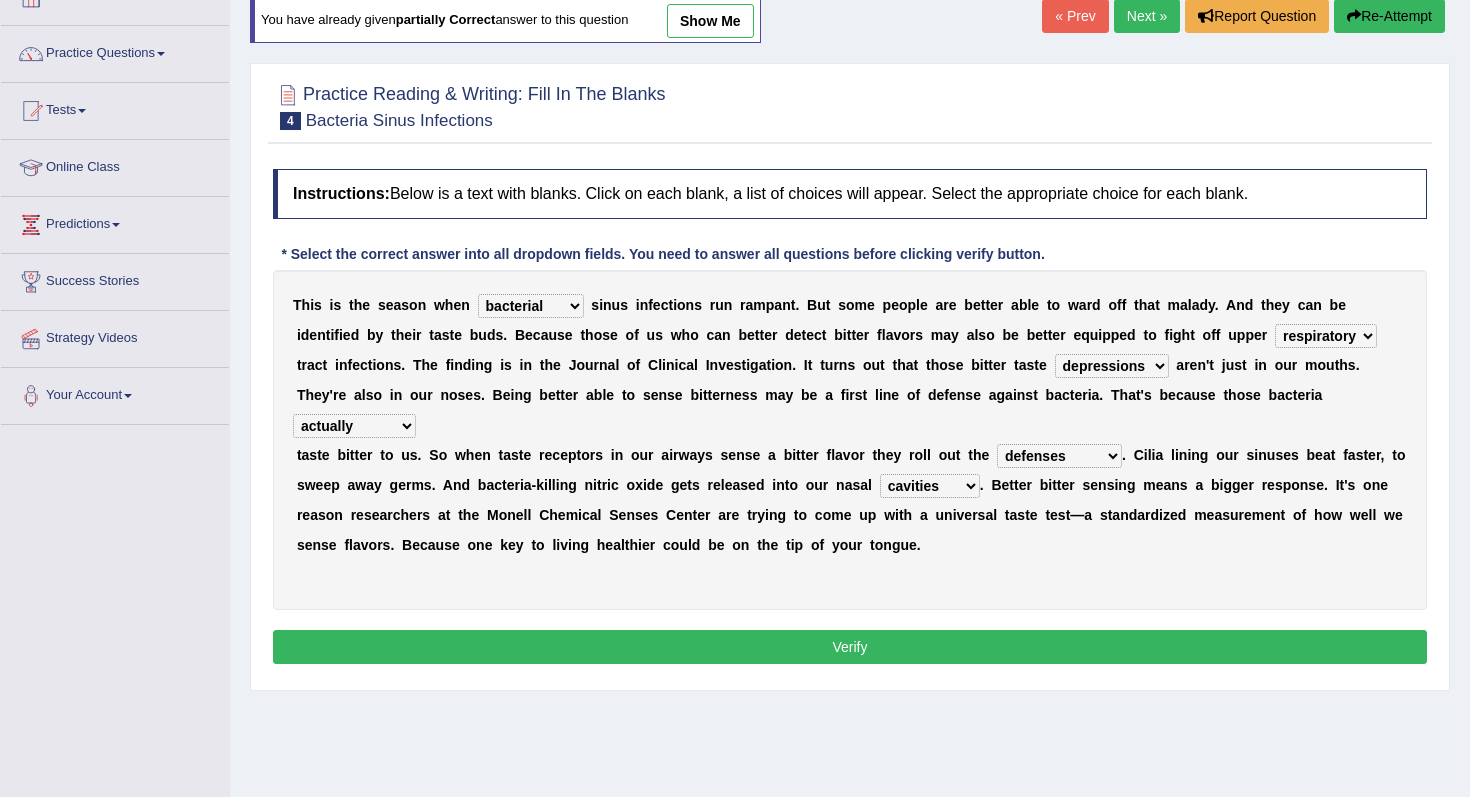click on "Verify" at bounding box center (850, 647) 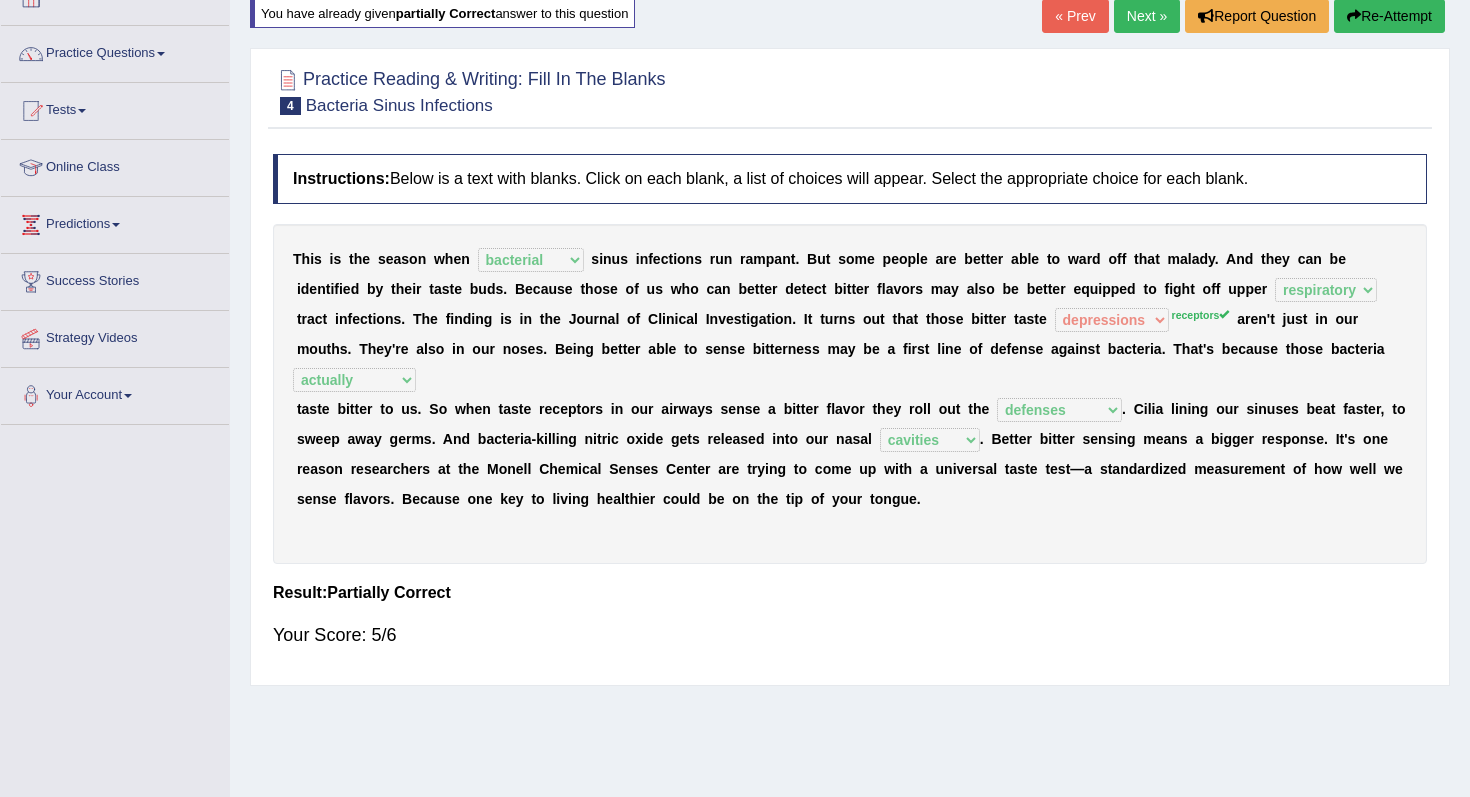 click on "Next »" at bounding box center [1147, 16] 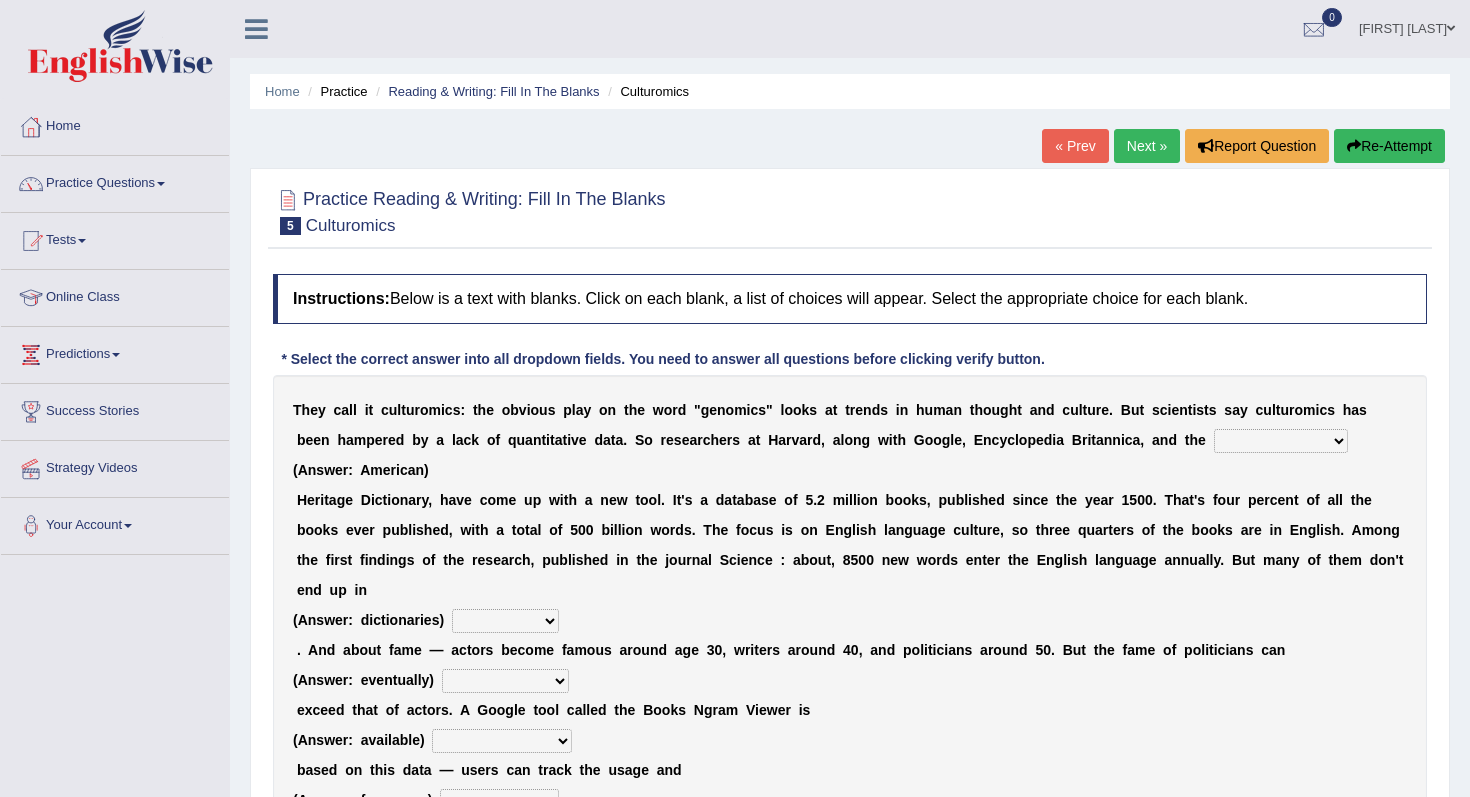 scroll, scrollTop: 0, scrollLeft: 0, axis: both 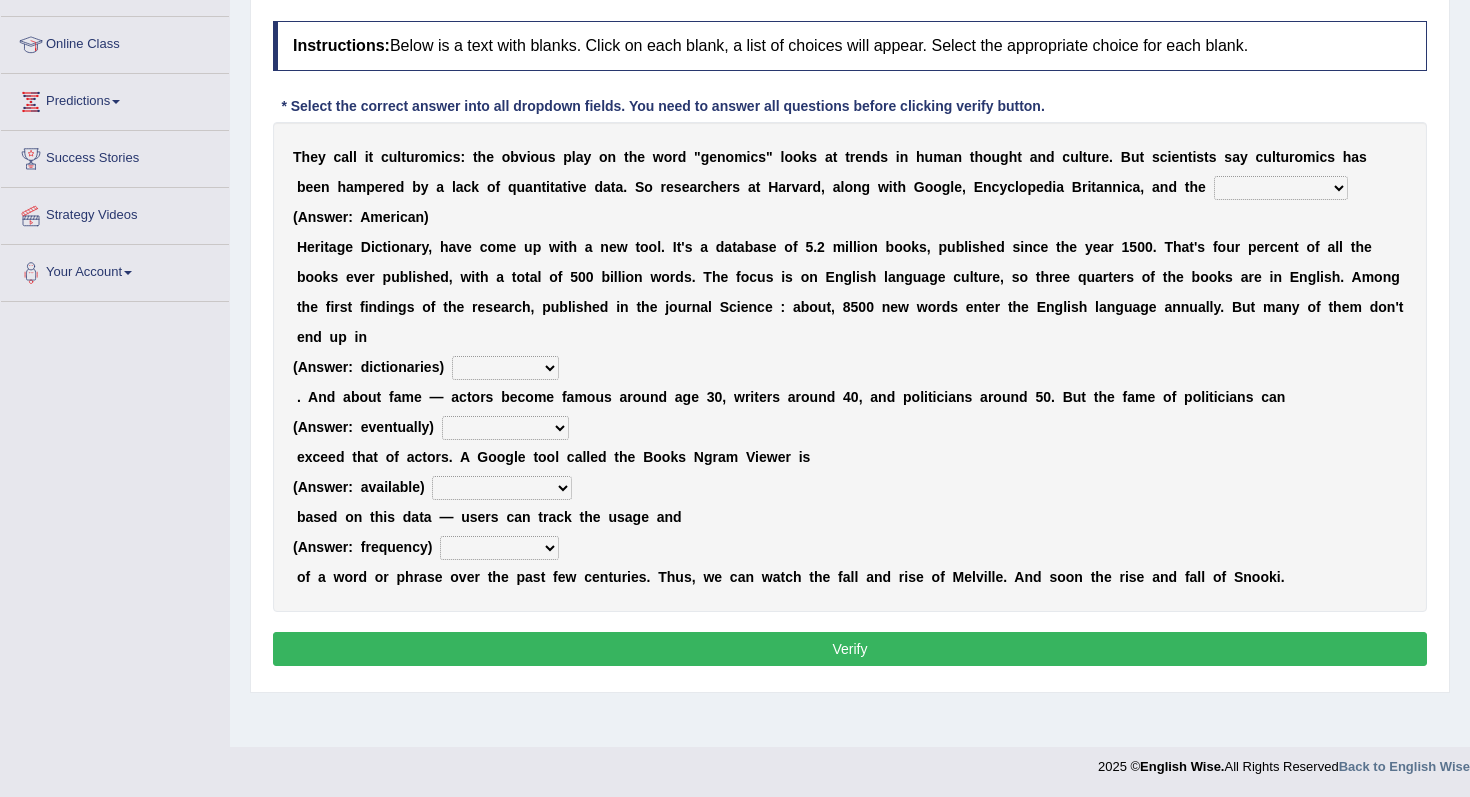 click on "Mettlesome Silicon Acetaminophen American" at bounding box center (1281, 188) 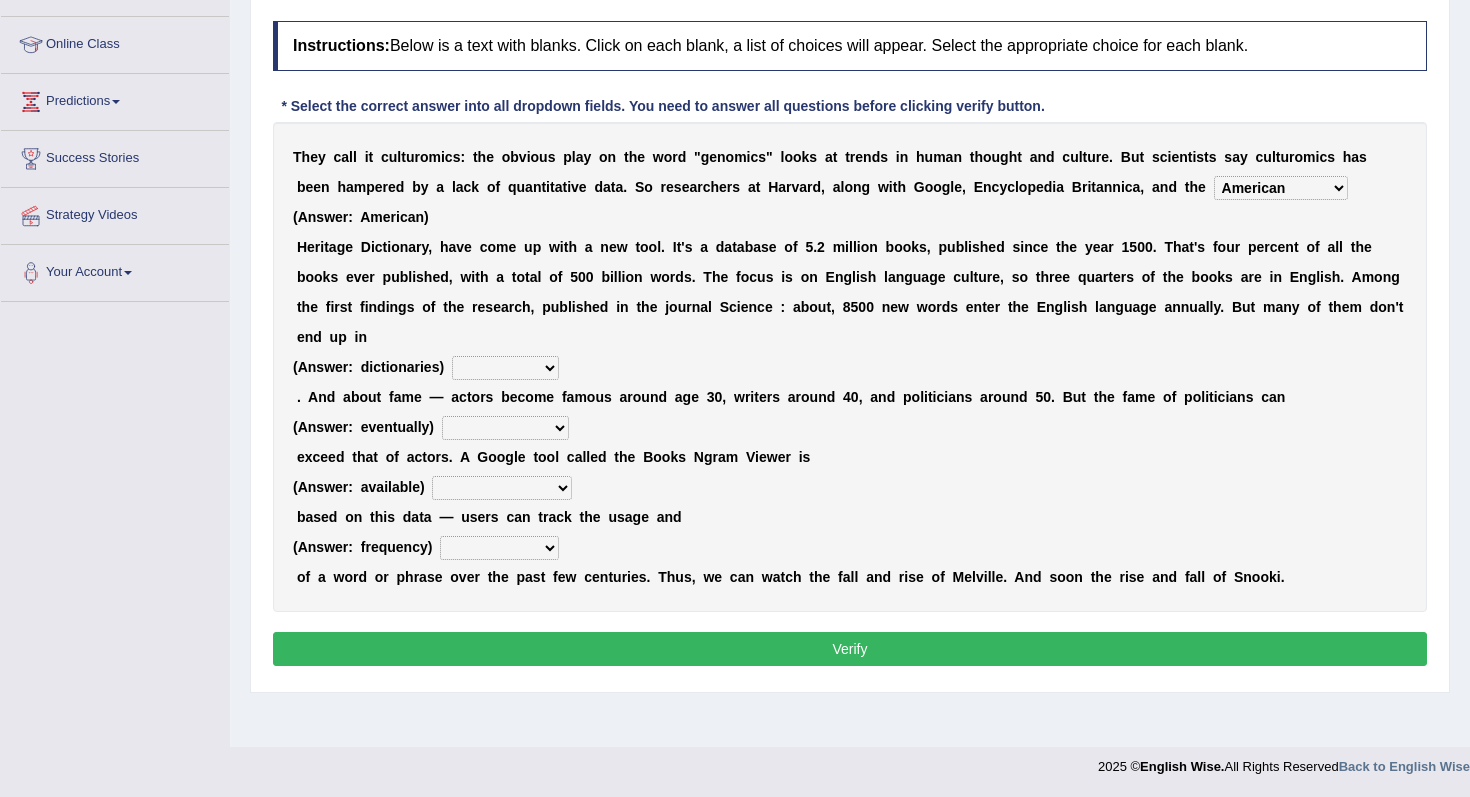 click on "veterinaries fairies dictionaries smithies" at bounding box center [505, 368] 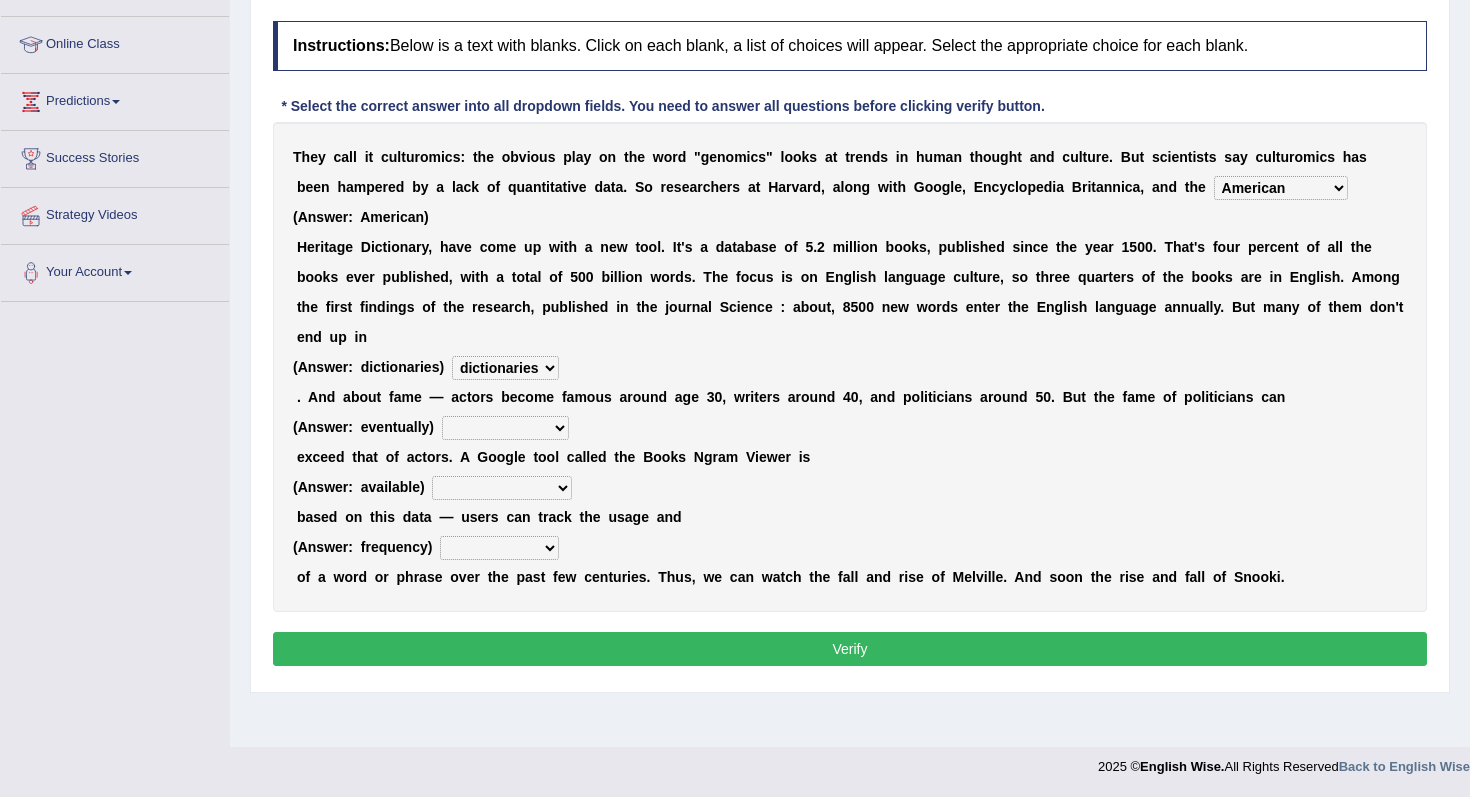 click on "intelligibly eventually venturesomely preferably" at bounding box center [505, 428] 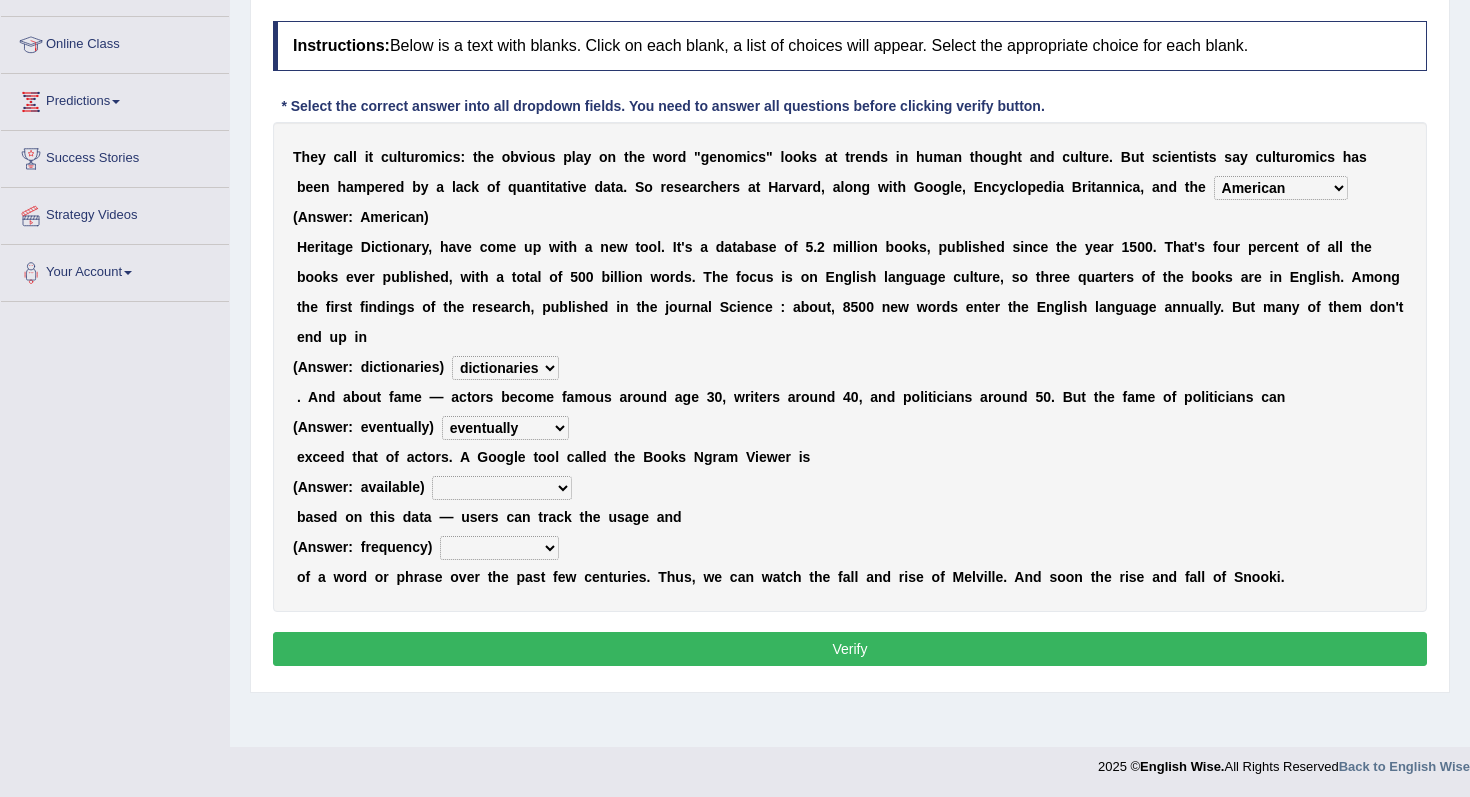 click on "nonoccupational nonbreakable trainable available" at bounding box center [502, 488] 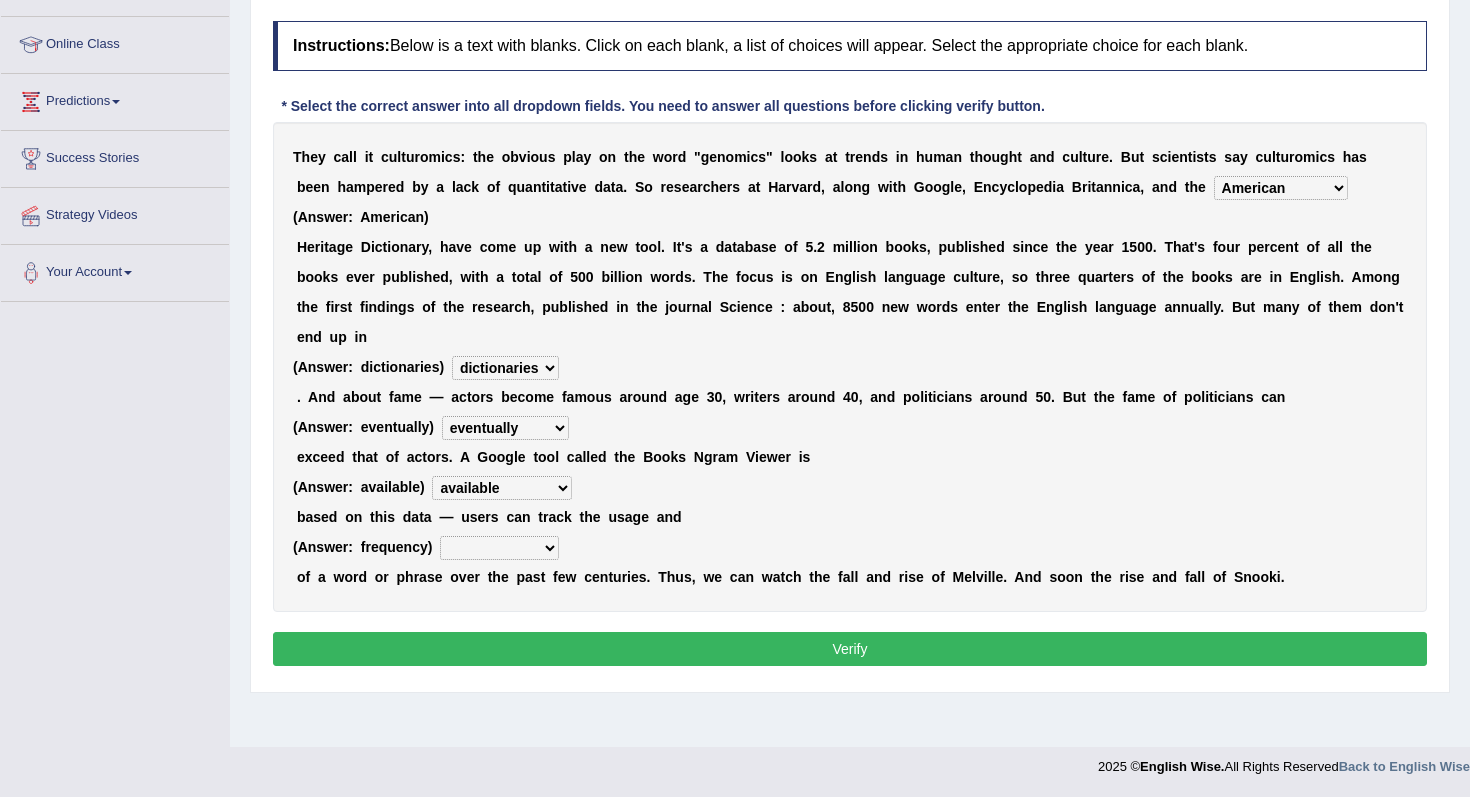 click on "frequency derisory drearily inappreciably" at bounding box center [499, 548] 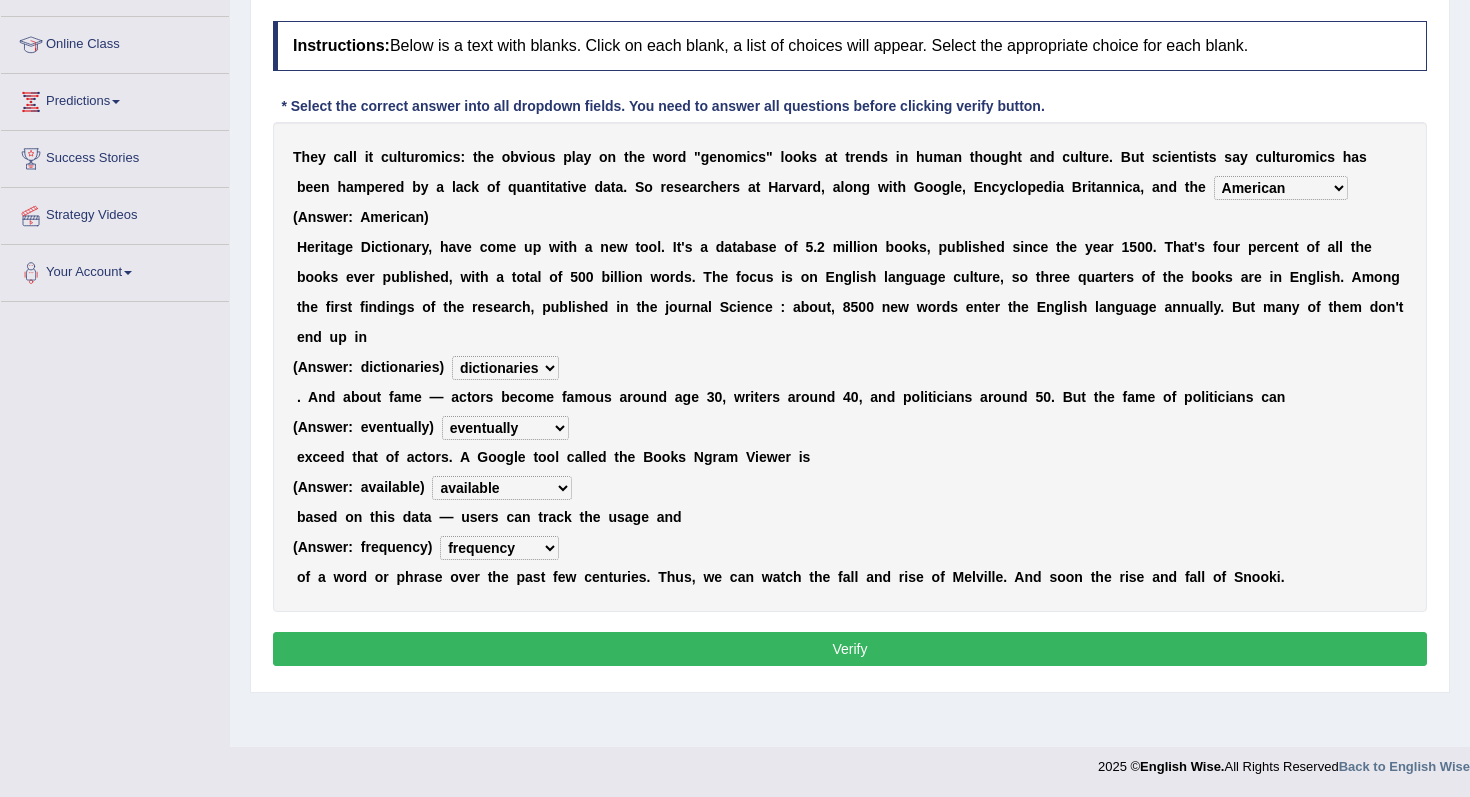 click on "Verify" at bounding box center [850, 649] 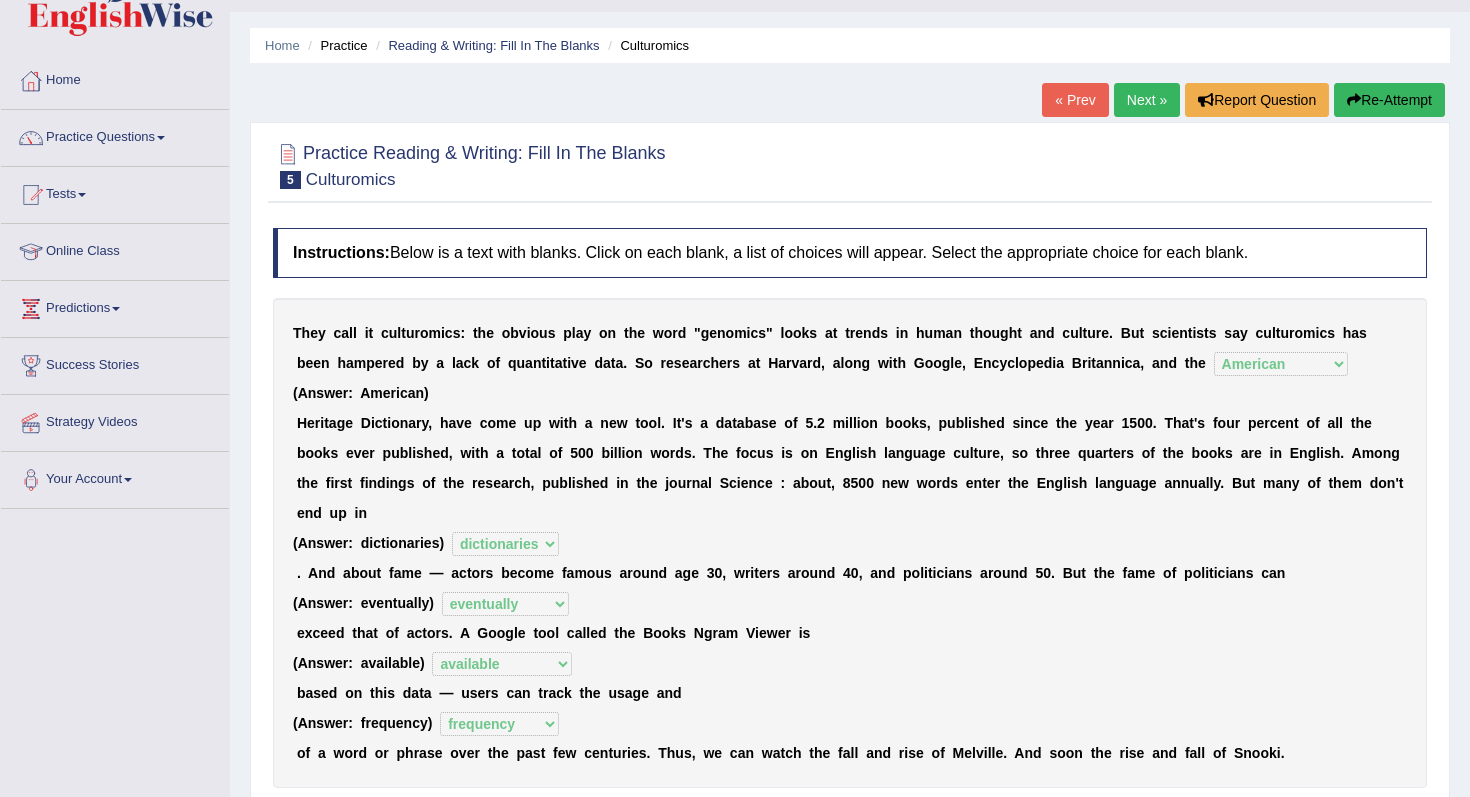 scroll, scrollTop: 0, scrollLeft: 0, axis: both 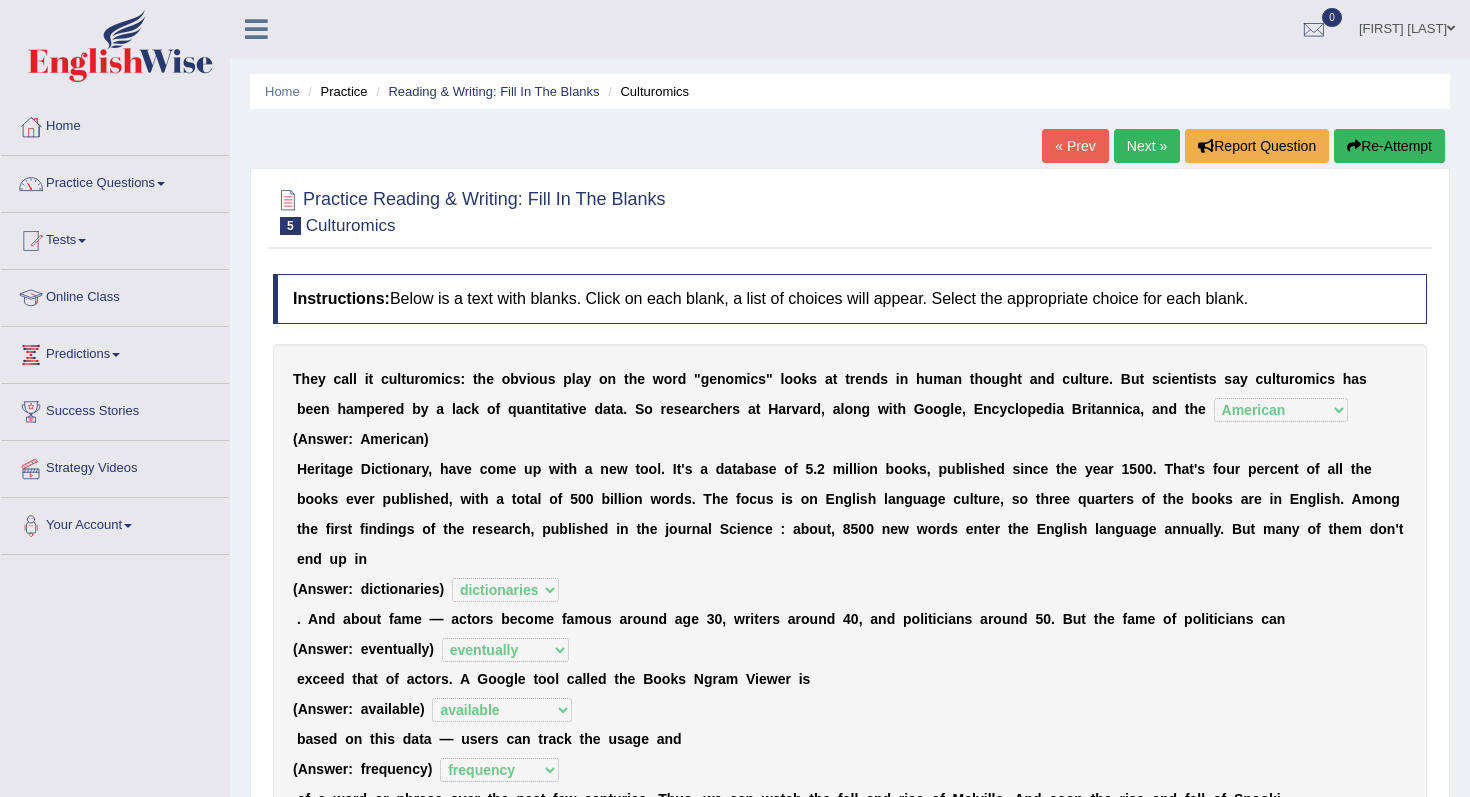click on "Next »" at bounding box center (1147, 146) 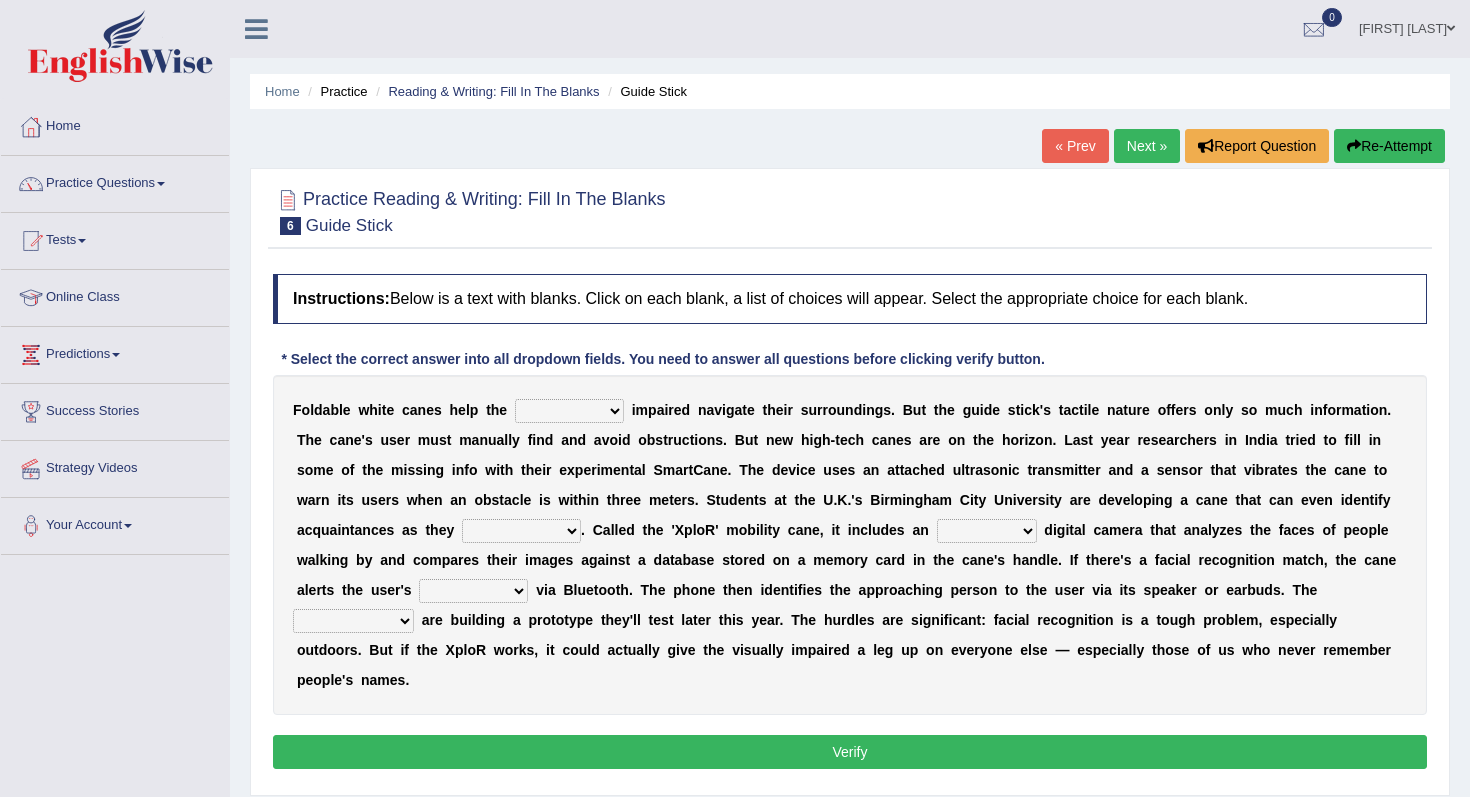 scroll, scrollTop: 0, scrollLeft: 0, axis: both 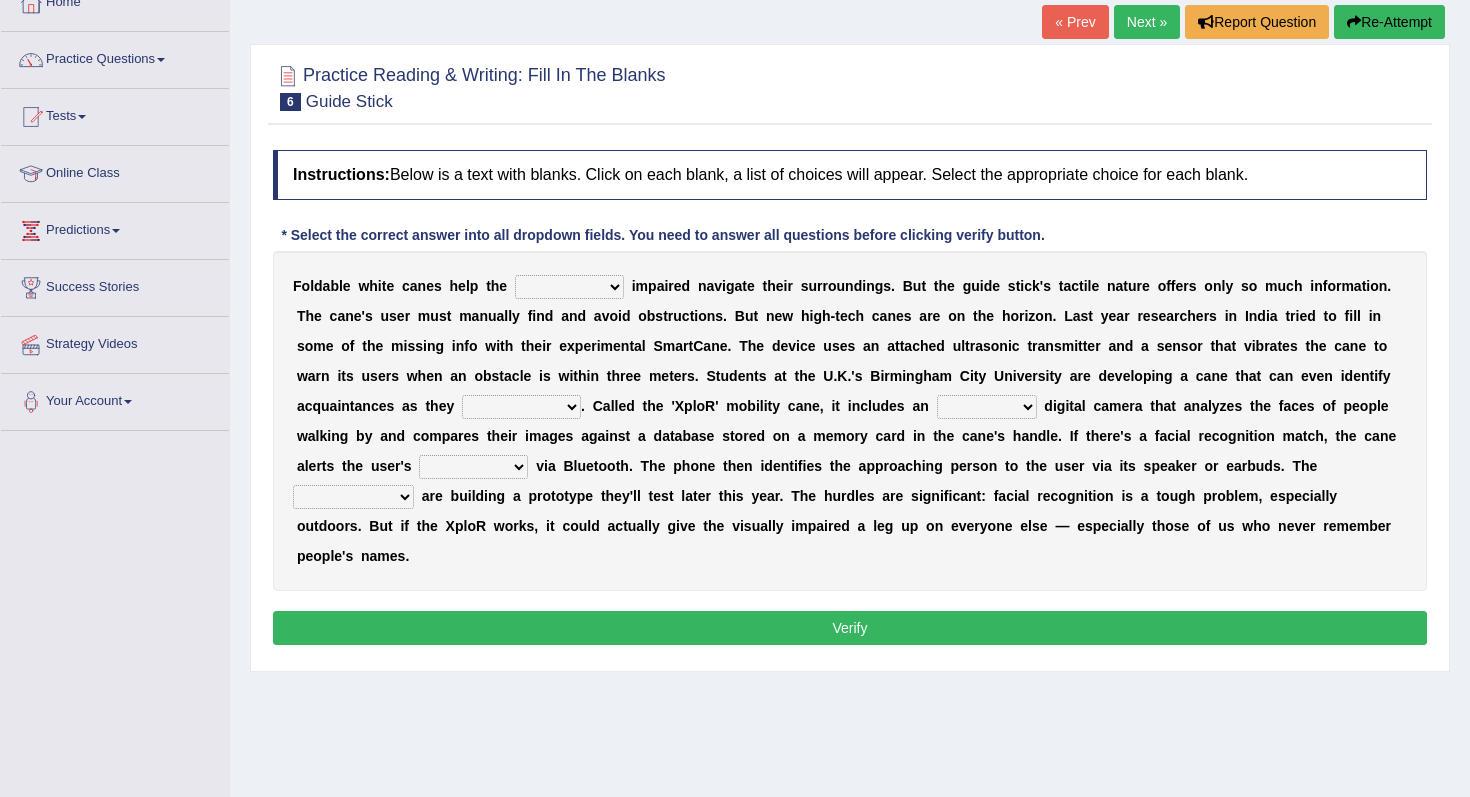 click on "felicity insensitivity visually malleability" at bounding box center [569, 287] 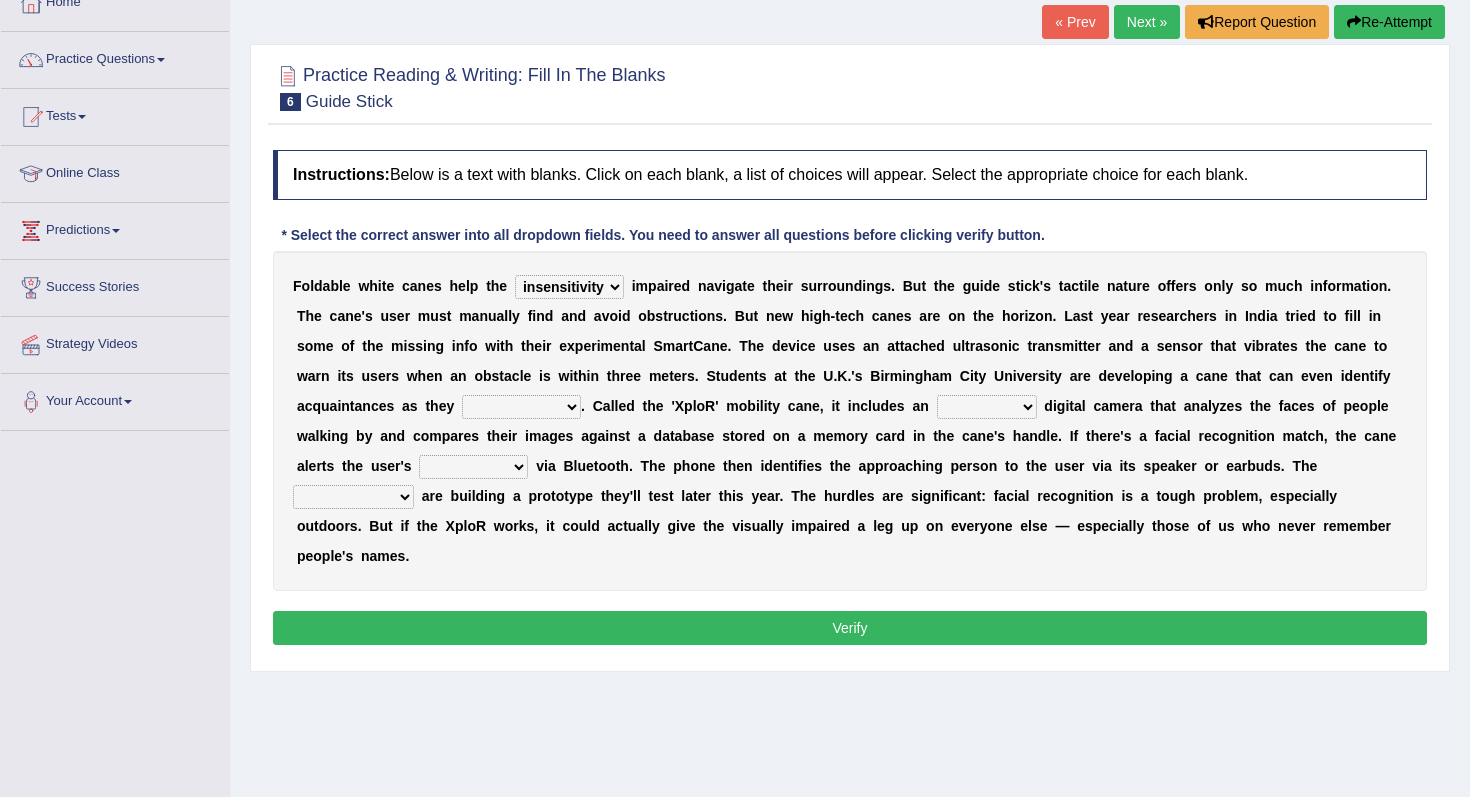 click on "likelihood throat northernmost approach" at bounding box center [521, 407] 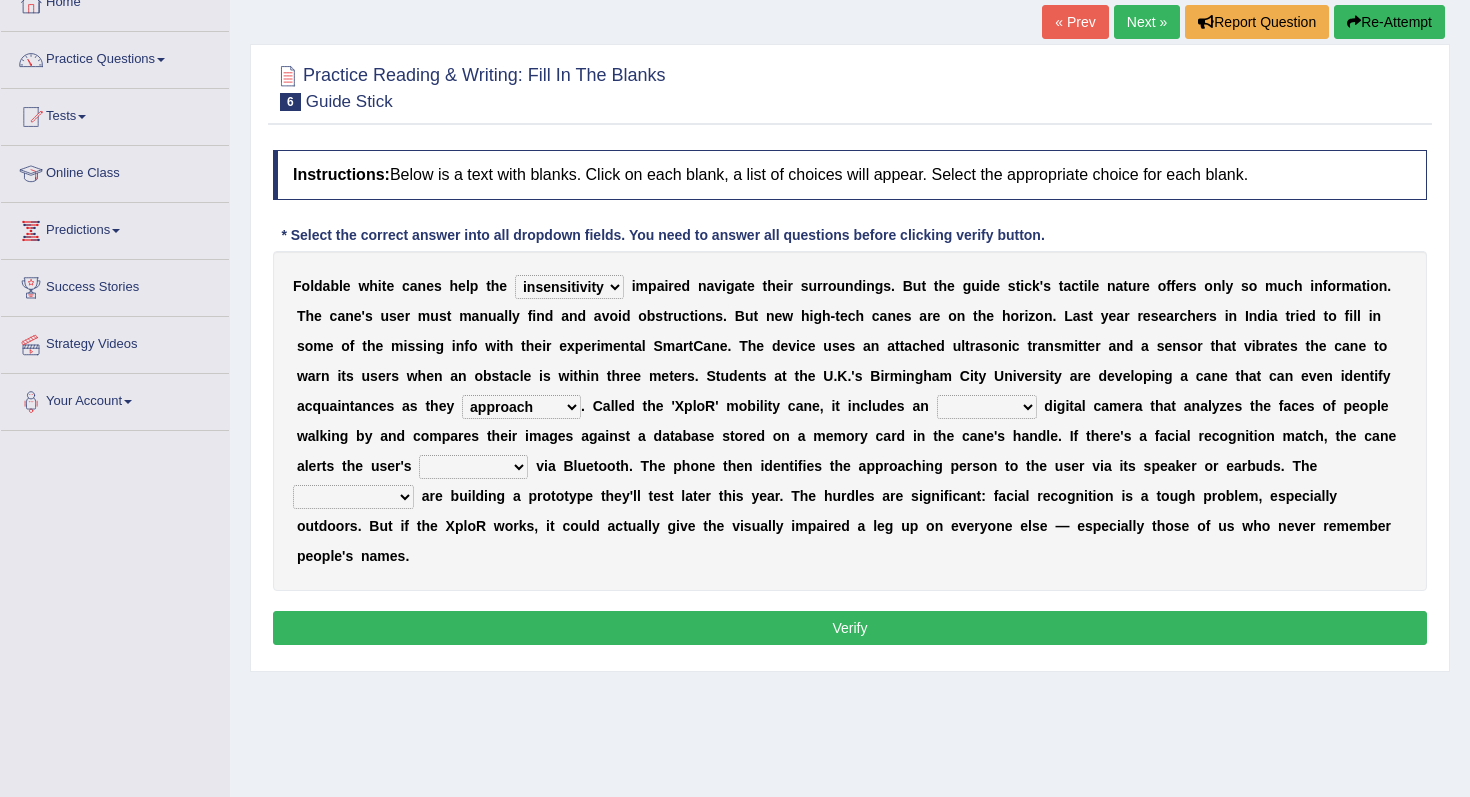 click on "untested embedded deadest skinhead" at bounding box center [987, 407] 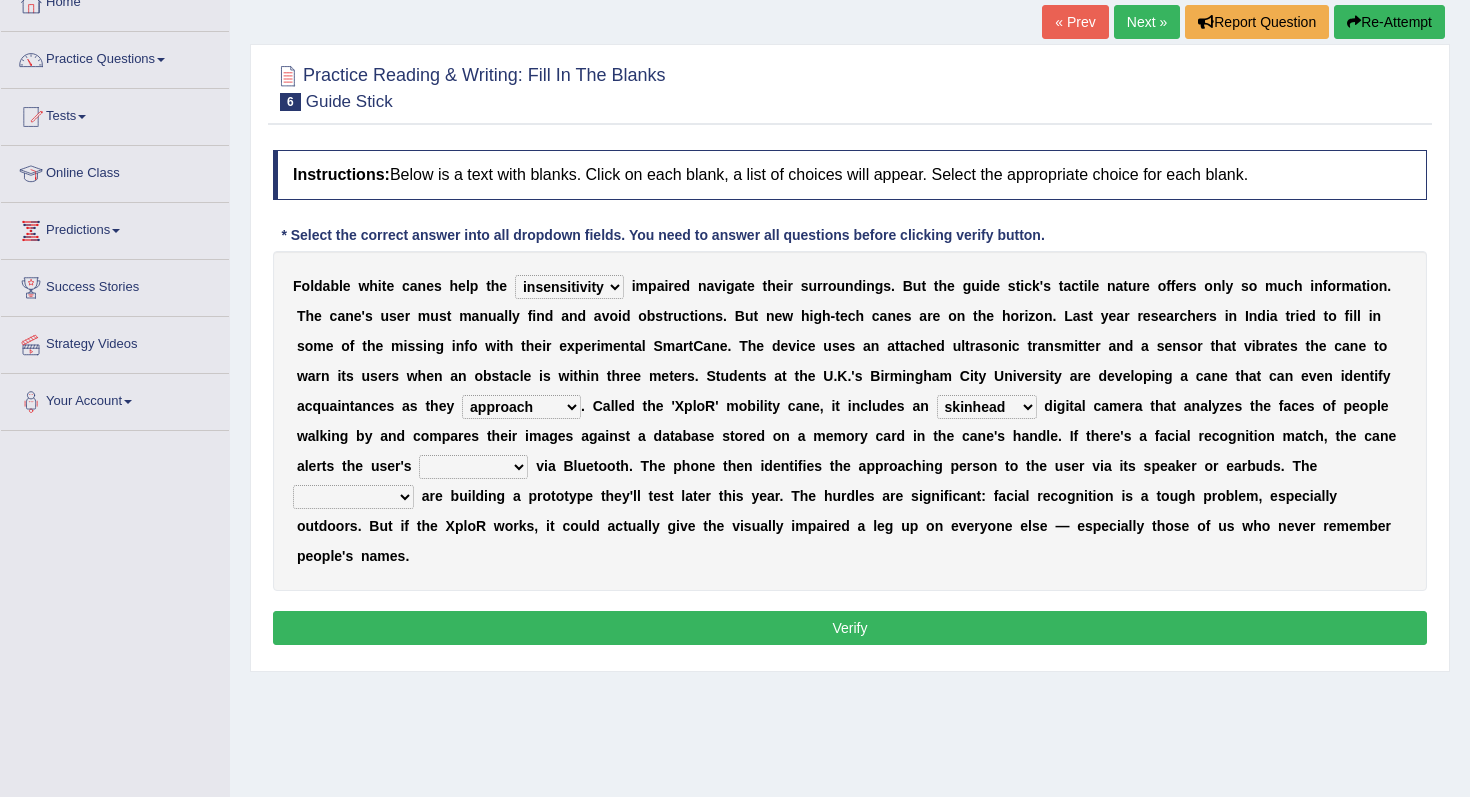 click on "waterborne alone smartphone postpone" at bounding box center [473, 467] 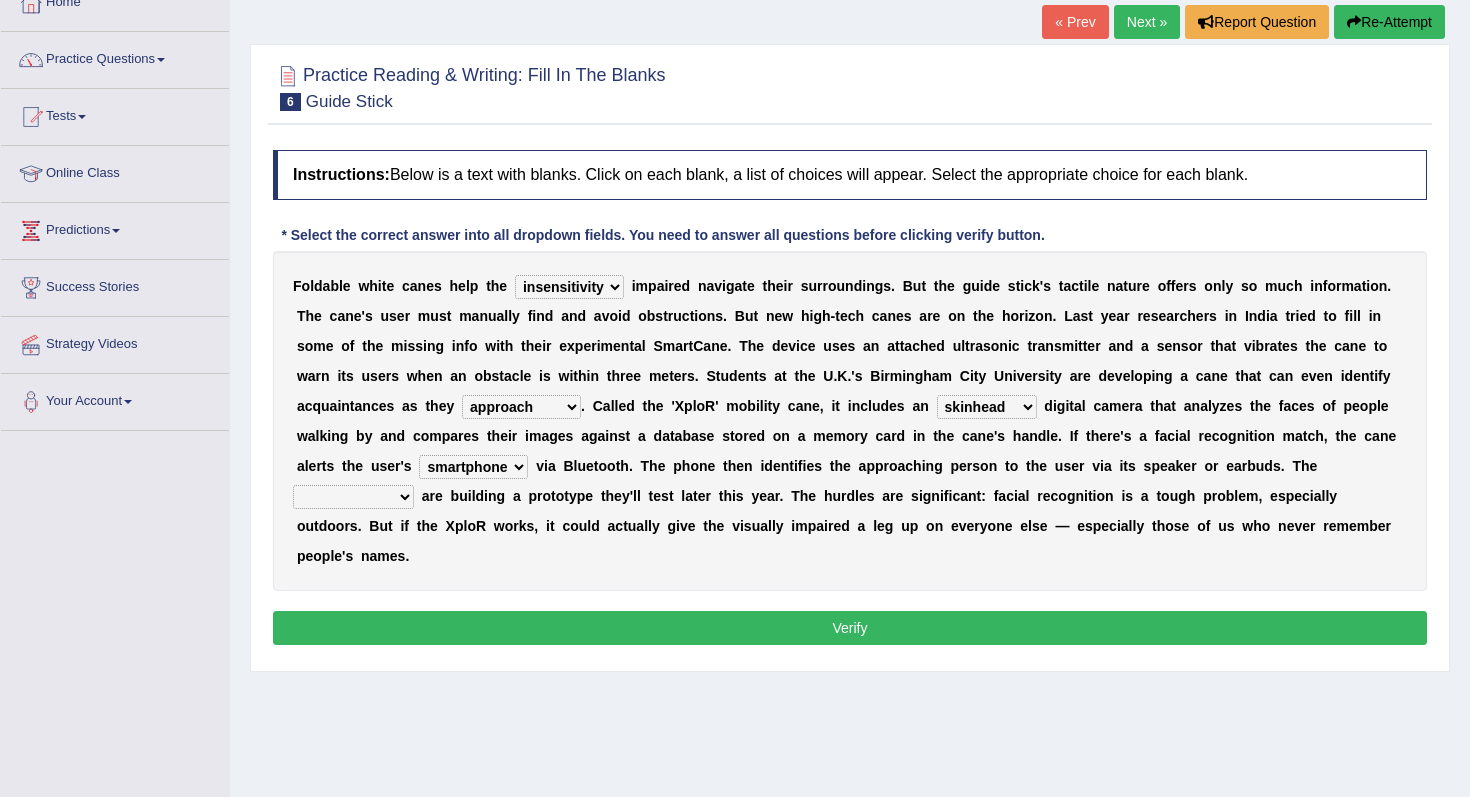 click on "jurisprudence bootless students jukebox" at bounding box center [353, 497] 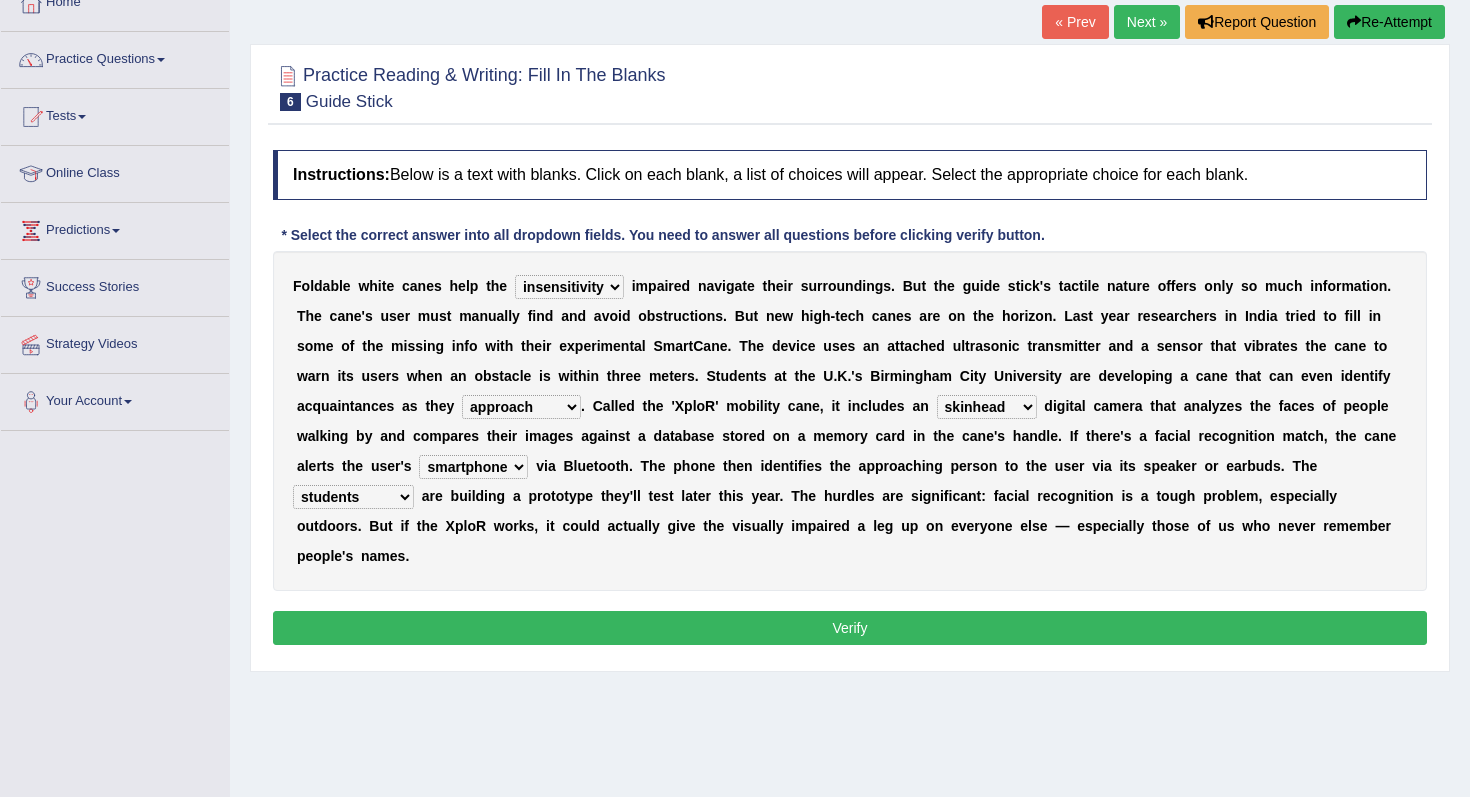 click on "Verify" at bounding box center [850, 628] 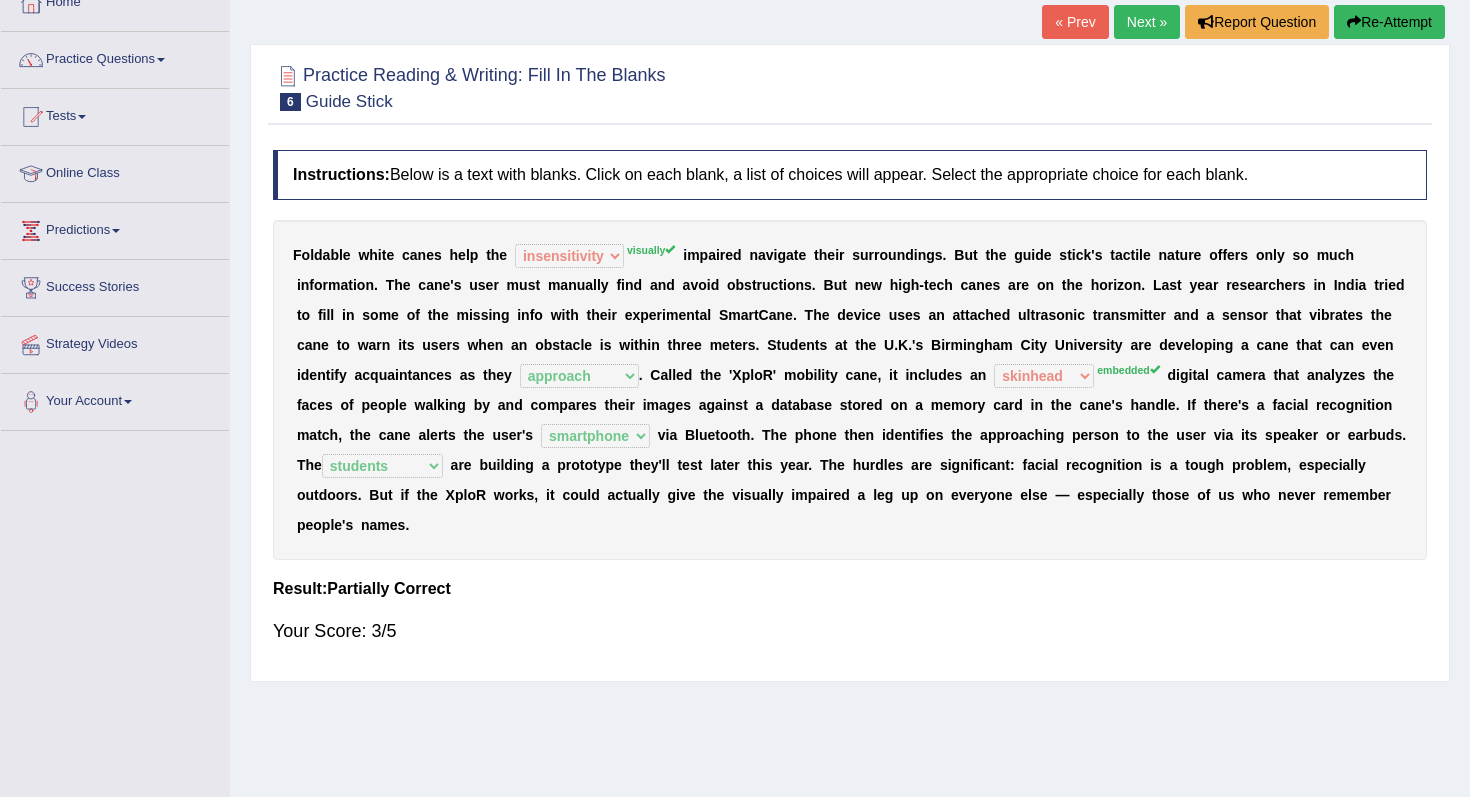 click on "Next »" at bounding box center [1147, 22] 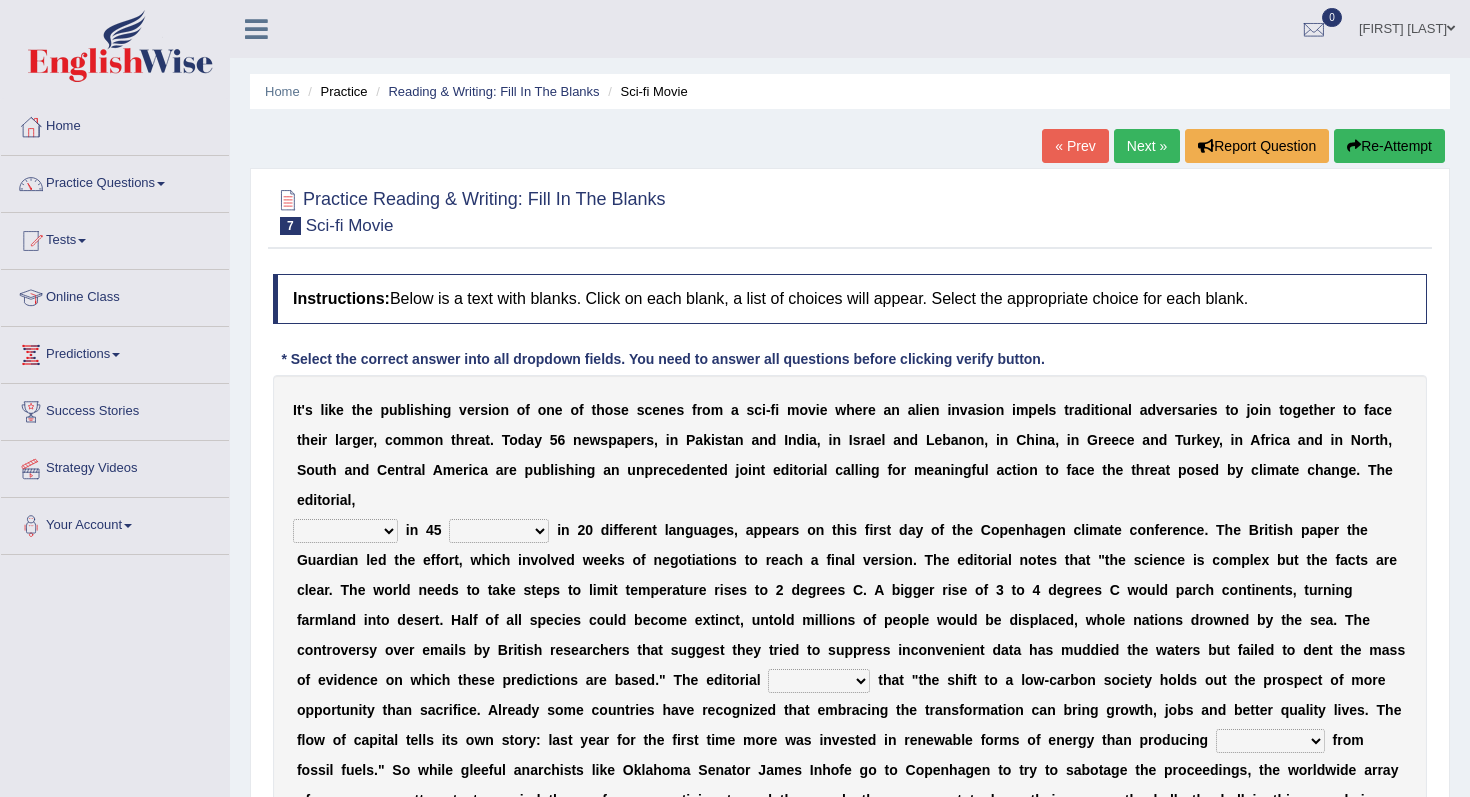 scroll, scrollTop: 0, scrollLeft: 0, axis: both 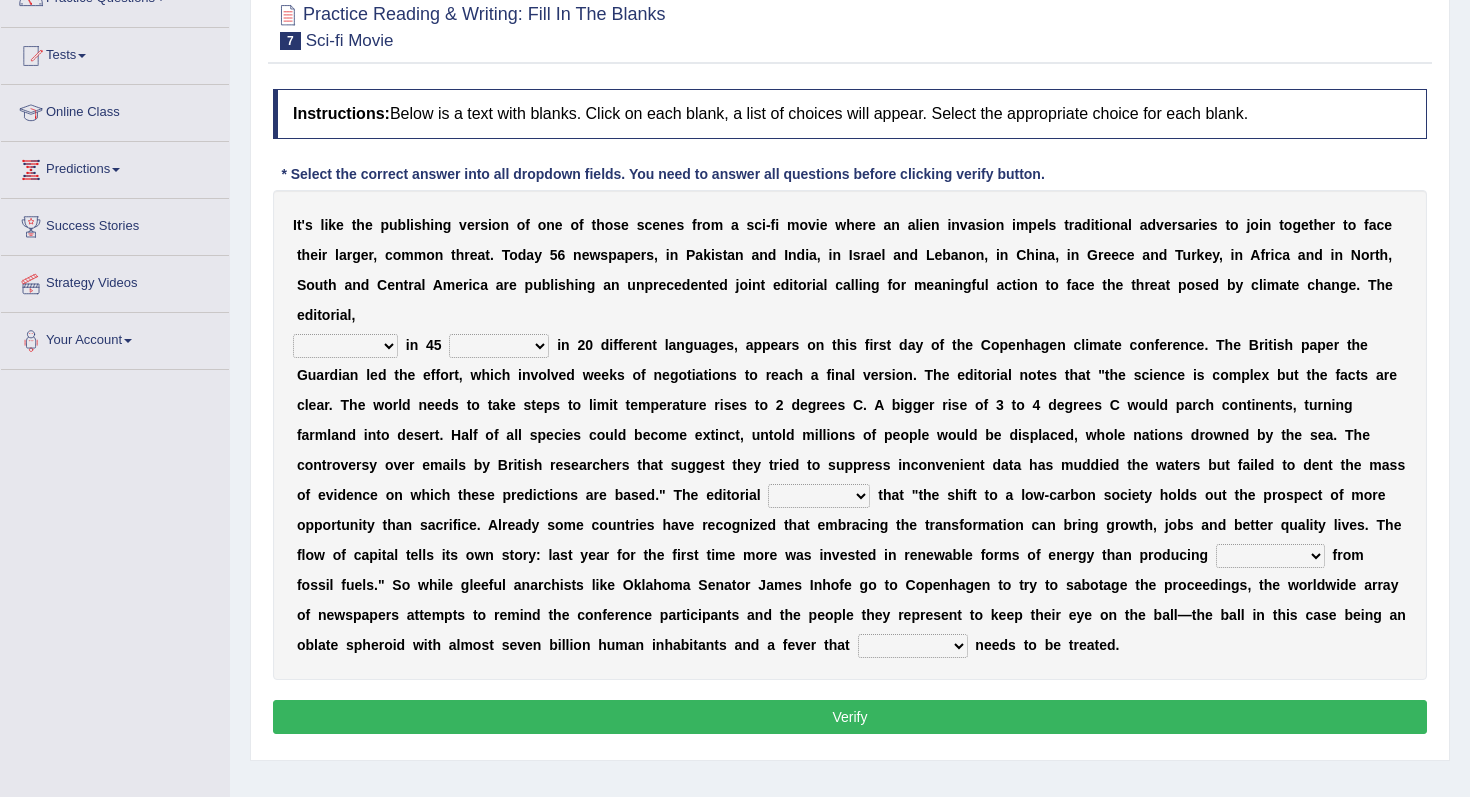 click on "published publicized burnished transmitted" at bounding box center (345, 346) 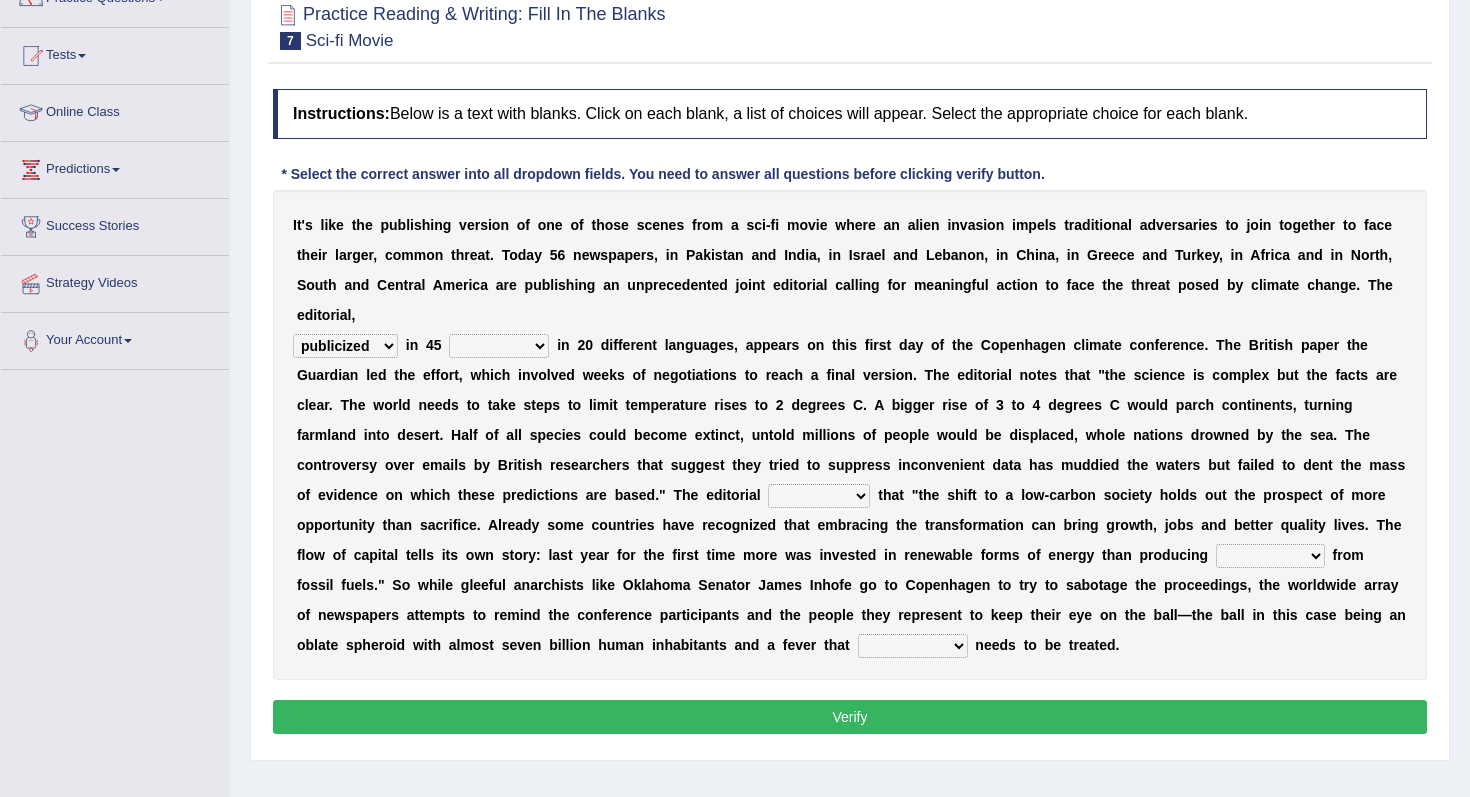 click on "clans countries continents terraces" at bounding box center (499, 346) 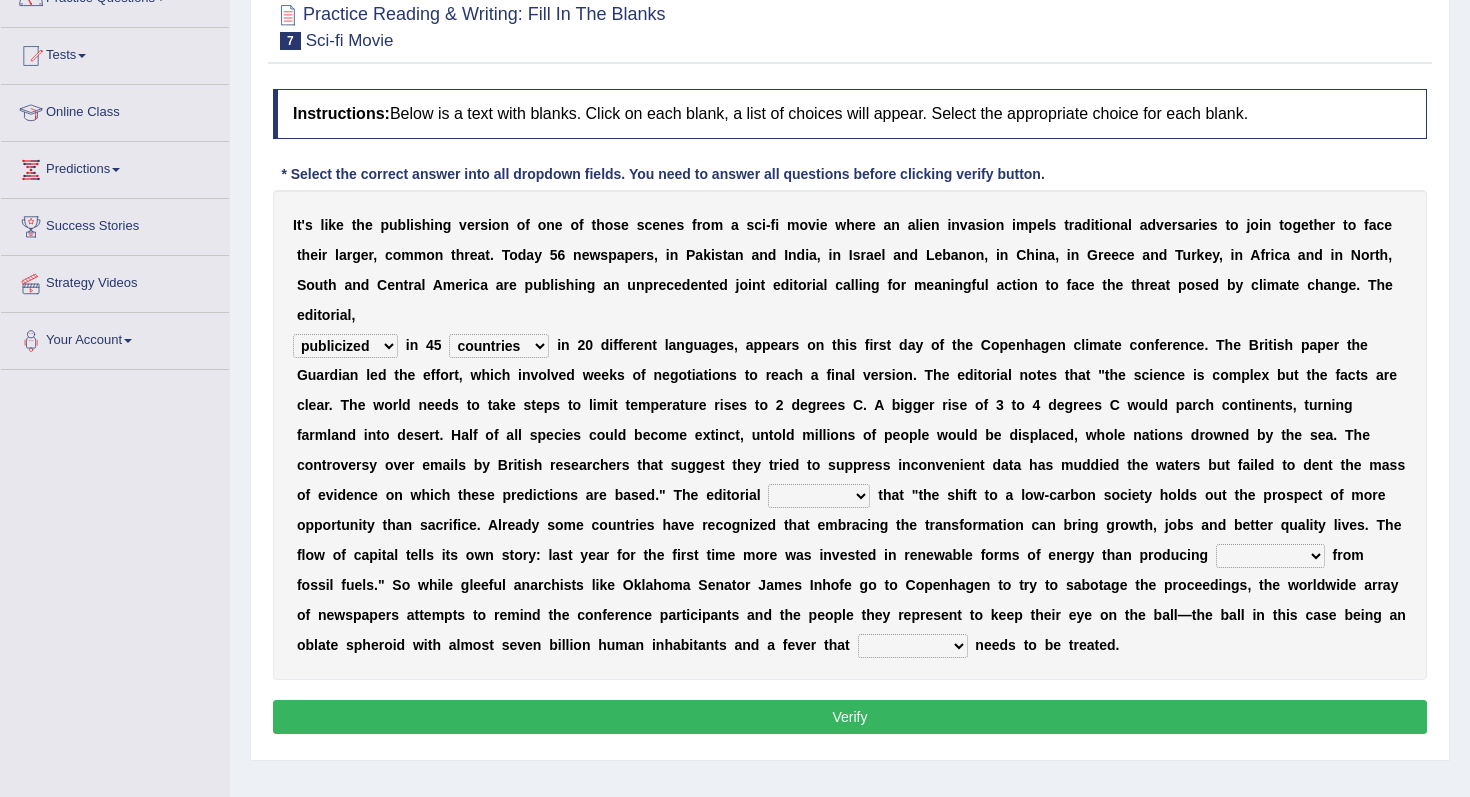 click on "modified protested recognized declined" at bounding box center (819, 496) 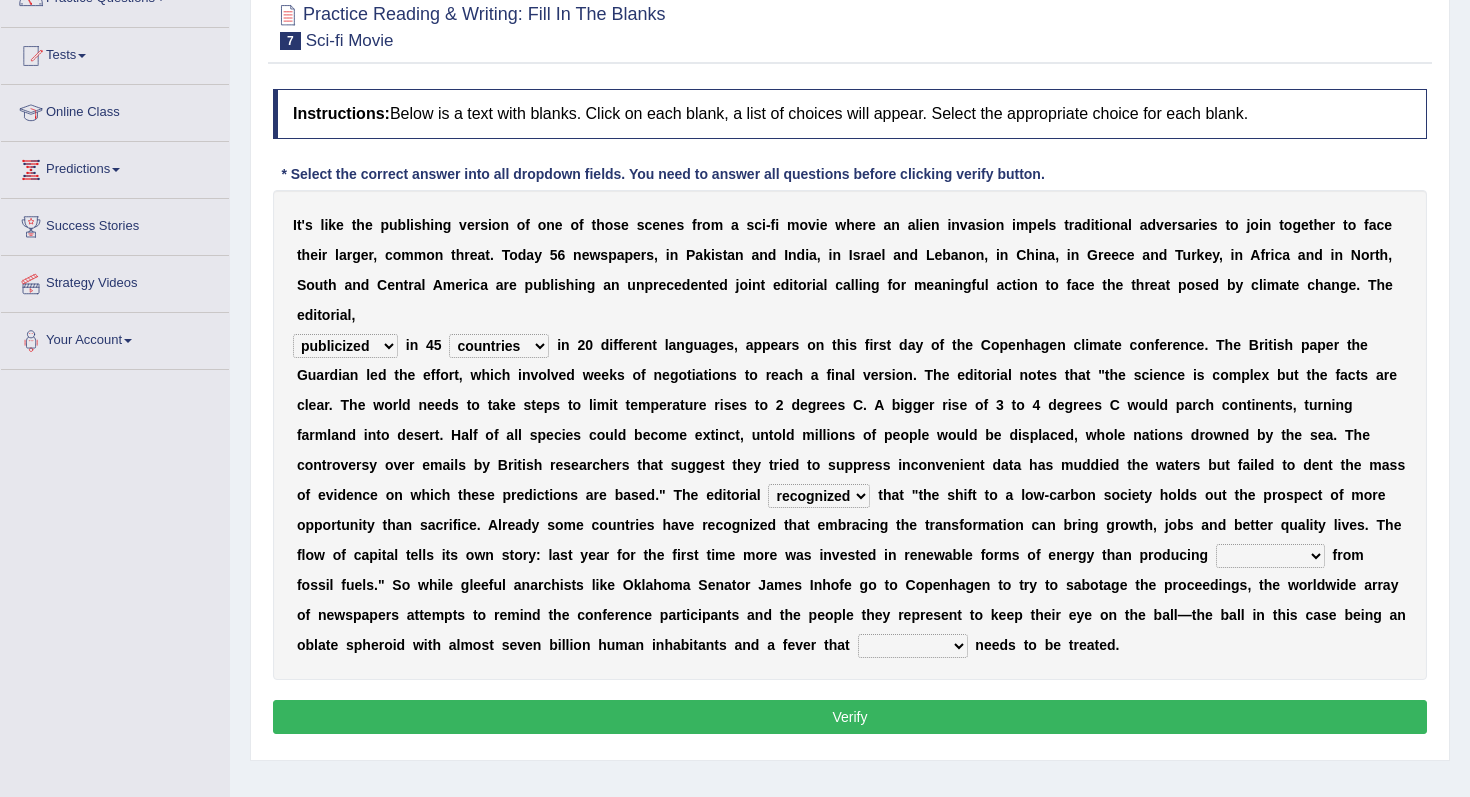 click on "electricity indivisibility negativity significance" at bounding box center [1270, 556] 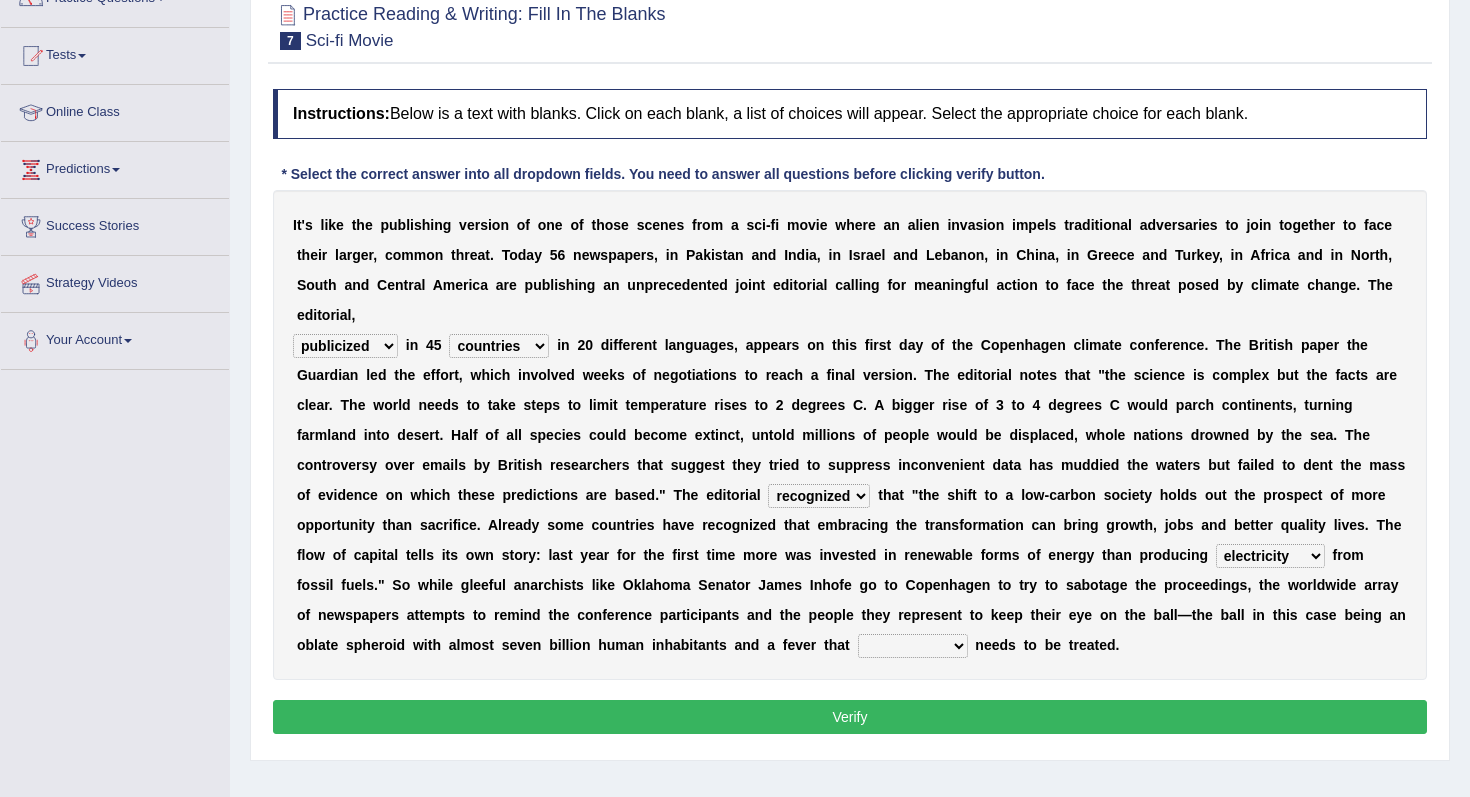 click on "m" at bounding box center [676, 585] 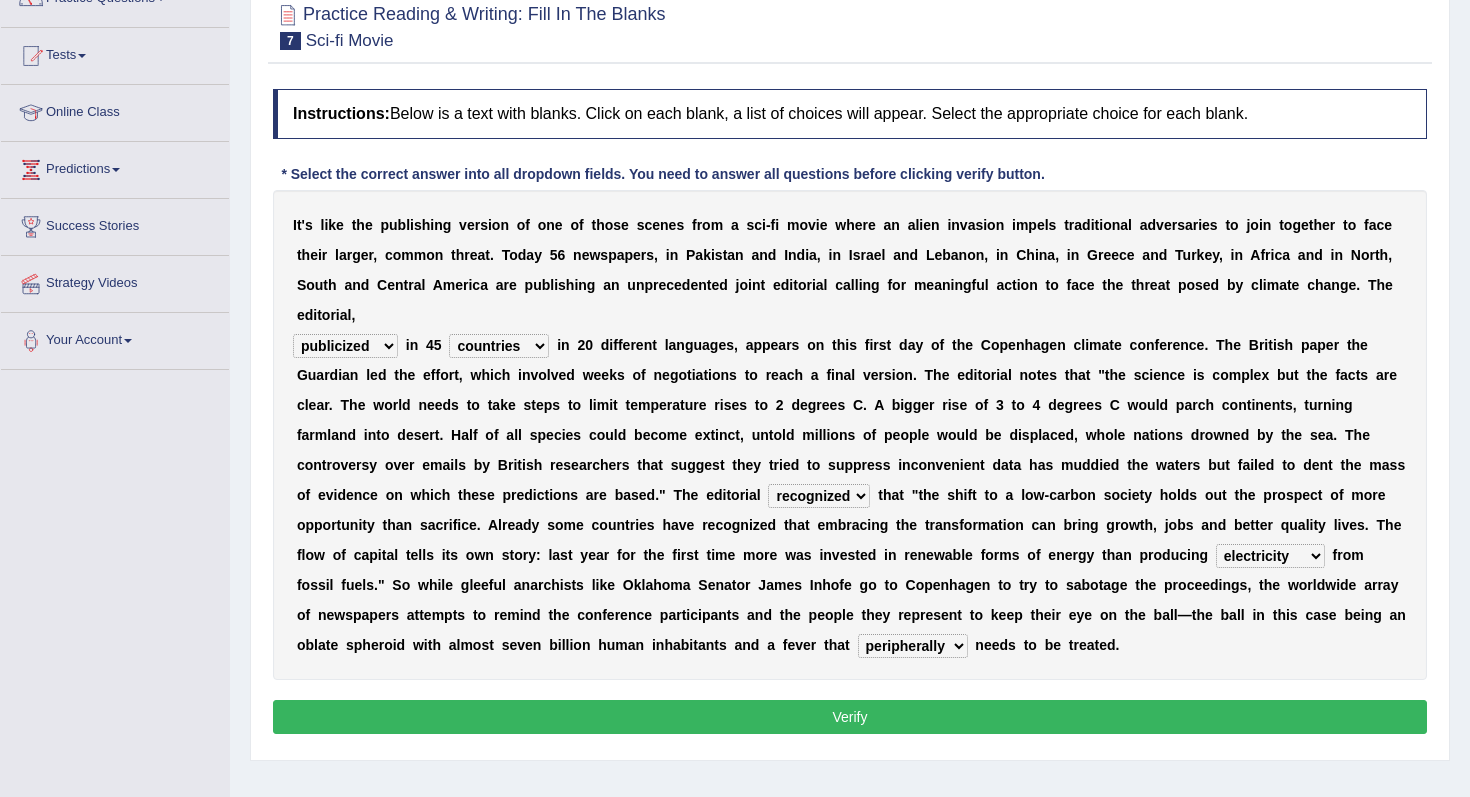 click on "Verify" at bounding box center (850, 717) 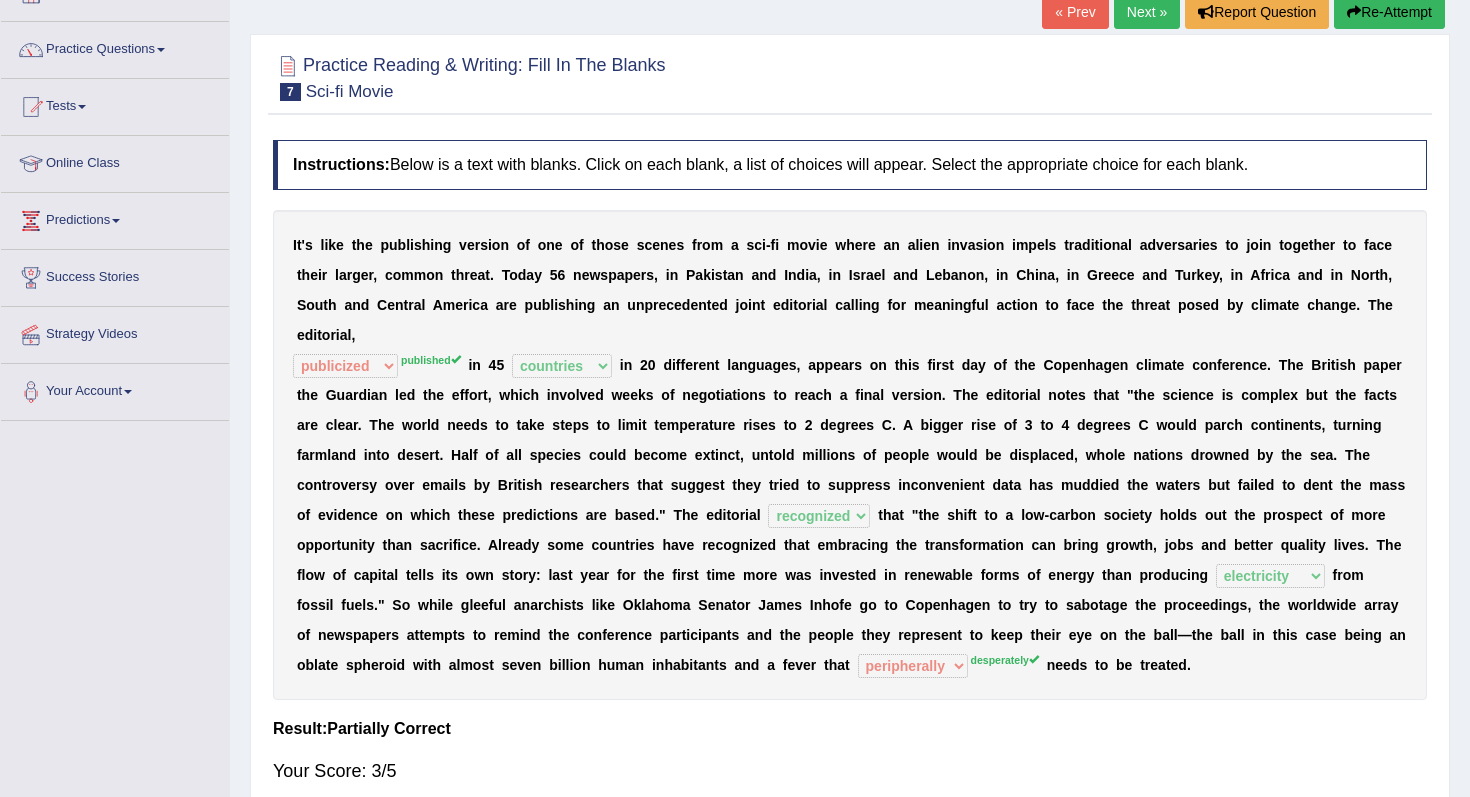 scroll, scrollTop: 137, scrollLeft: 0, axis: vertical 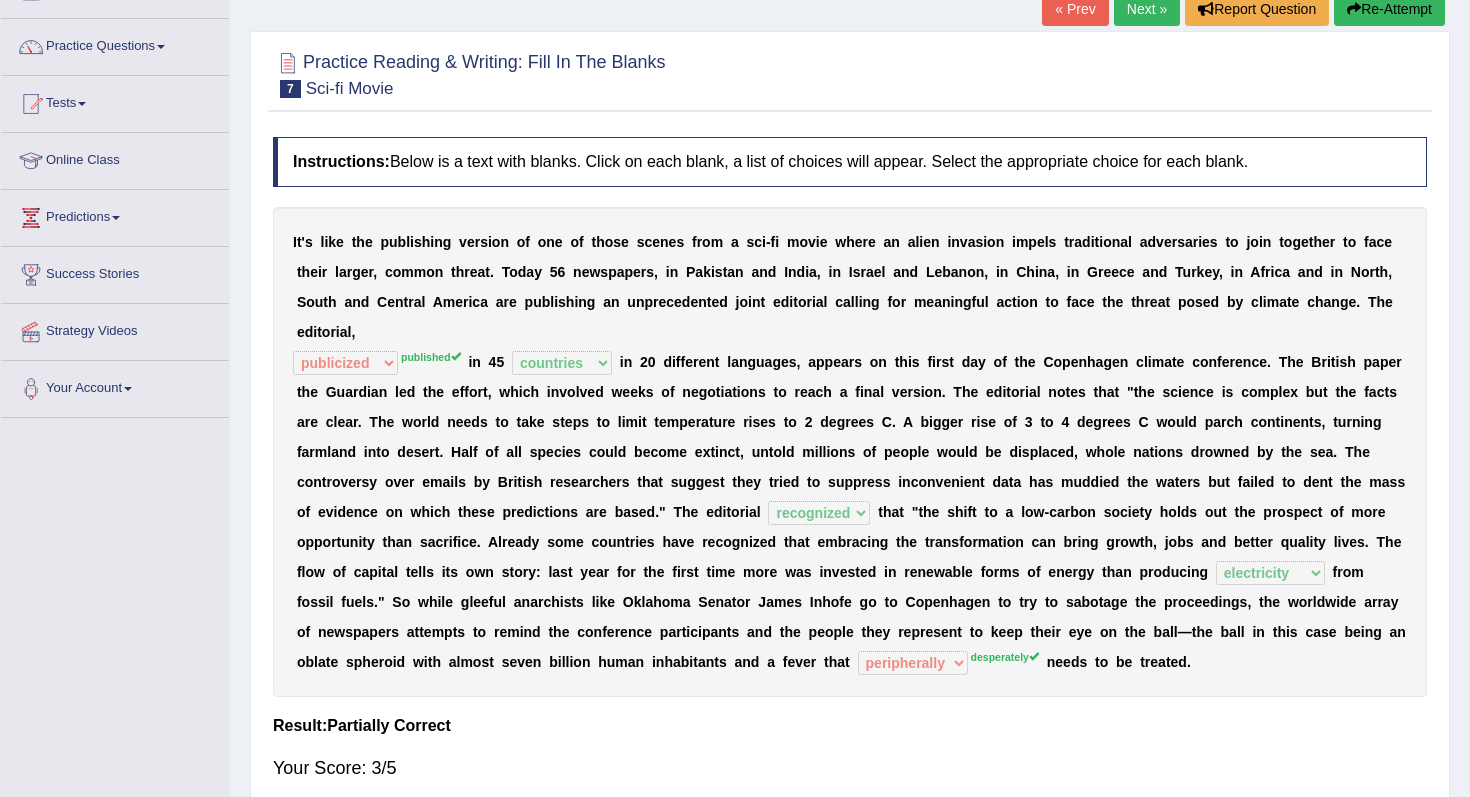 click on "Next »" at bounding box center (1147, 9) 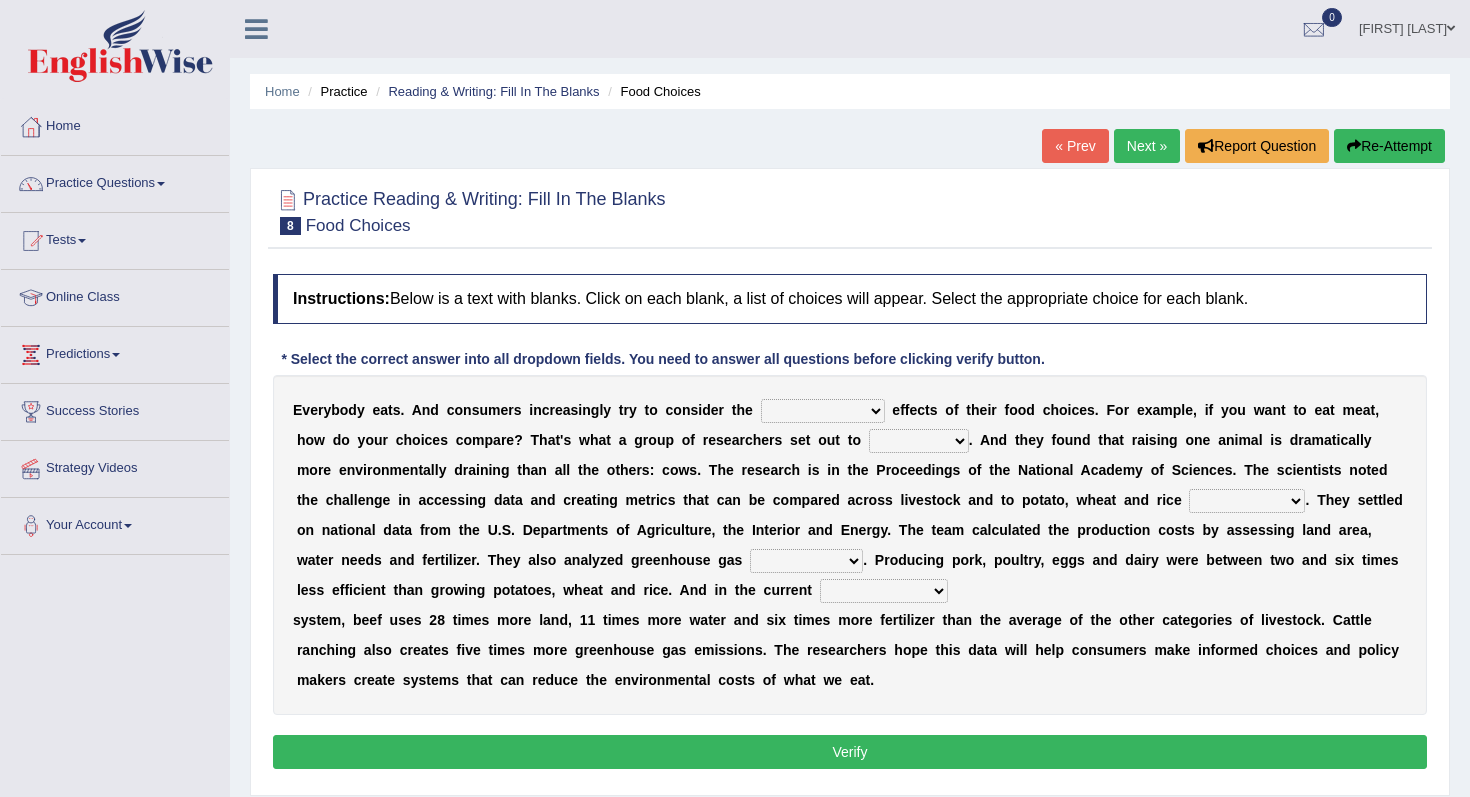 scroll, scrollTop: 0, scrollLeft: 0, axis: both 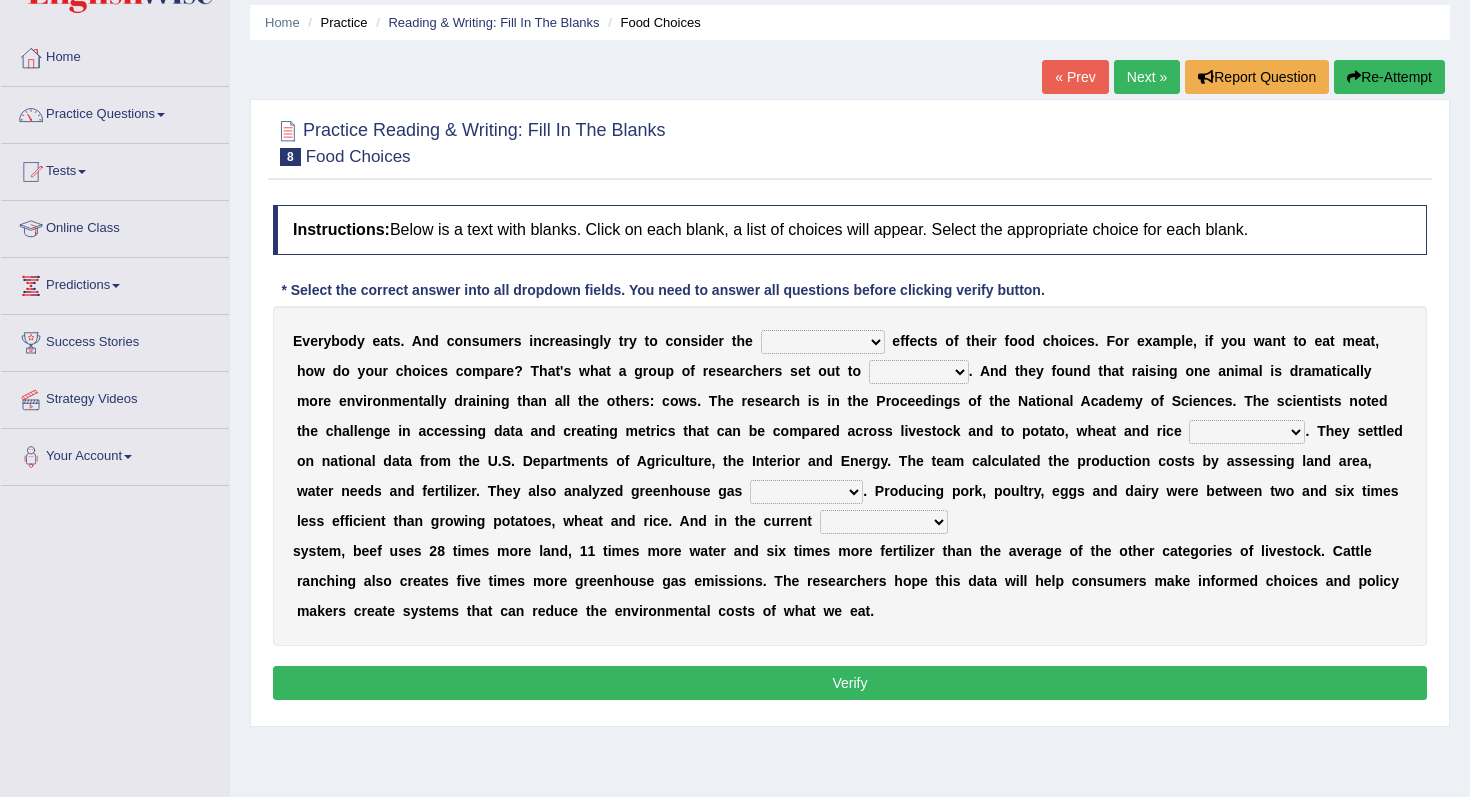 click on "spiritual economic environmental material" at bounding box center (823, 342) 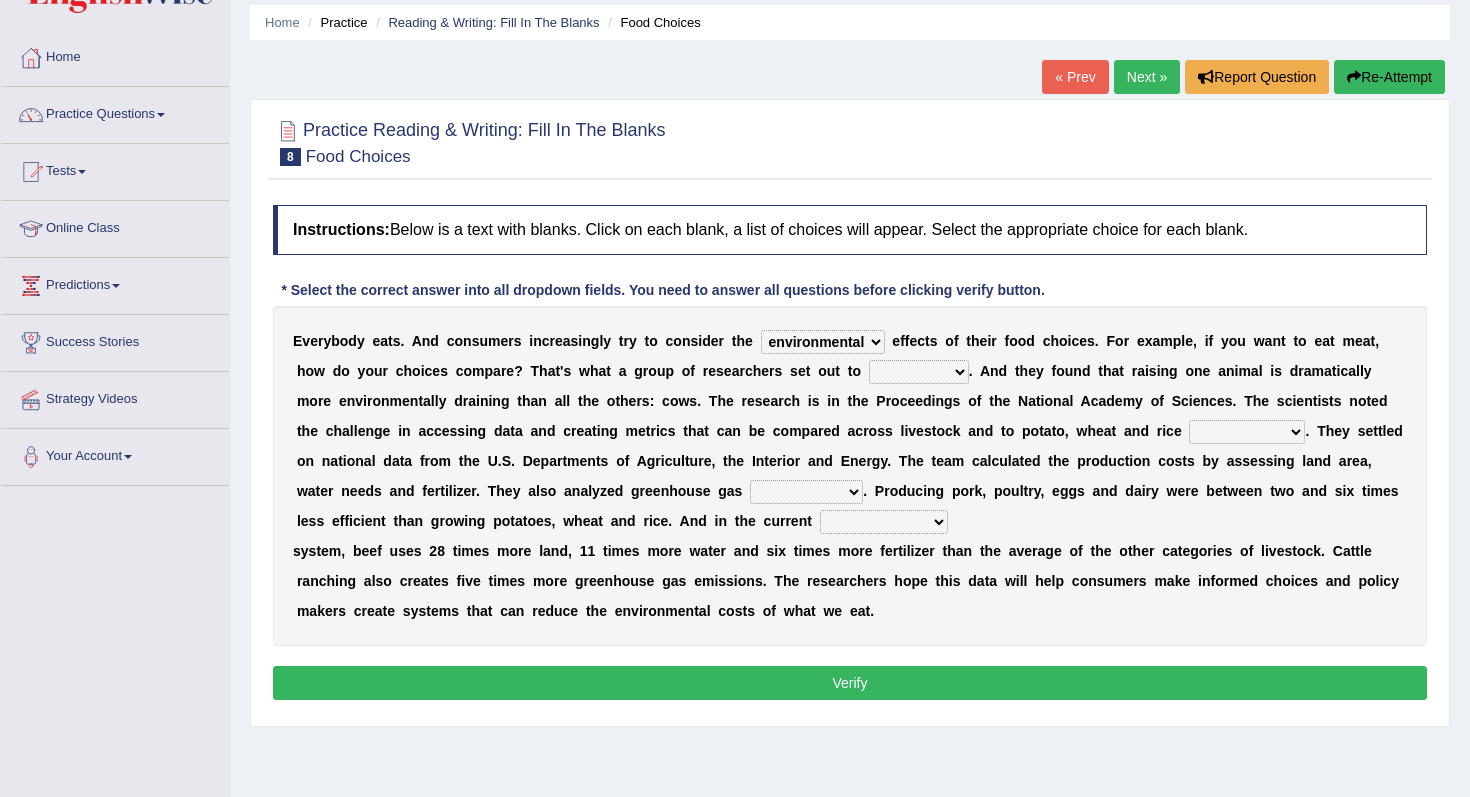 click on "exemplify squander discover purchase" at bounding box center (919, 372) 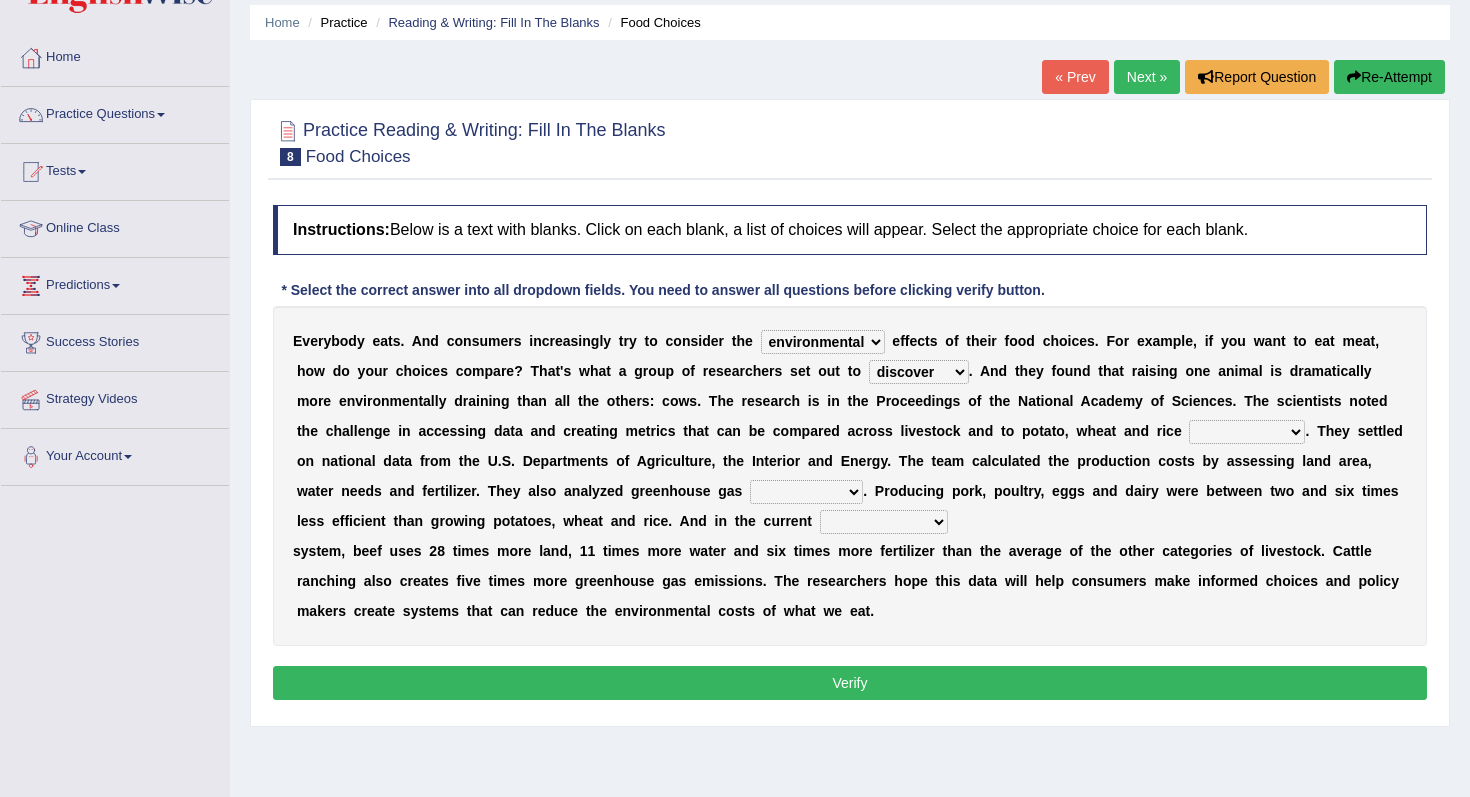 click on "production corruption consumption inventory" at bounding box center (1247, 432) 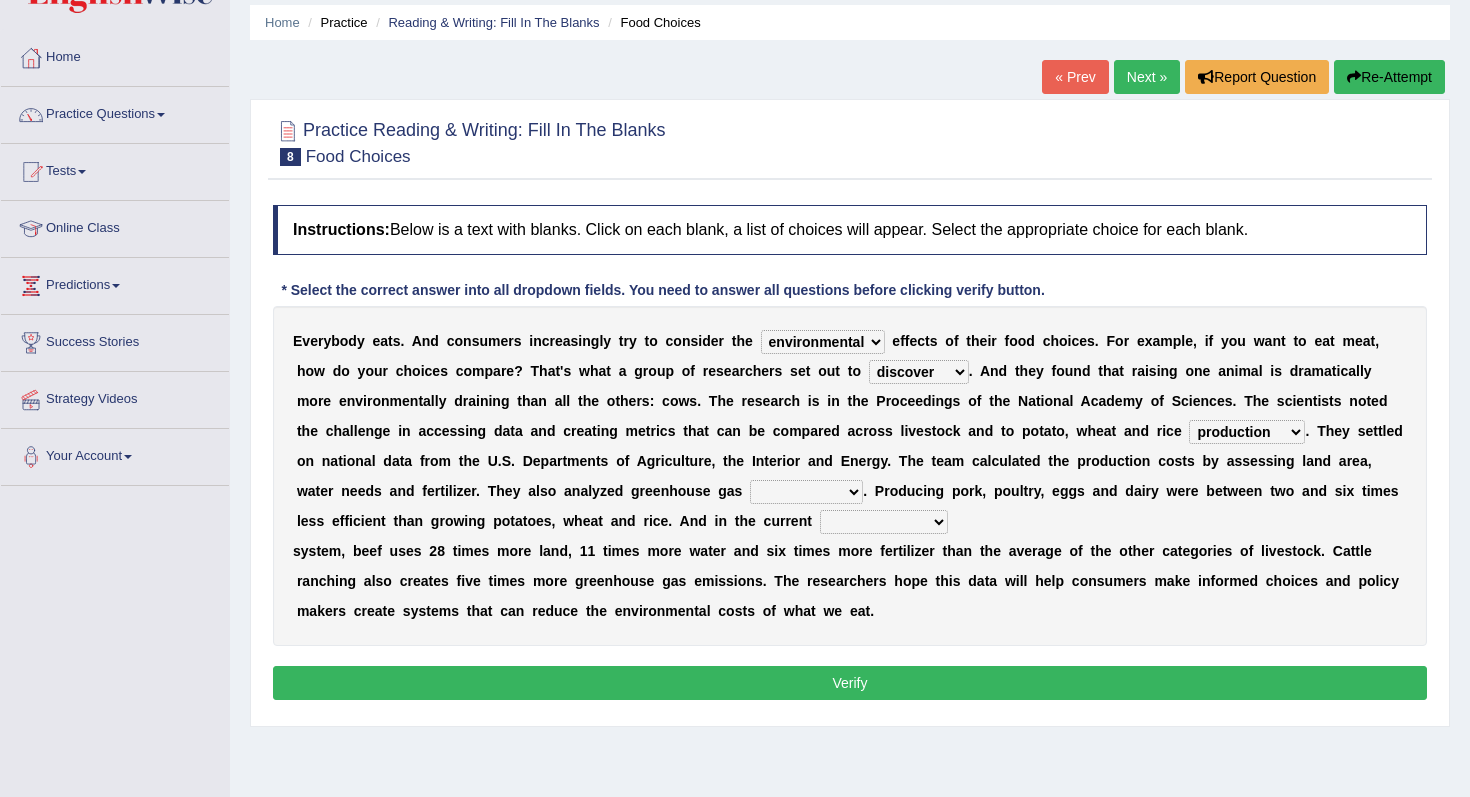click on "conjectures manufacture emissions purification" at bounding box center (806, 492) 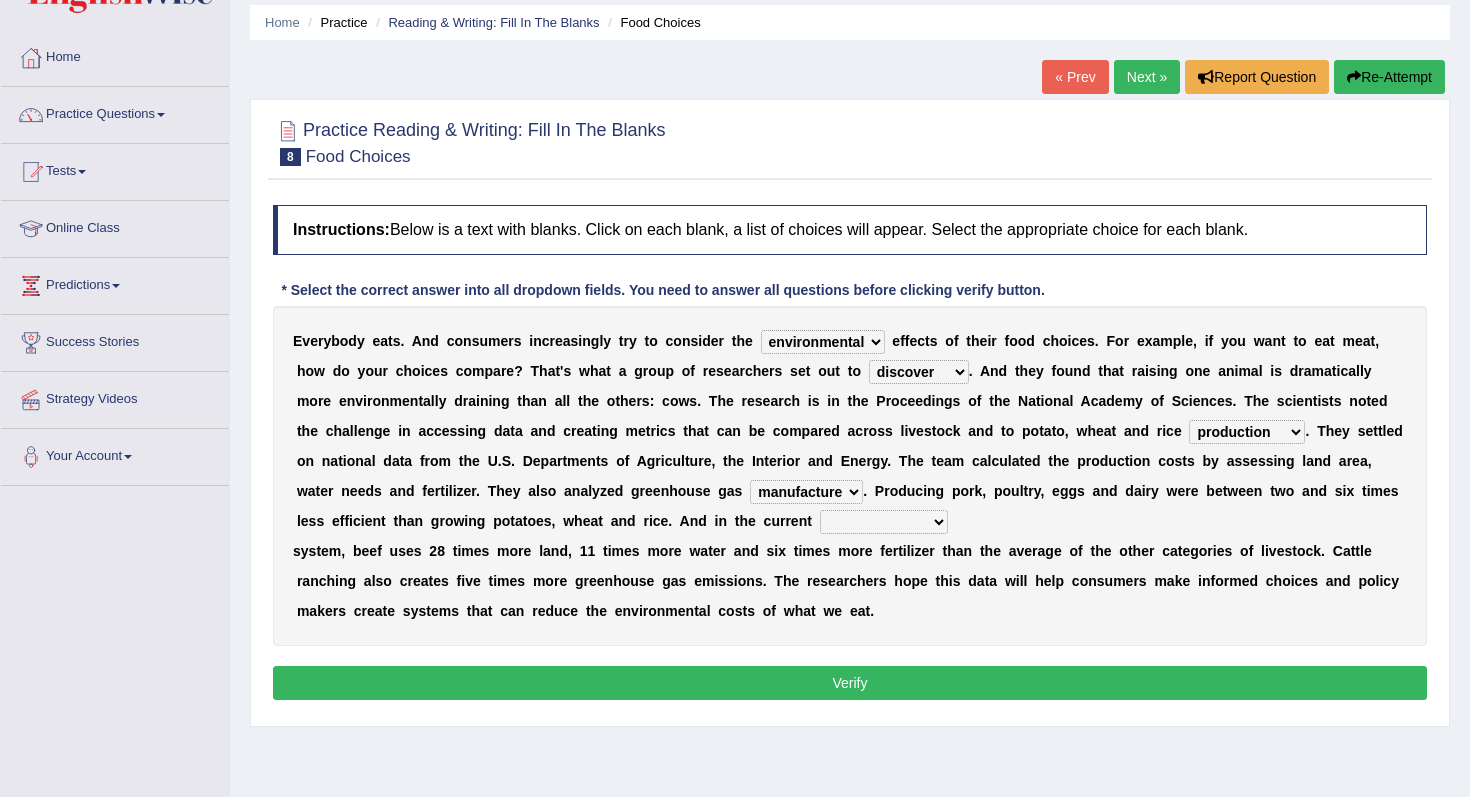 click on "agricultural impalpable ungrammatical terminal" at bounding box center (884, 522) 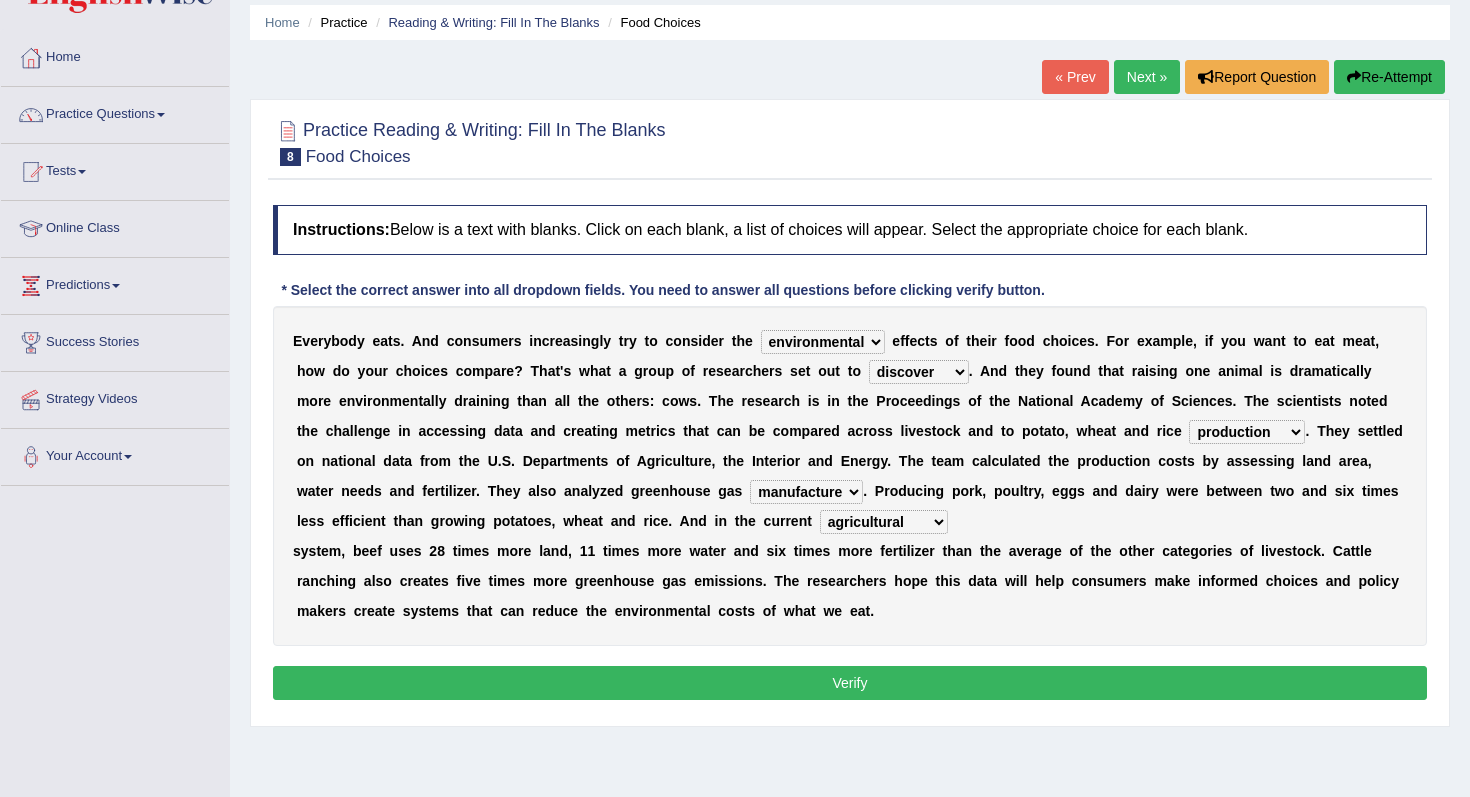 click on "Verify" at bounding box center (850, 683) 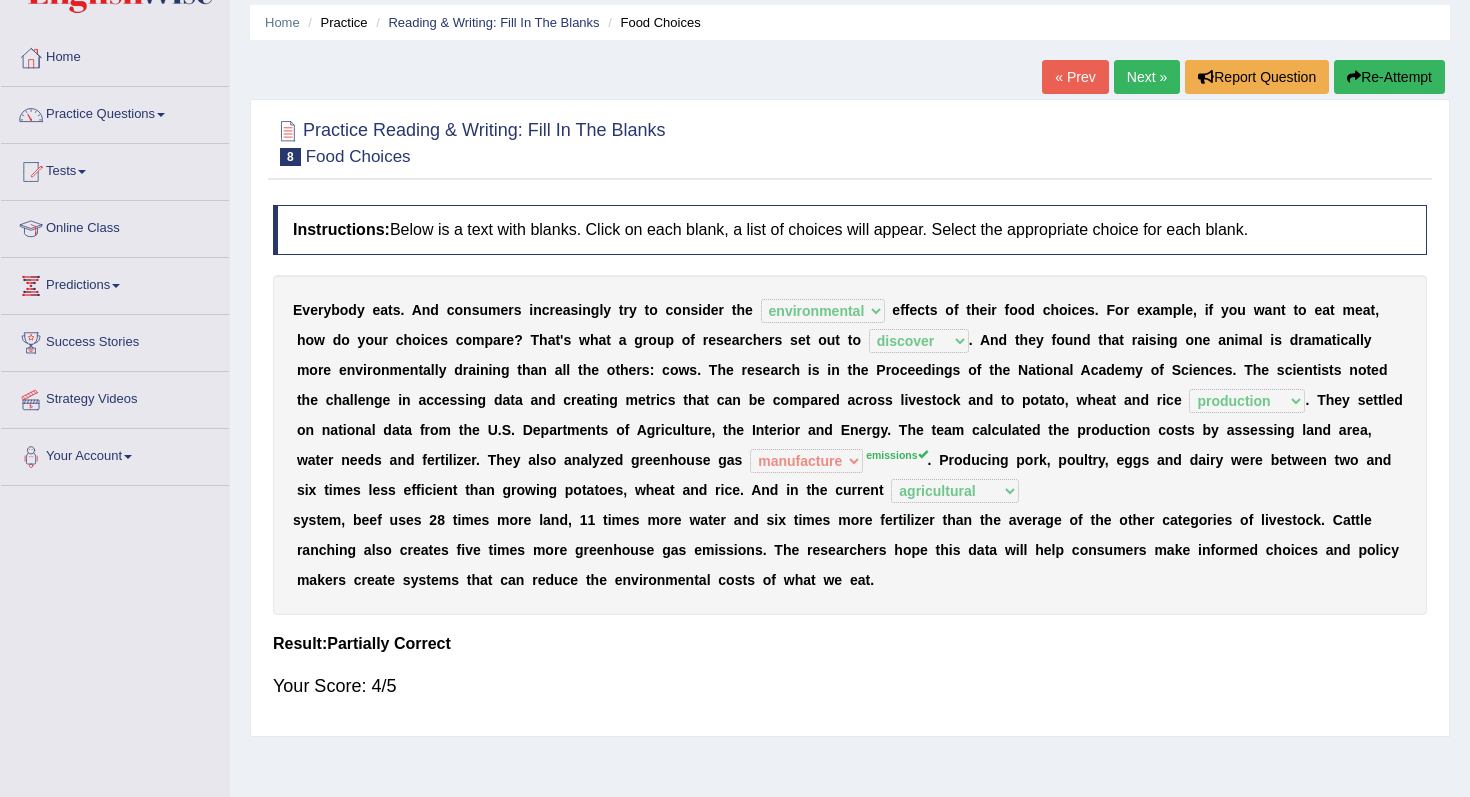 click on "Next »" at bounding box center (1147, 77) 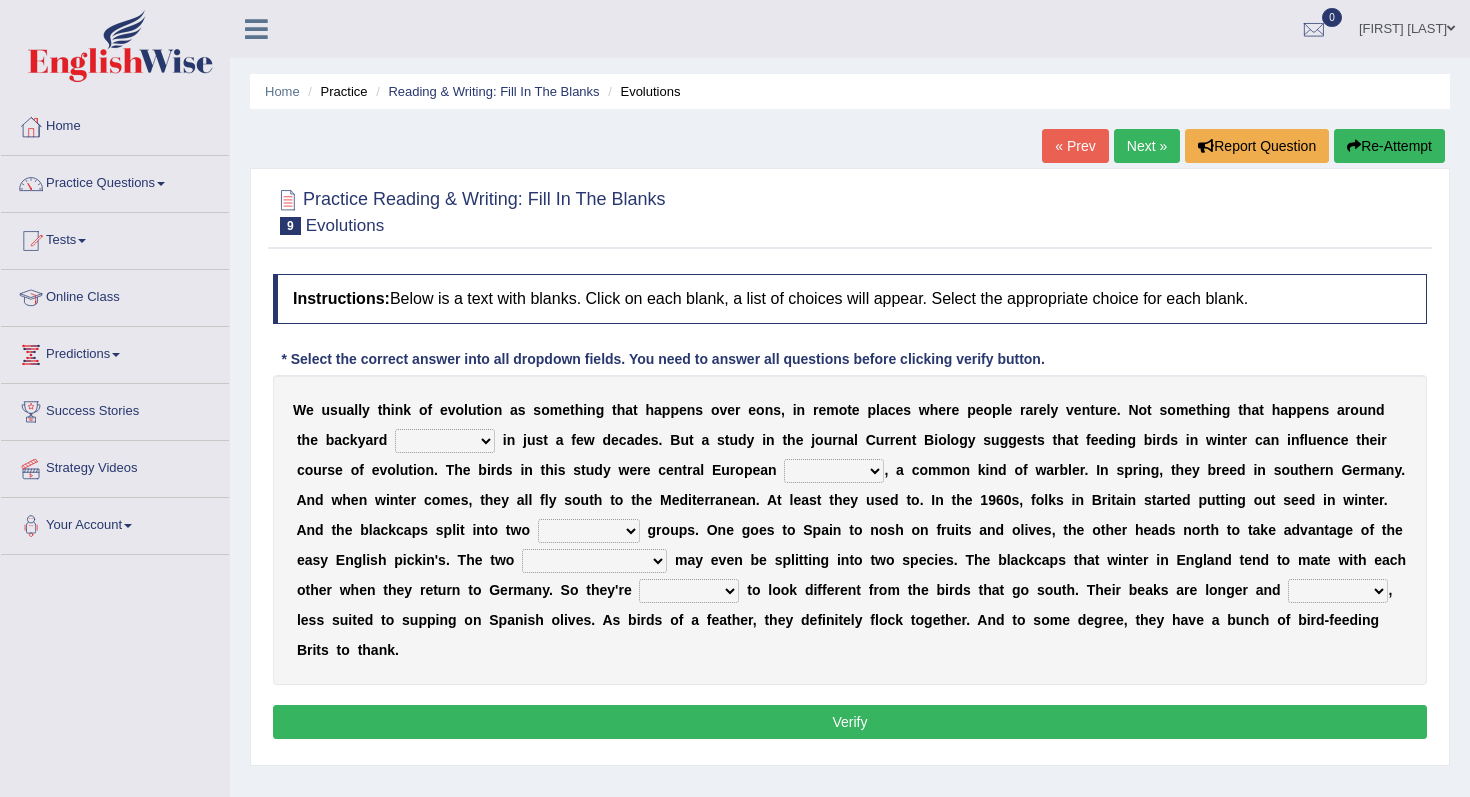 scroll, scrollTop: 0, scrollLeft: 0, axis: both 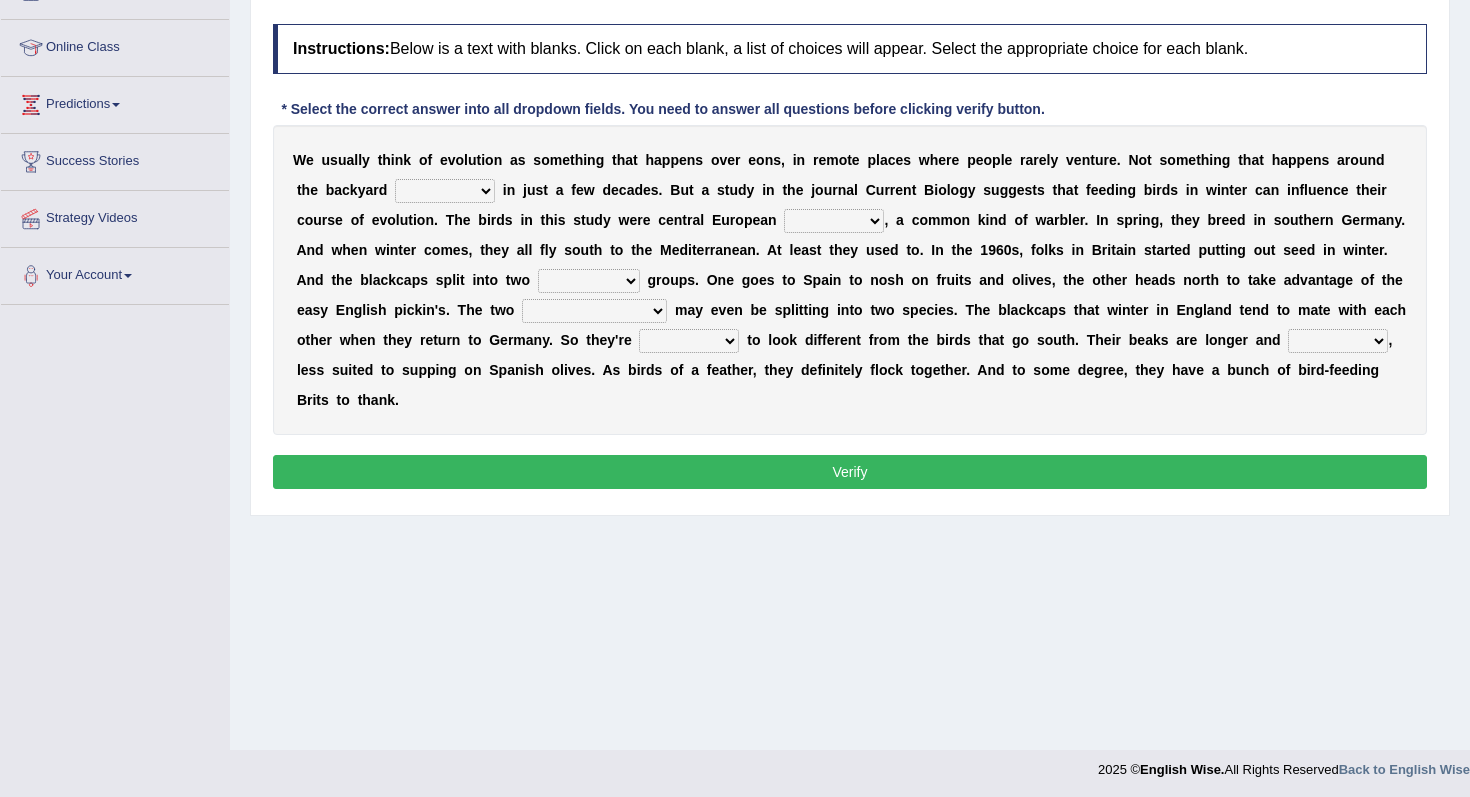 click on "beaver believer birdfeeder phonier" at bounding box center (445, 191) 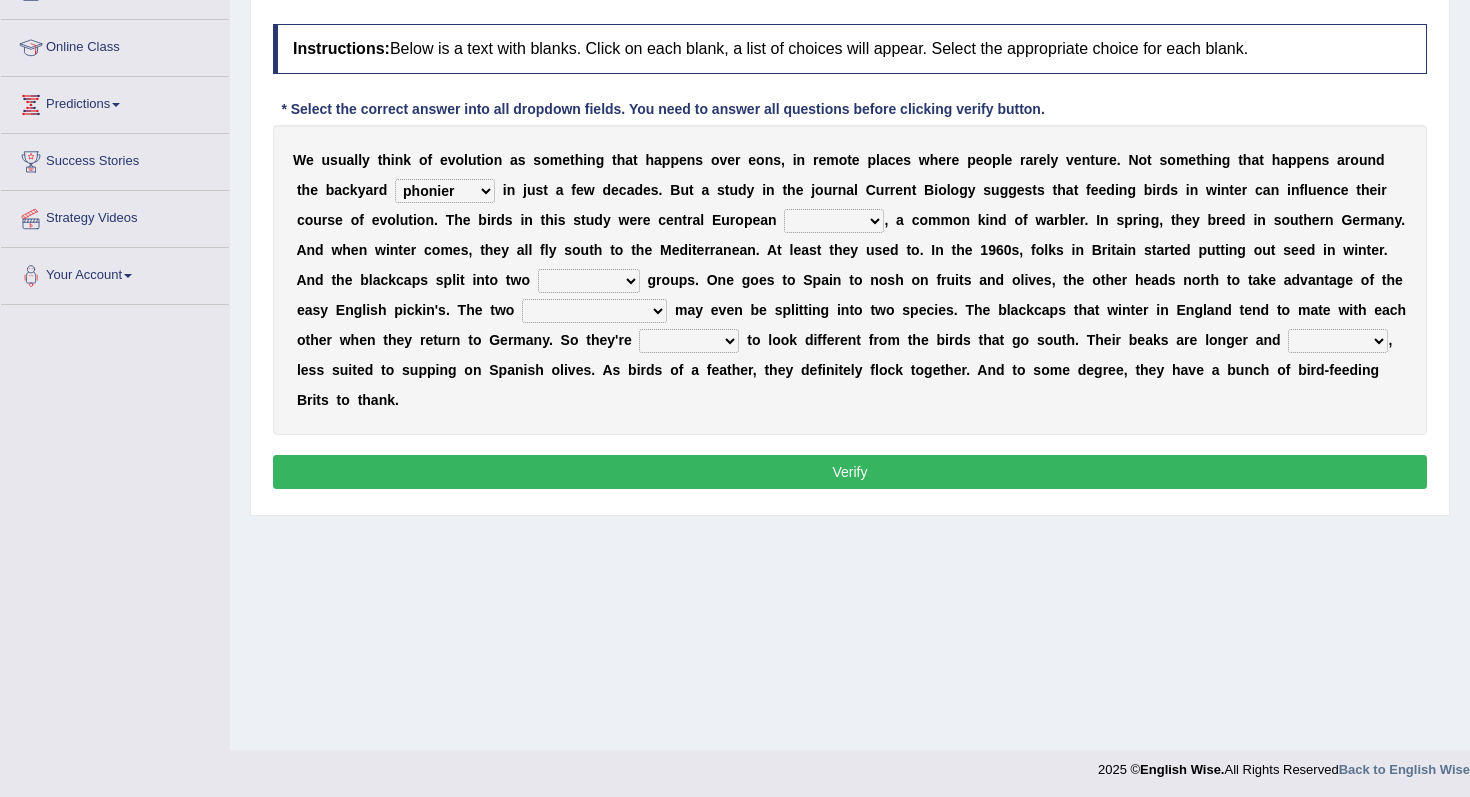 click on "blackcaps pox flaps chats" at bounding box center (834, 221) 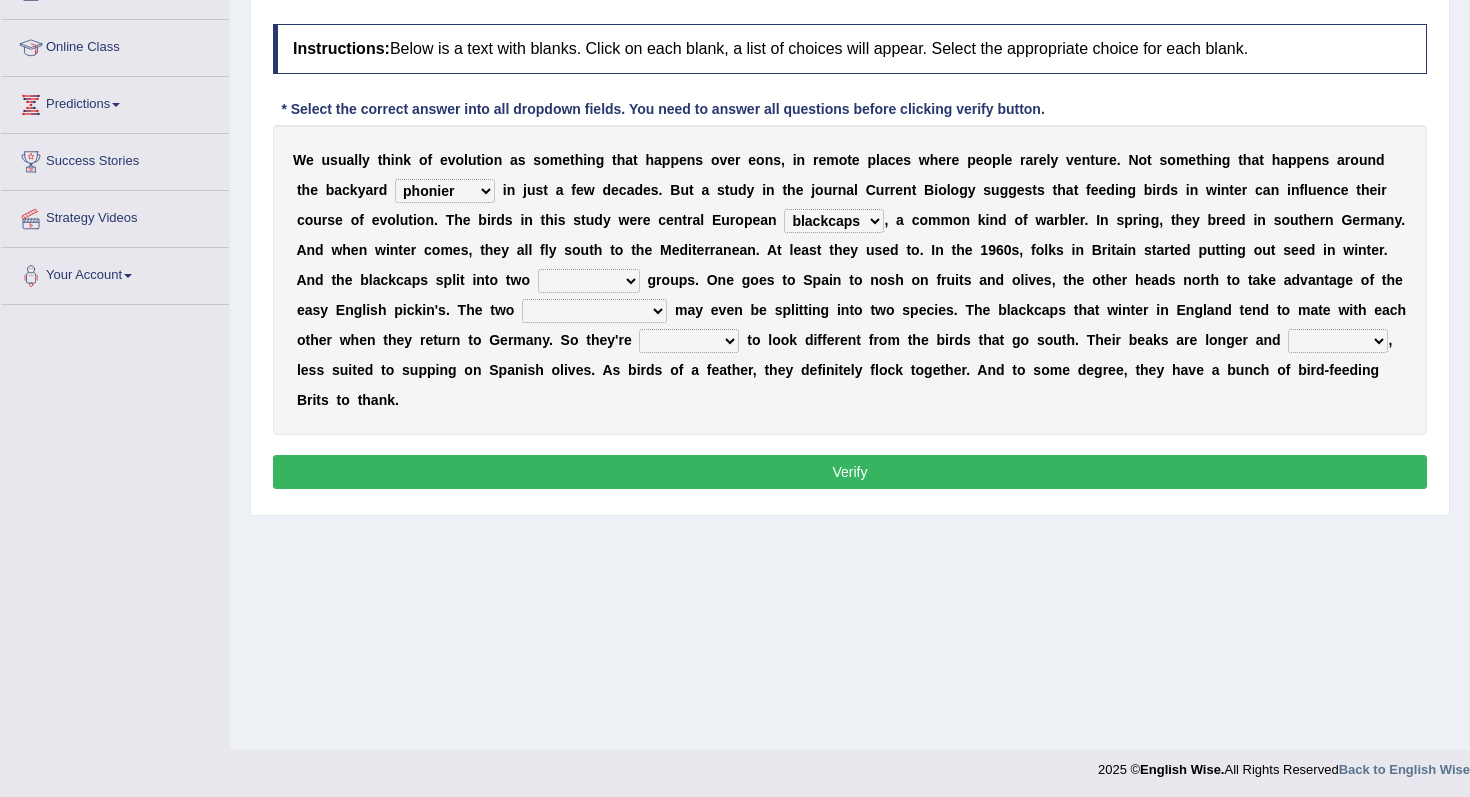 click on "distinct bit disconnect split" at bounding box center [589, 281] 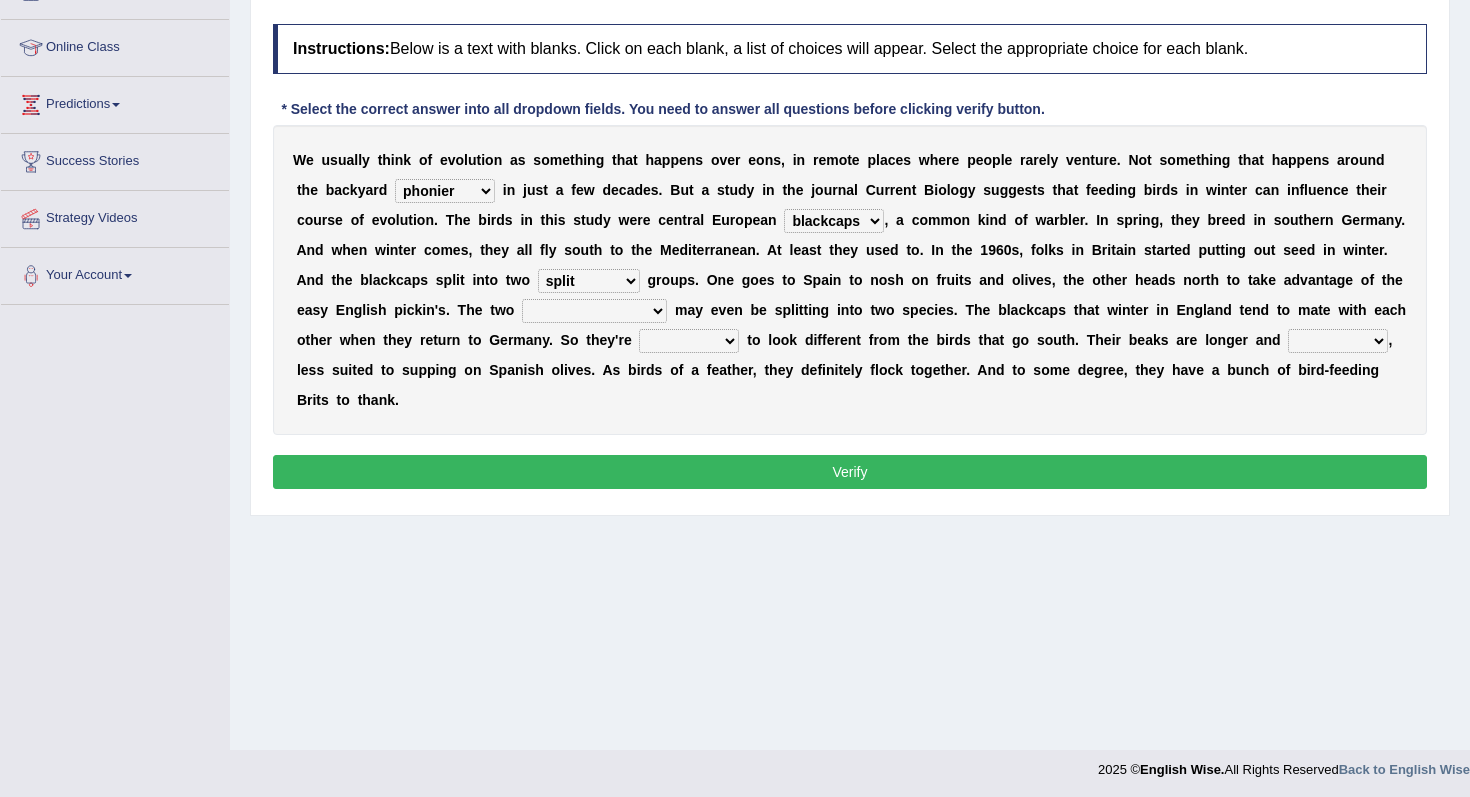 click on "elevators populations breakers contraindications" at bounding box center (594, 311) 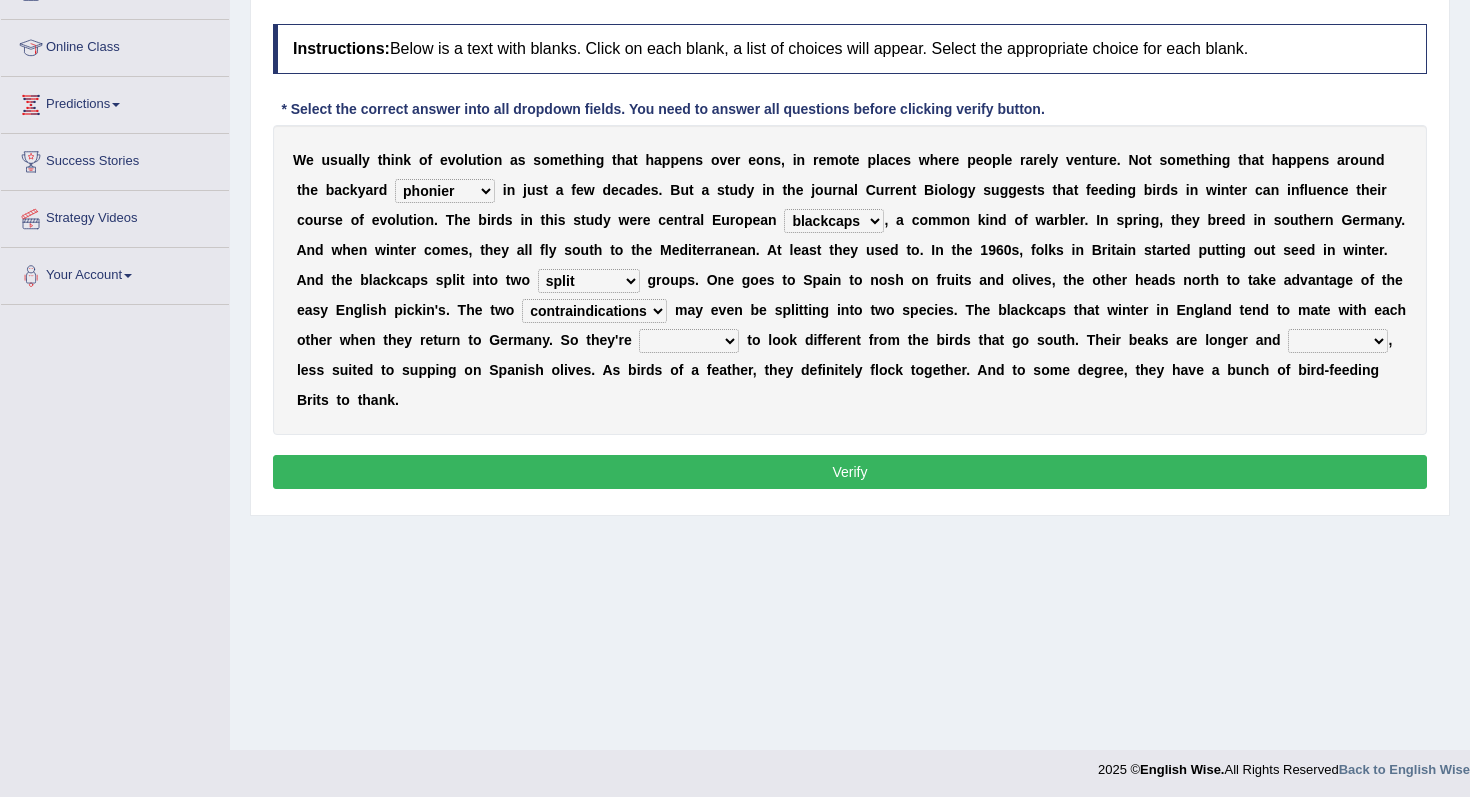 click on "starting blotting wanting padding" at bounding box center [689, 341] 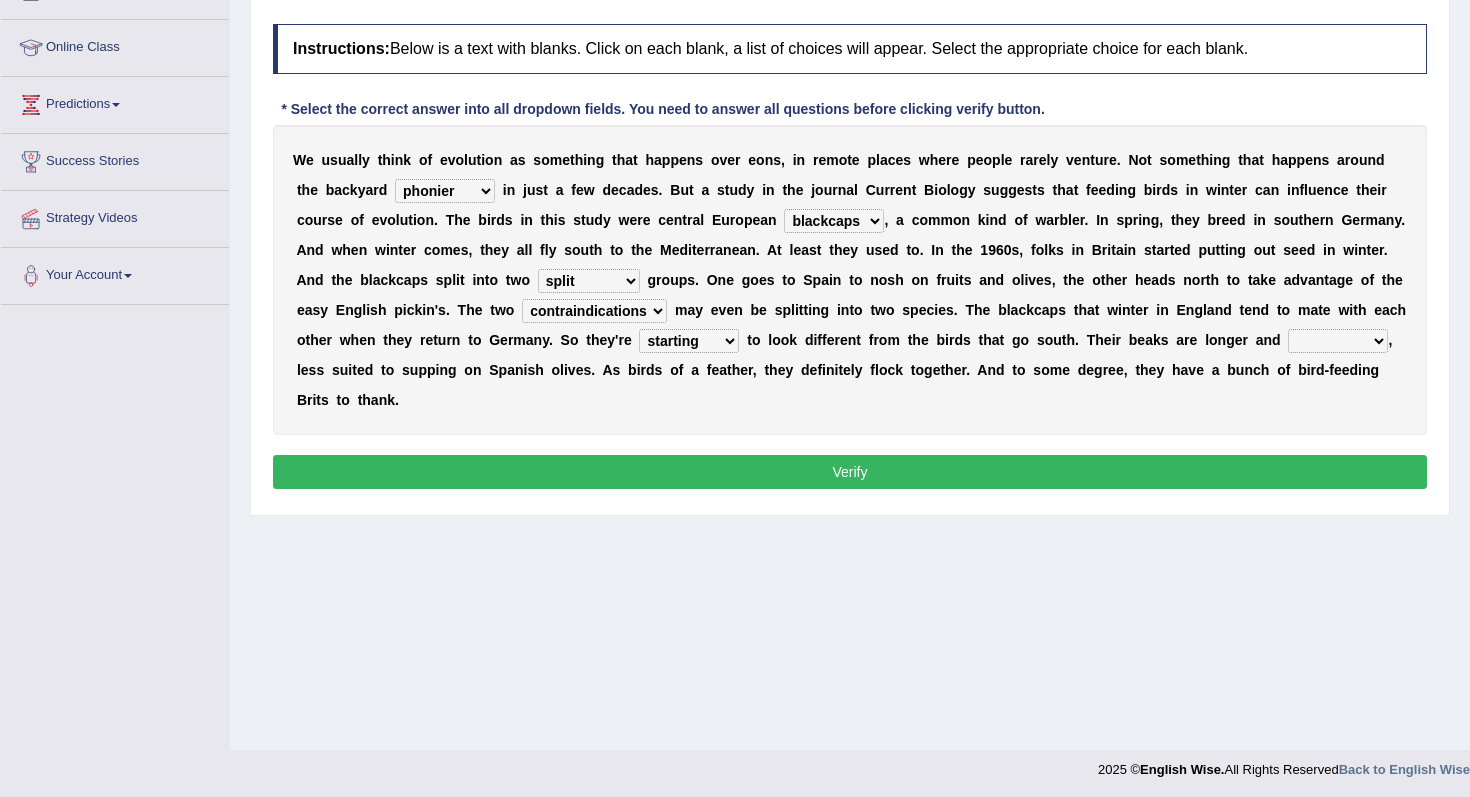 click on "starting blotting wanting padding" at bounding box center [689, 341] 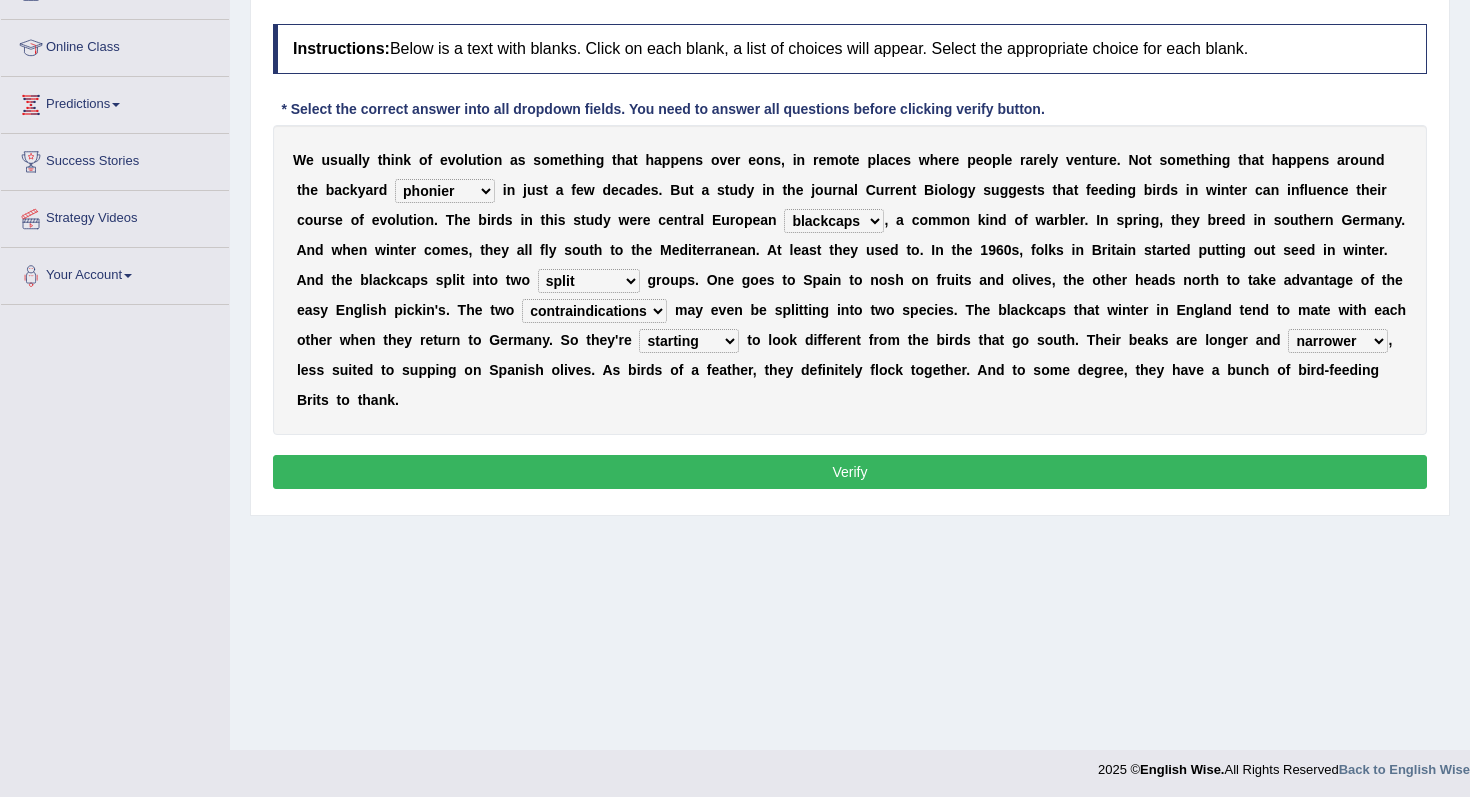 click on "Verify" at bounding box center (850, 472) 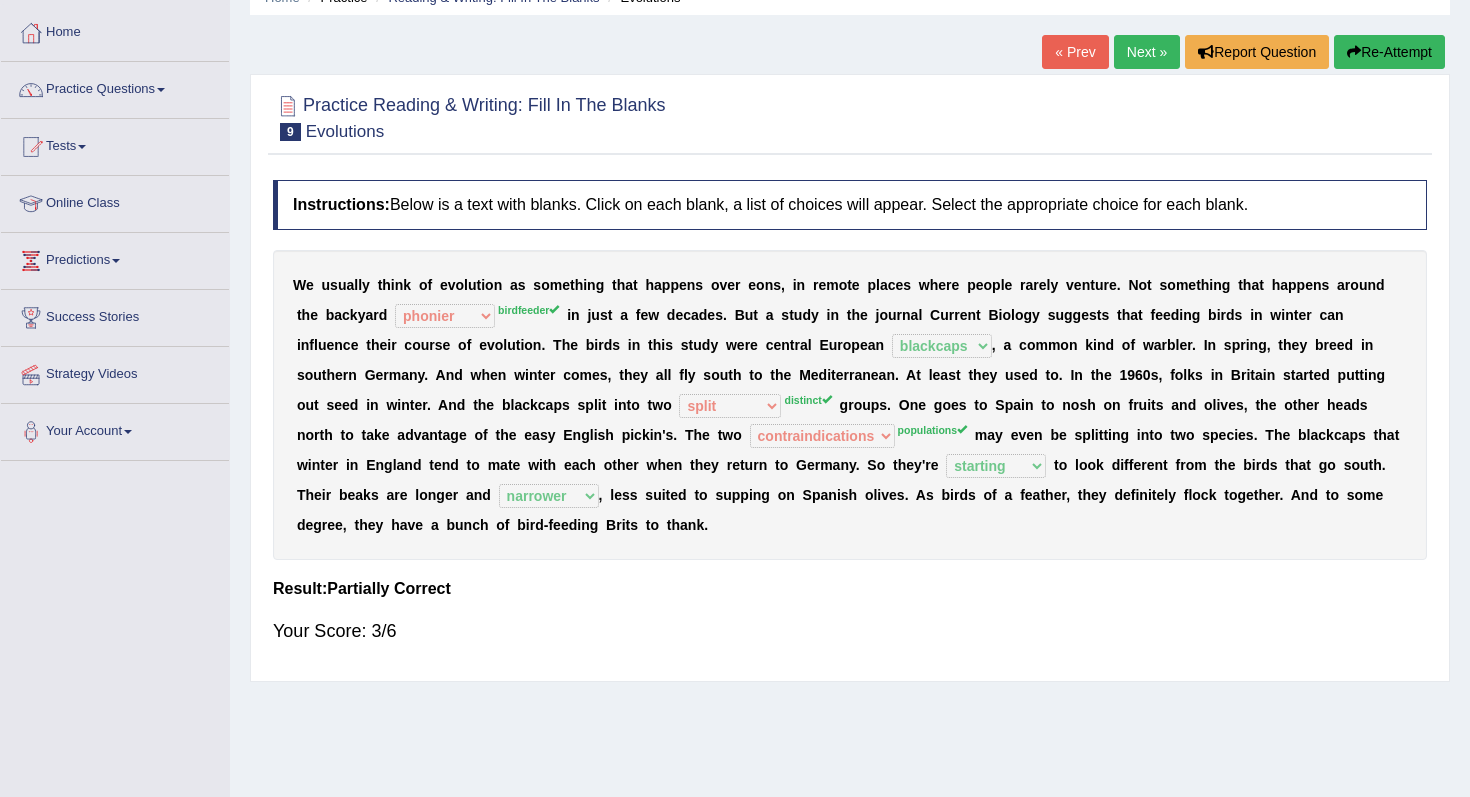 scroll, scrollTop: 93, scrollLeft: 0, axis: vertical 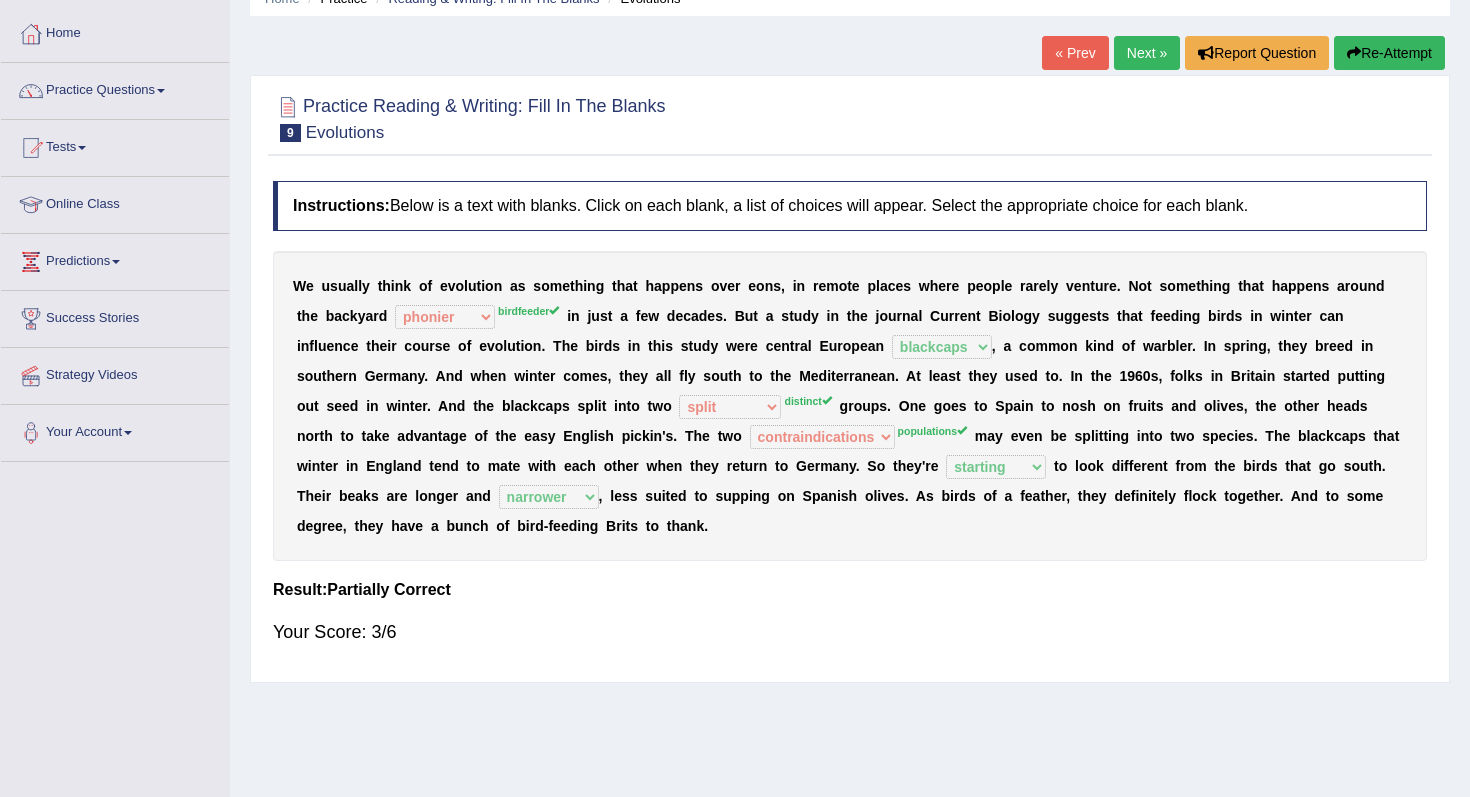 click on "Next »" at bounding box center [1147, 53] 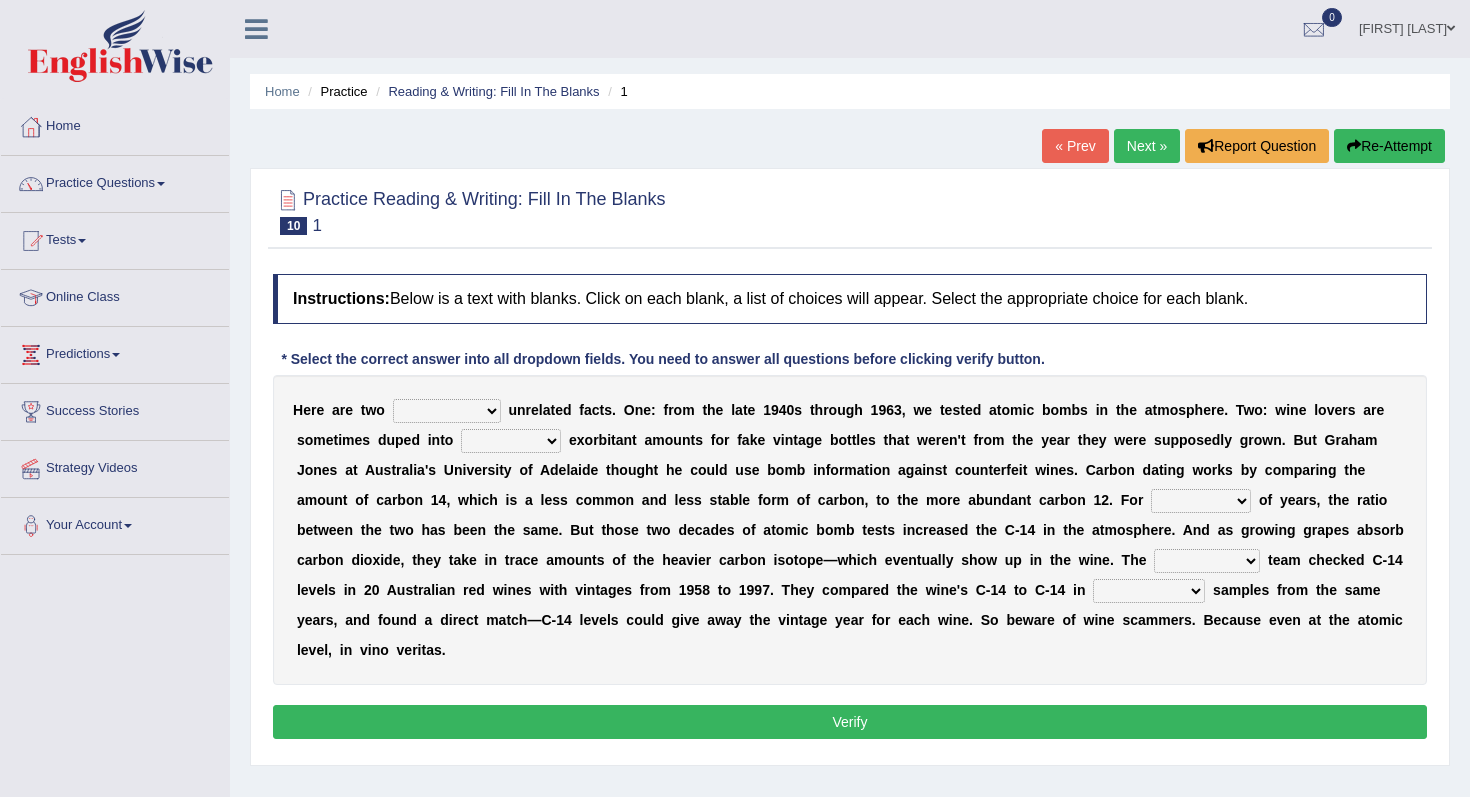 scroll, scrollTop: 0, scrollLeft: 0, axis: both 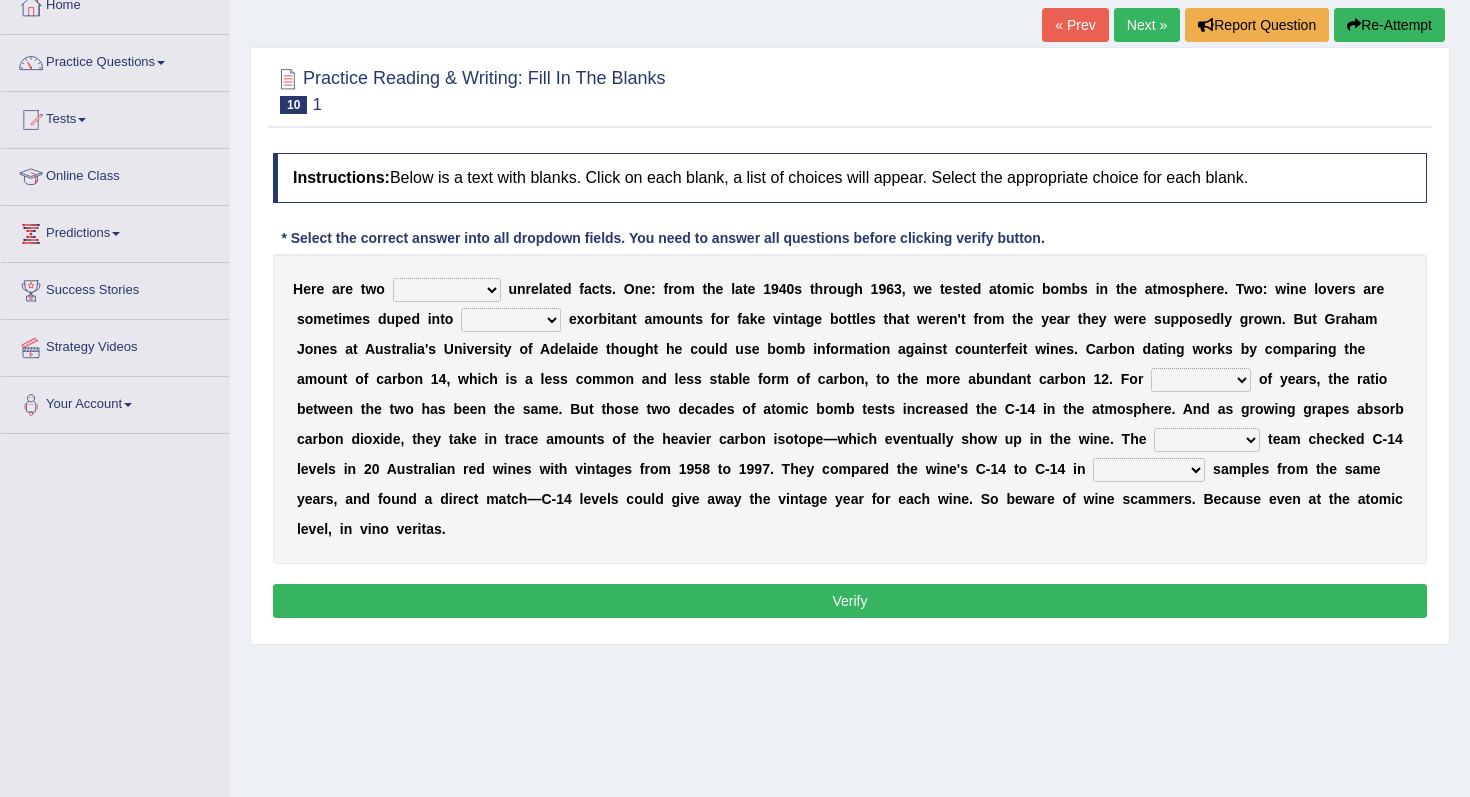 click on "seemingly feelingly endearingly entreatingly" at bounding box center [447, 290] 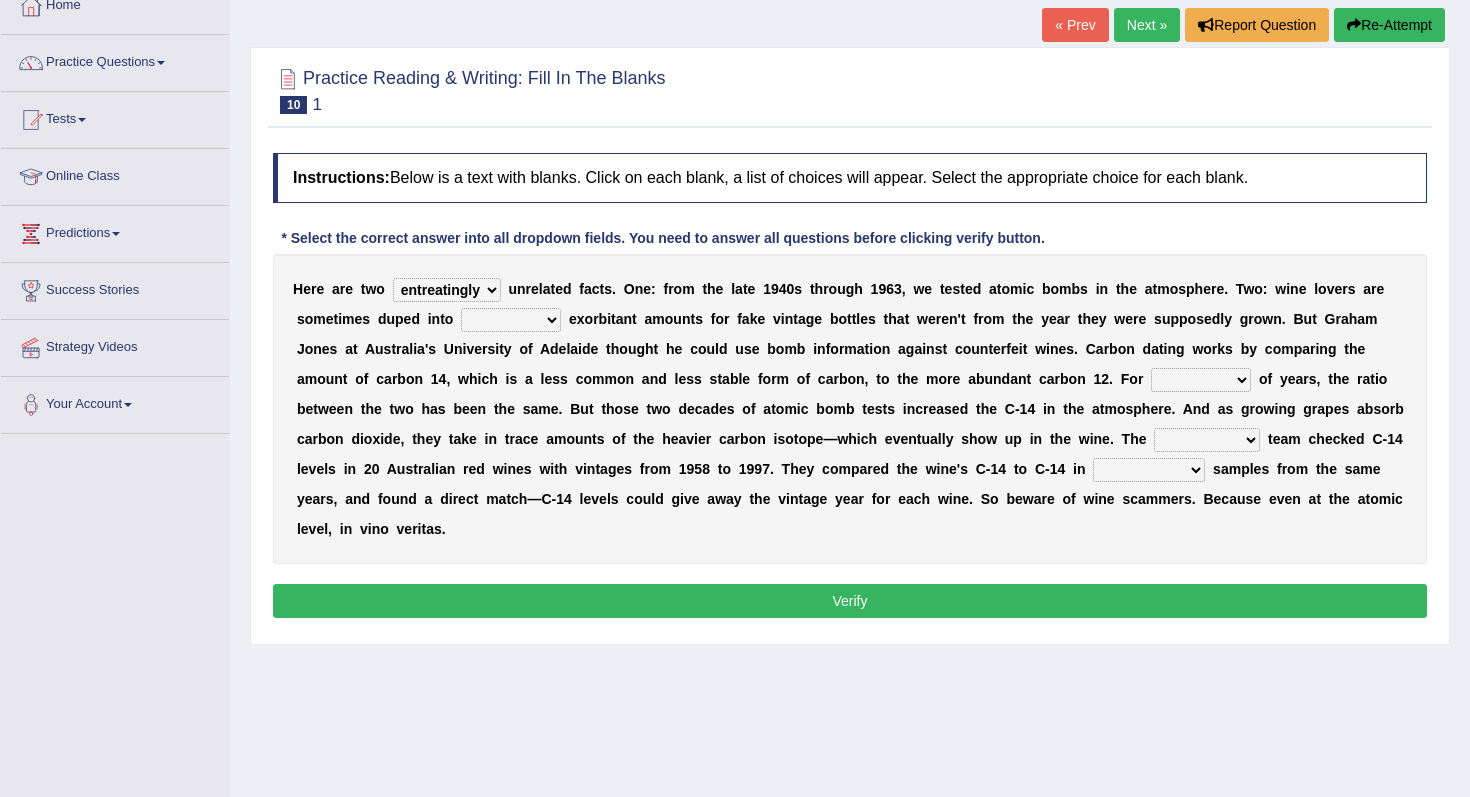 click on "dipping trekking spending swinging" at bounding box center (511, 320) 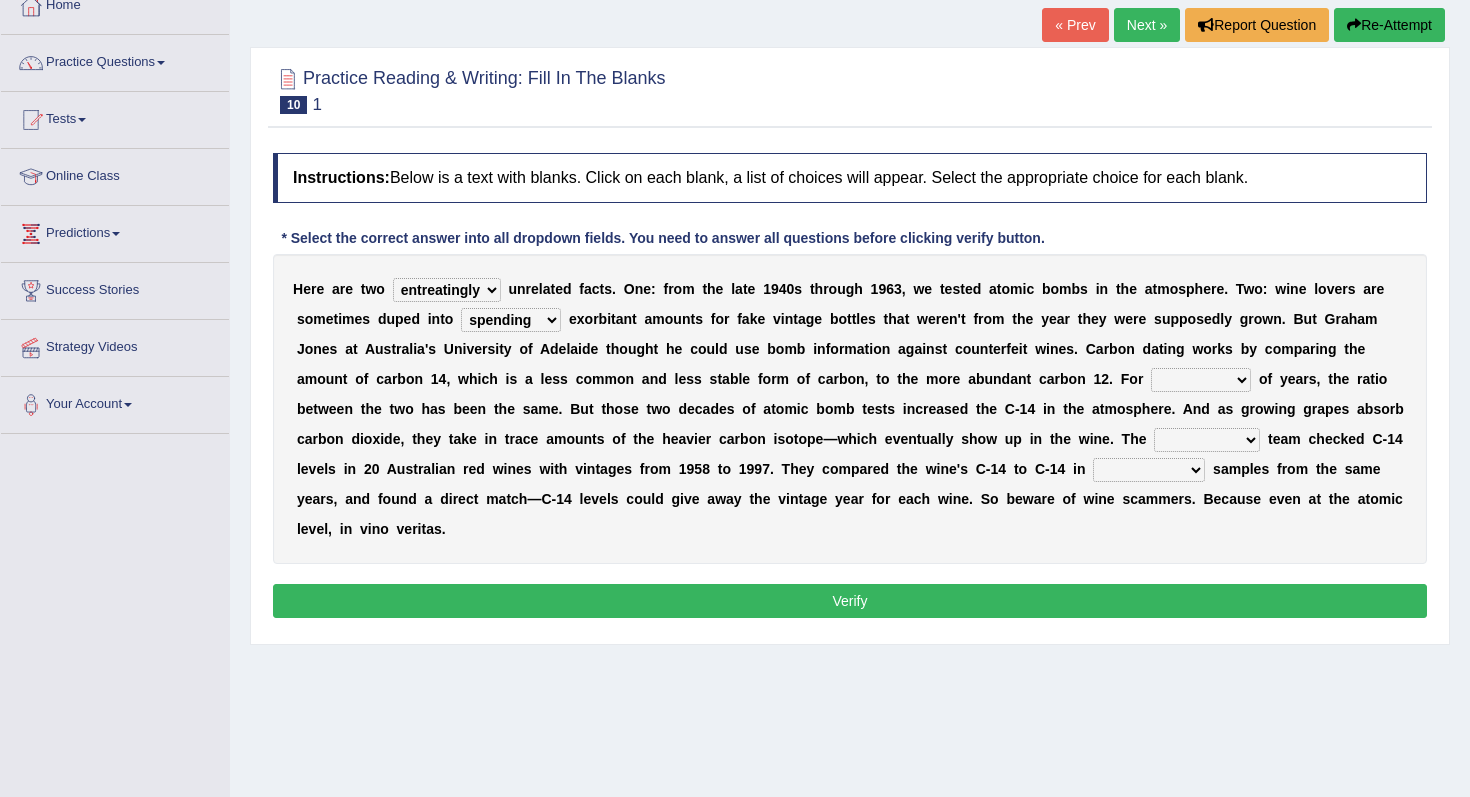 click on "couples much thousands numerous" at bounding box center (1201, 380) 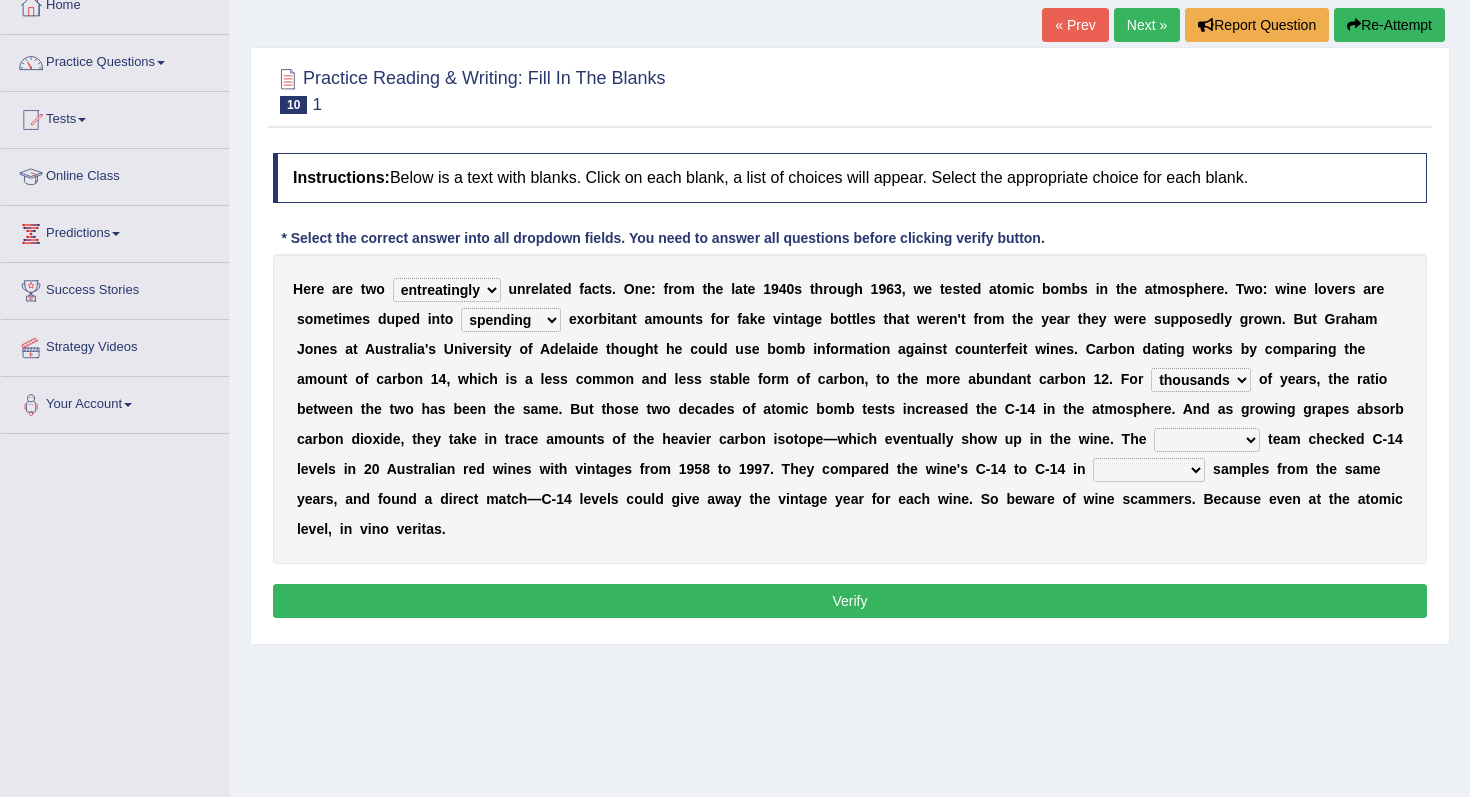 click on "research individual preparation strange" at bounding box center (1207, 440) 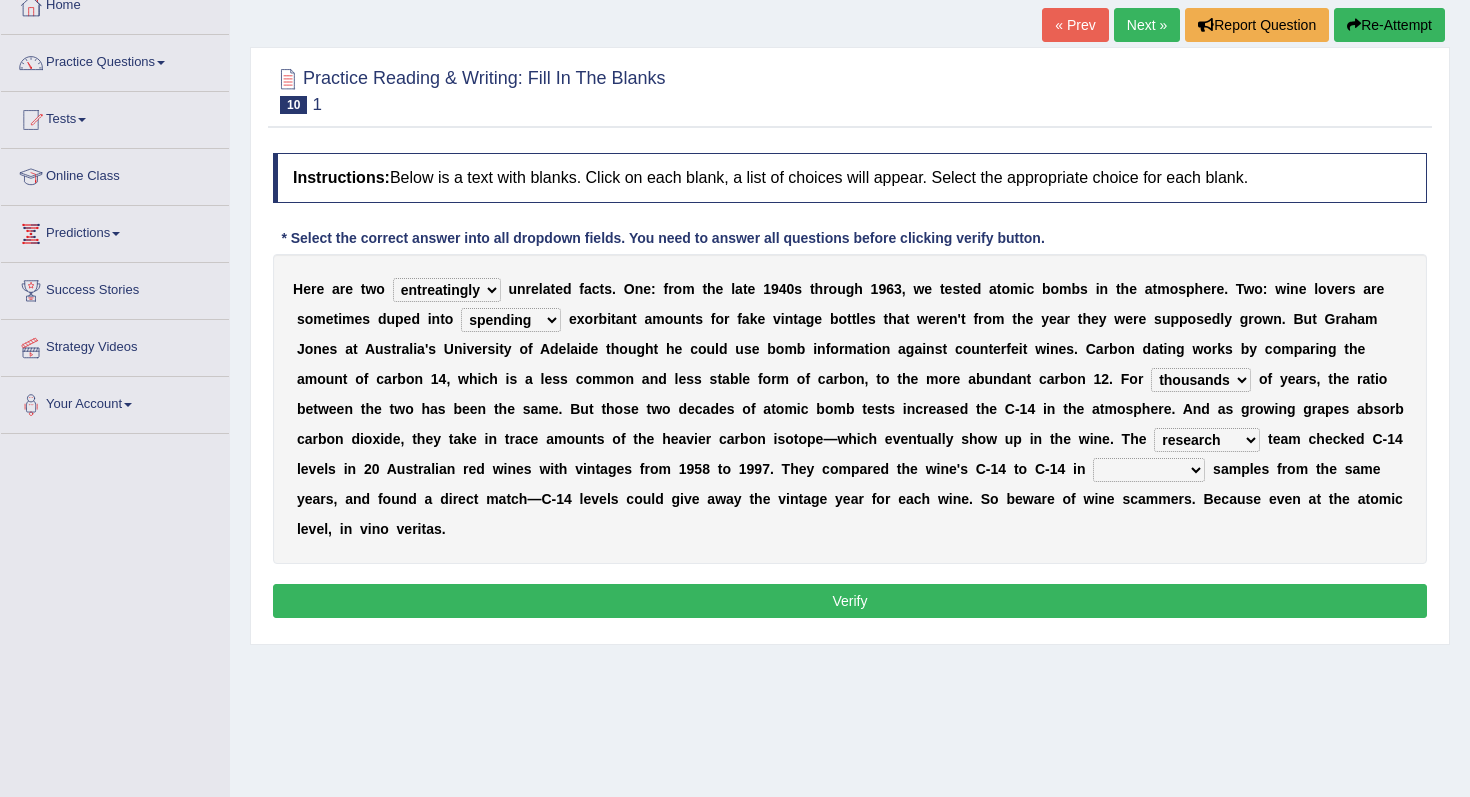 click on "physical atmospheric fluid solid" at bounding box center (1149, 470) 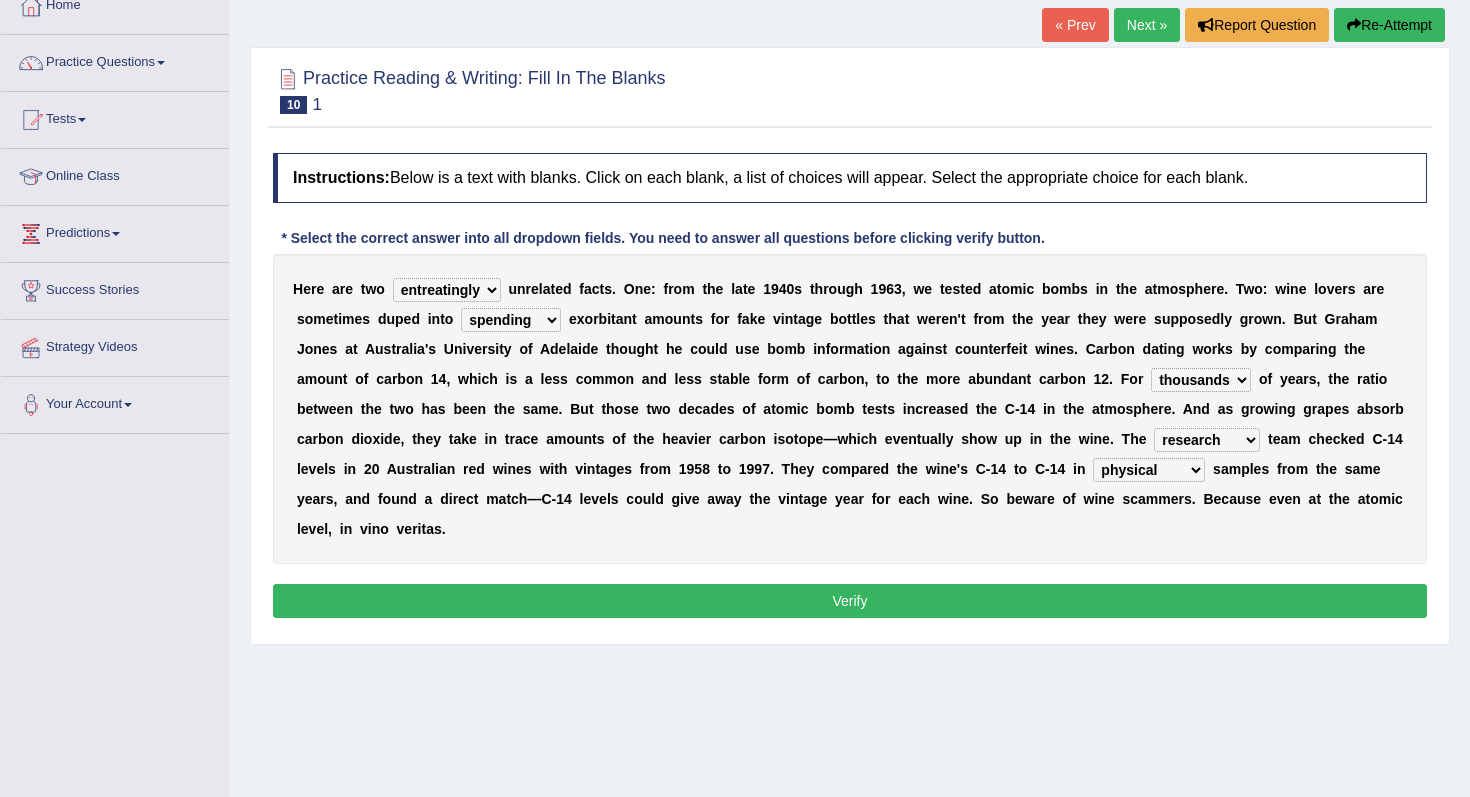 click on "Verify" at bounding box center (850, 601) 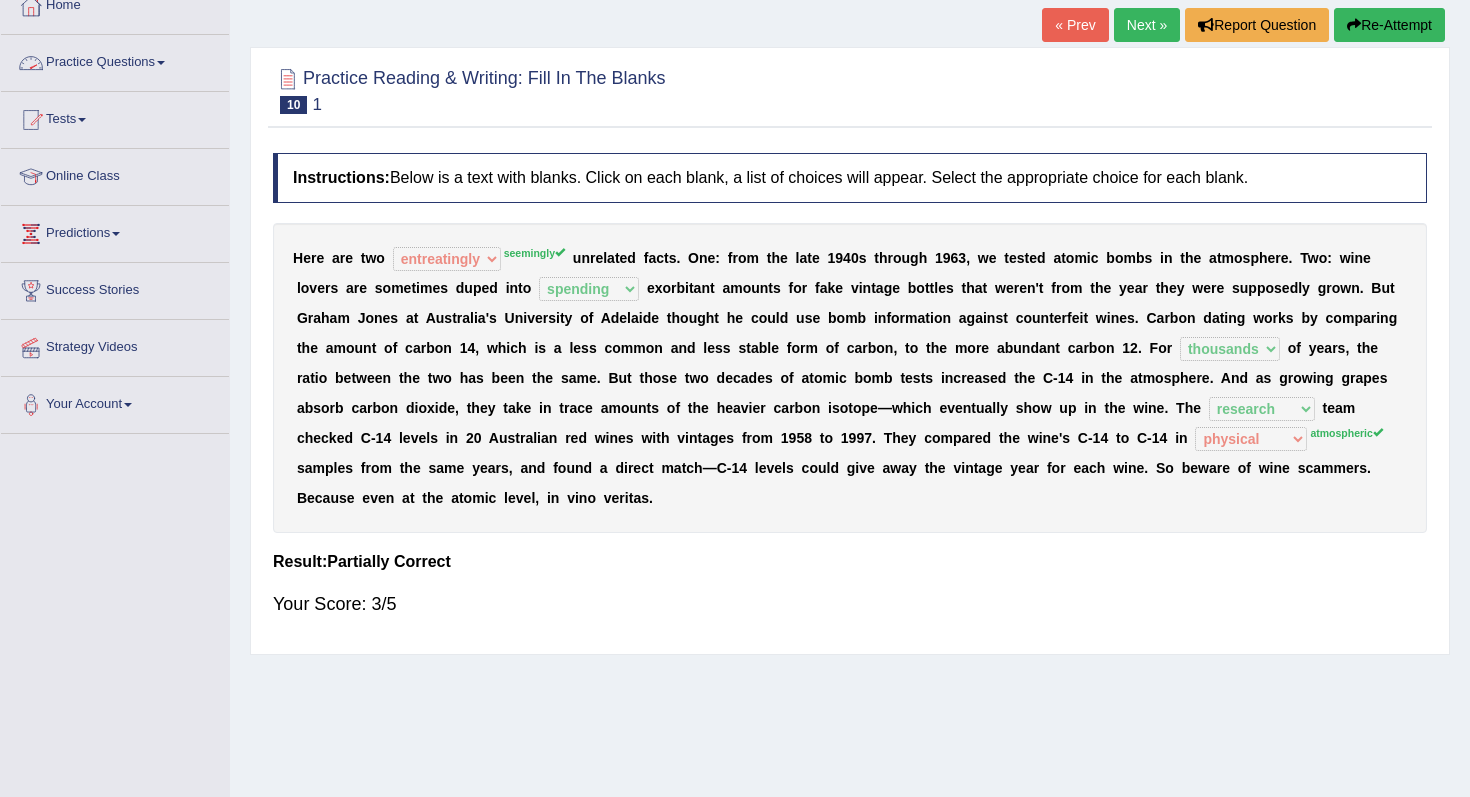 click on "Practice Questions" at bounding box center (115, 60) 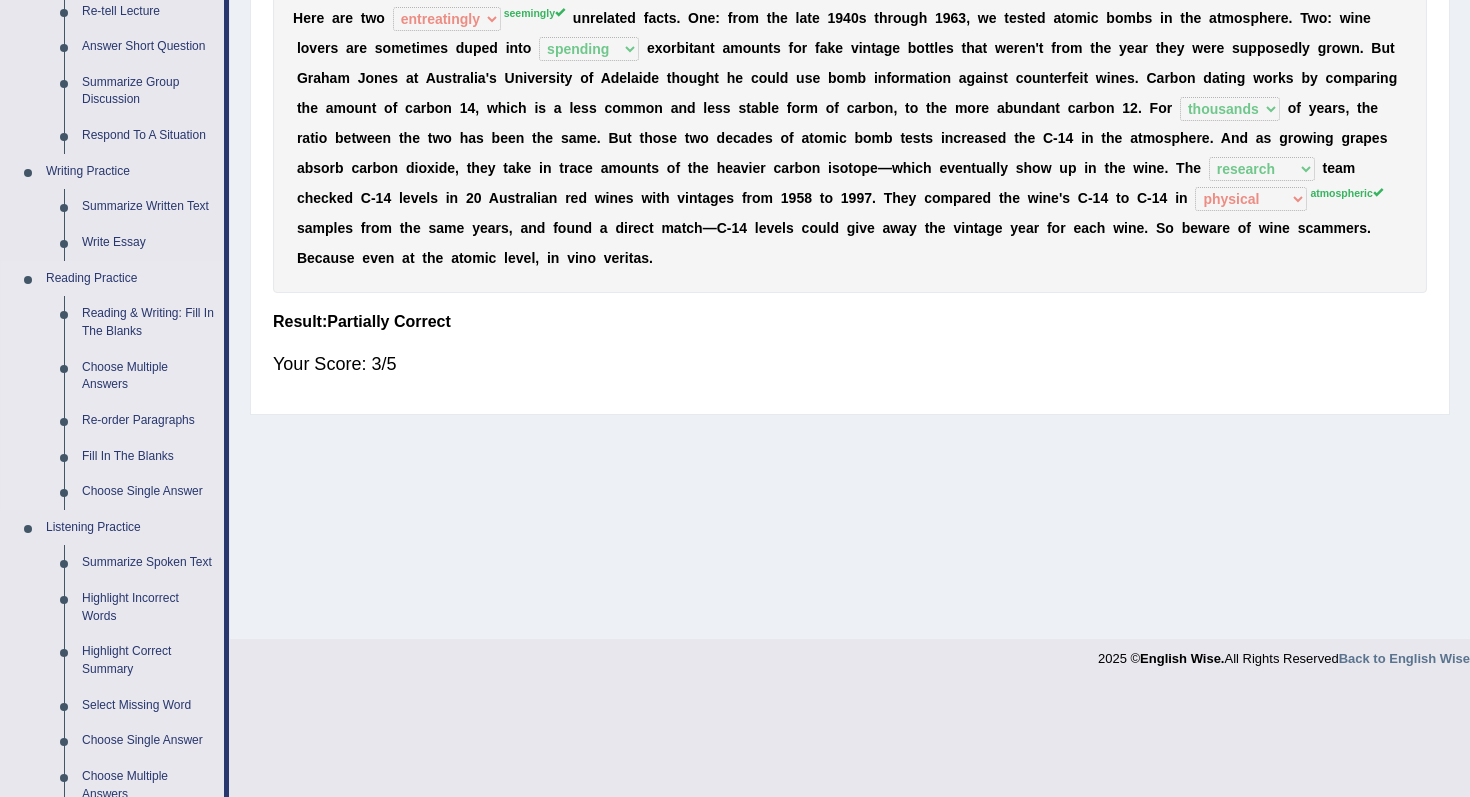 scroll, scrollTop: 364, scrollLeft: 0, axis: vertical 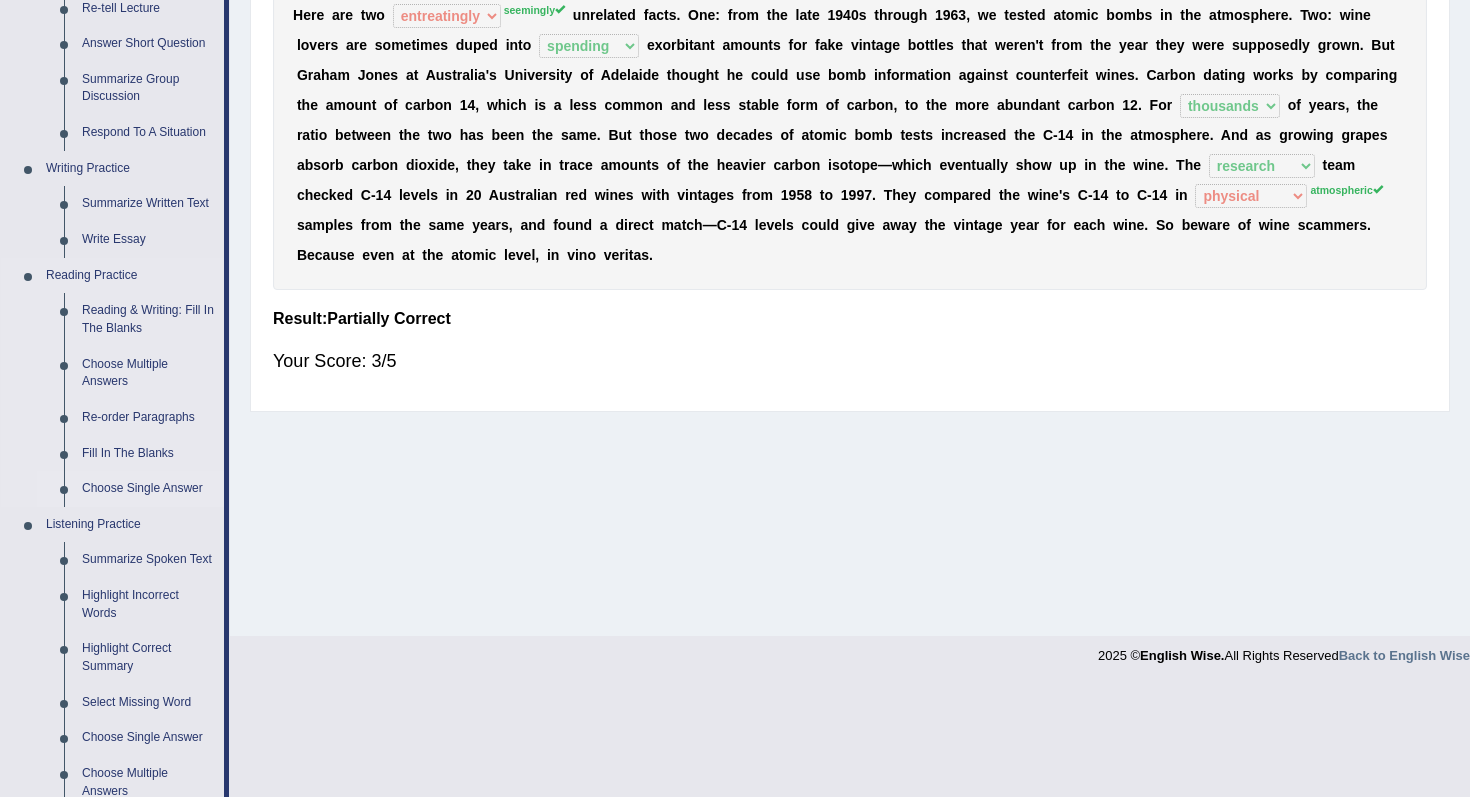 click on "Choose Single Answer" at bounding box center [148, 489] 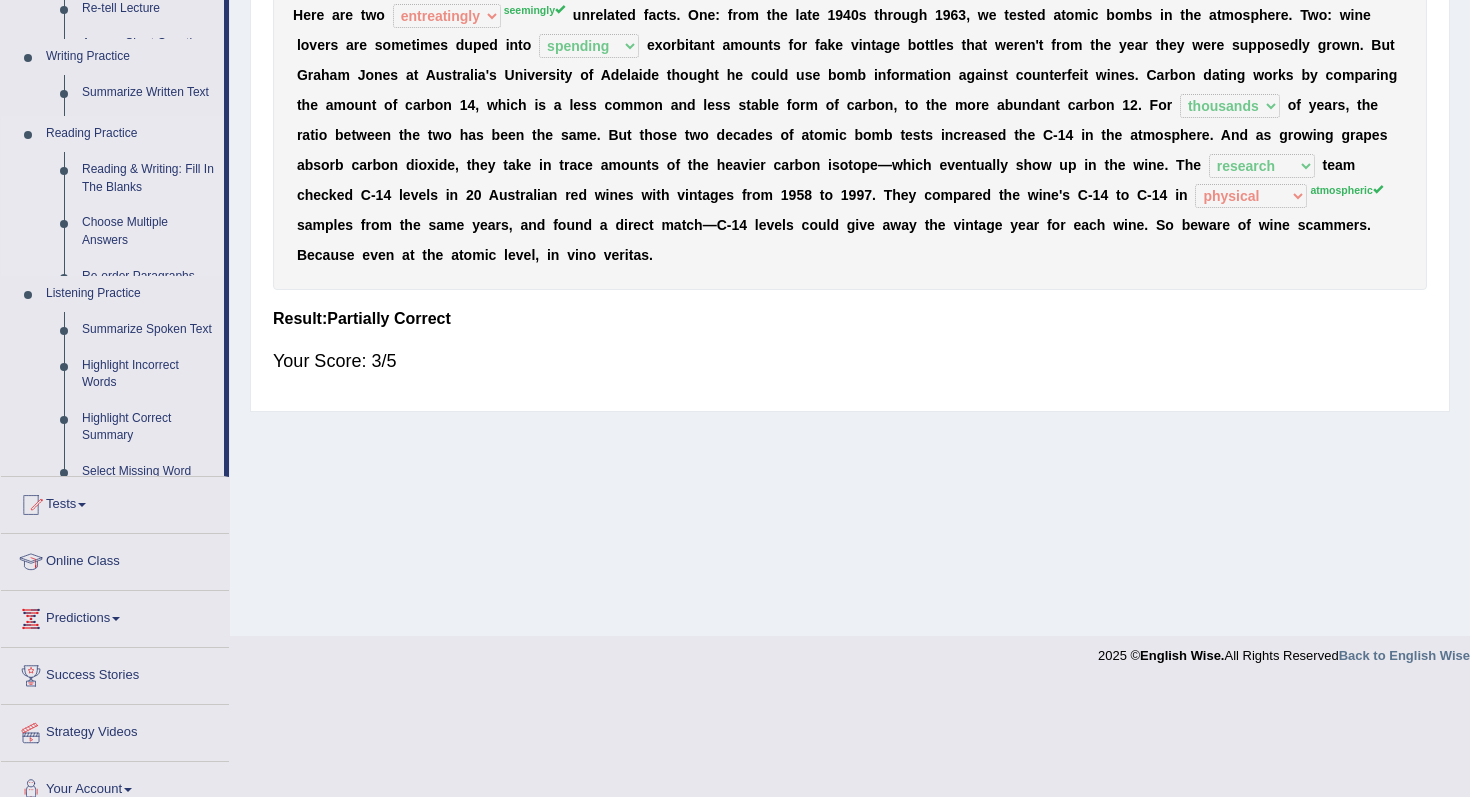scroll, scrollTop: 253, scrollLeft: 0, axis: vertical 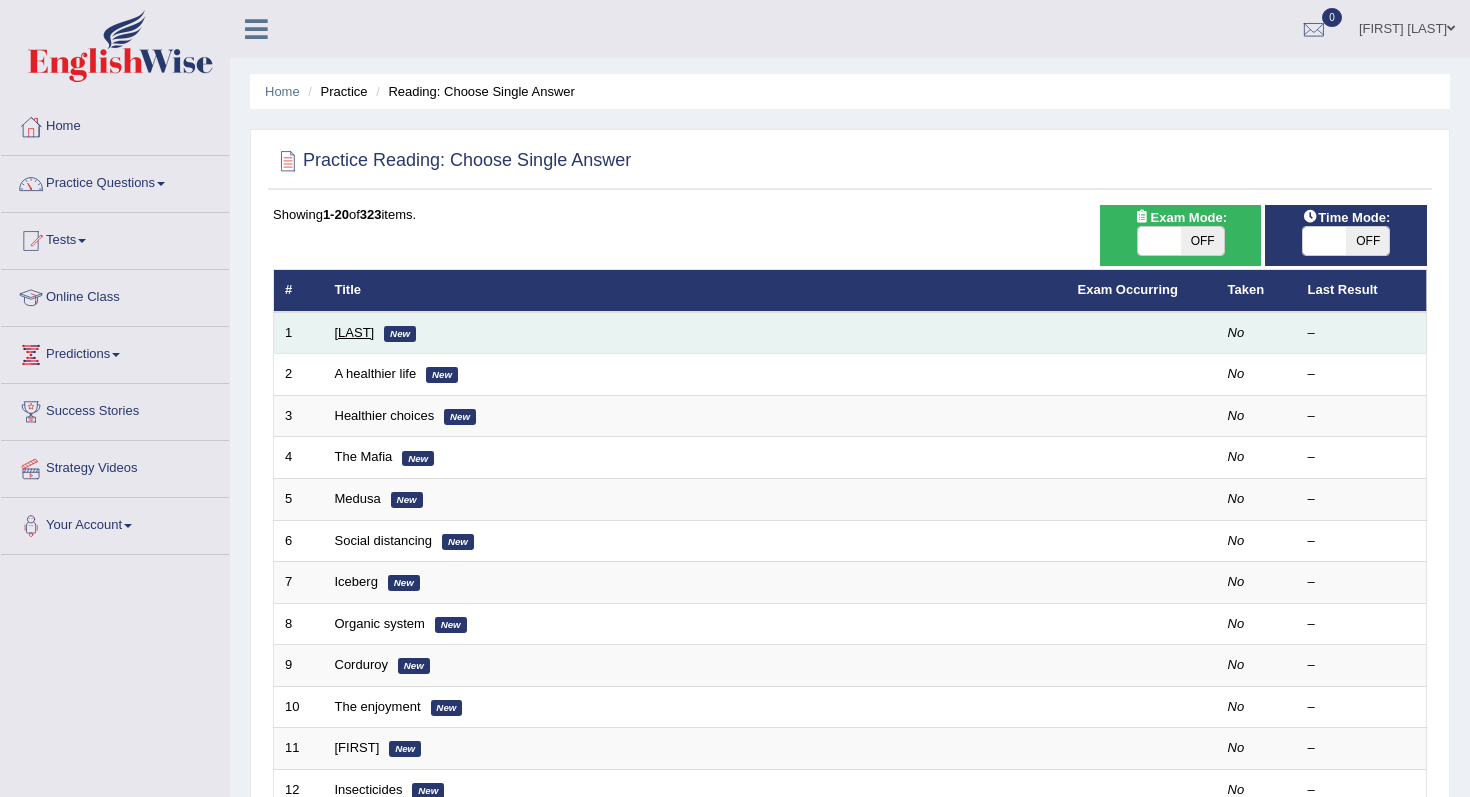 click on "Clark" at bounding box center (355, 332) 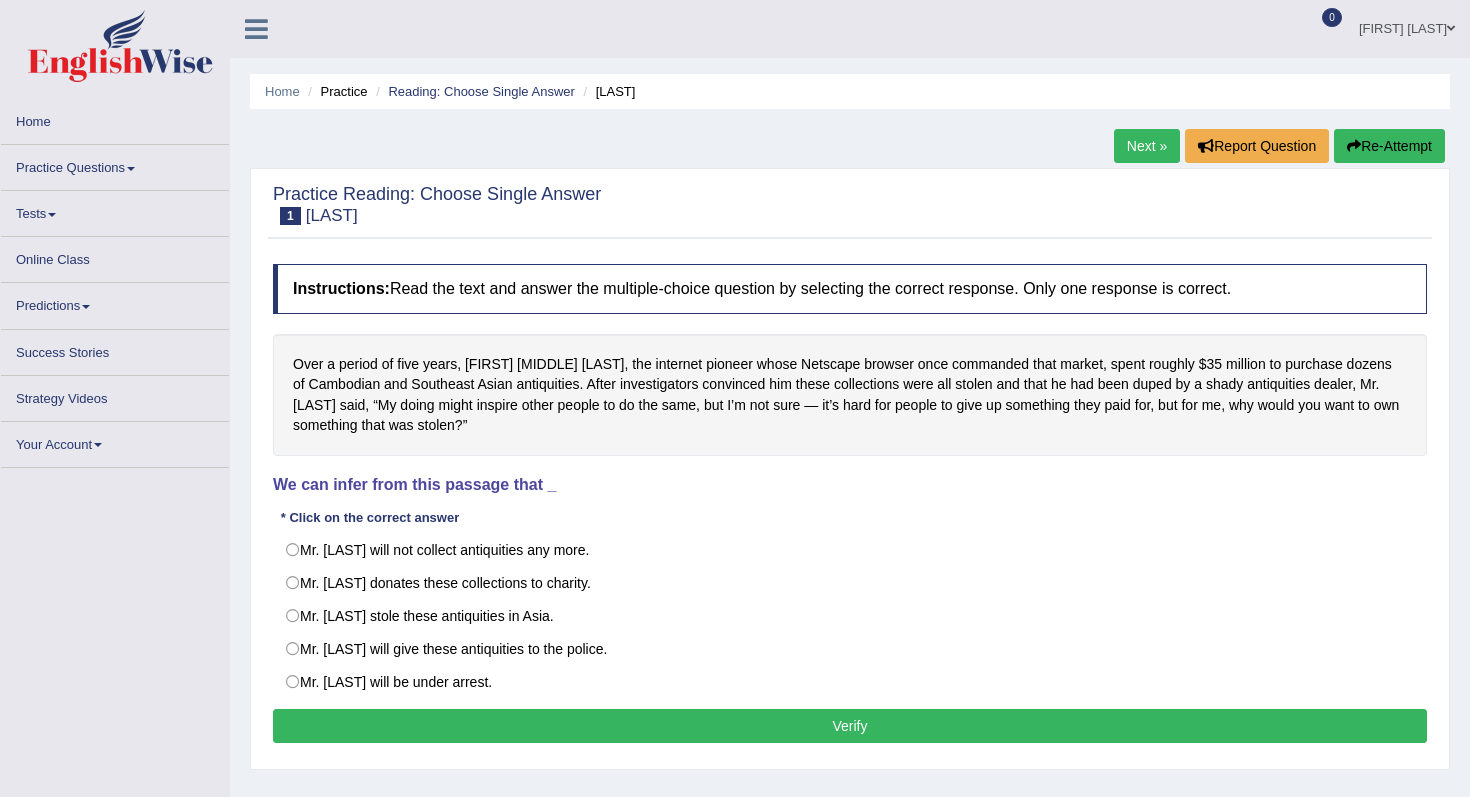 scroll, scrollTop: 0, scrollLeft: 0, axis: both 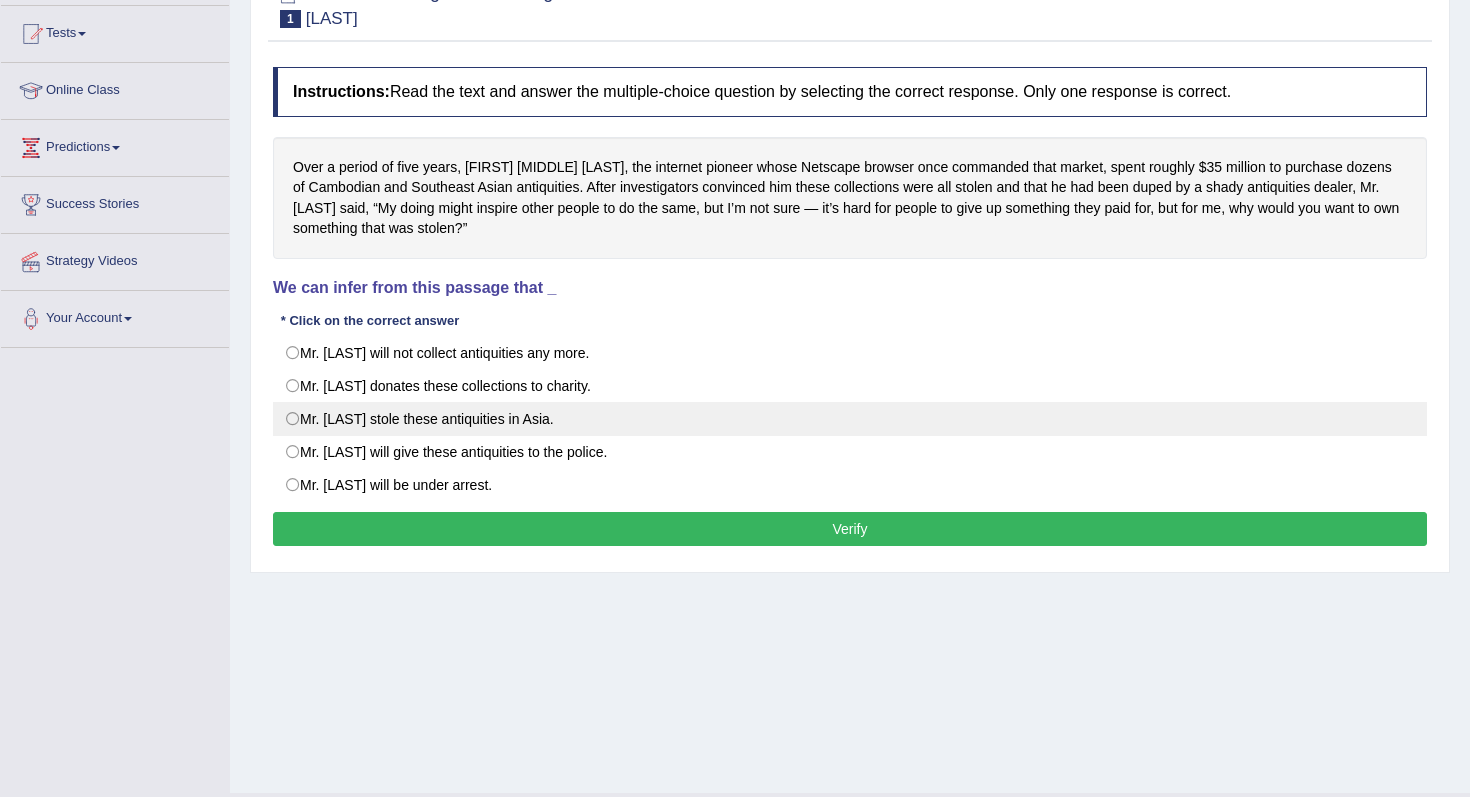 click on "Mr. [LAST] stole these antiquities in Asia." at bounding box center (850, 419) 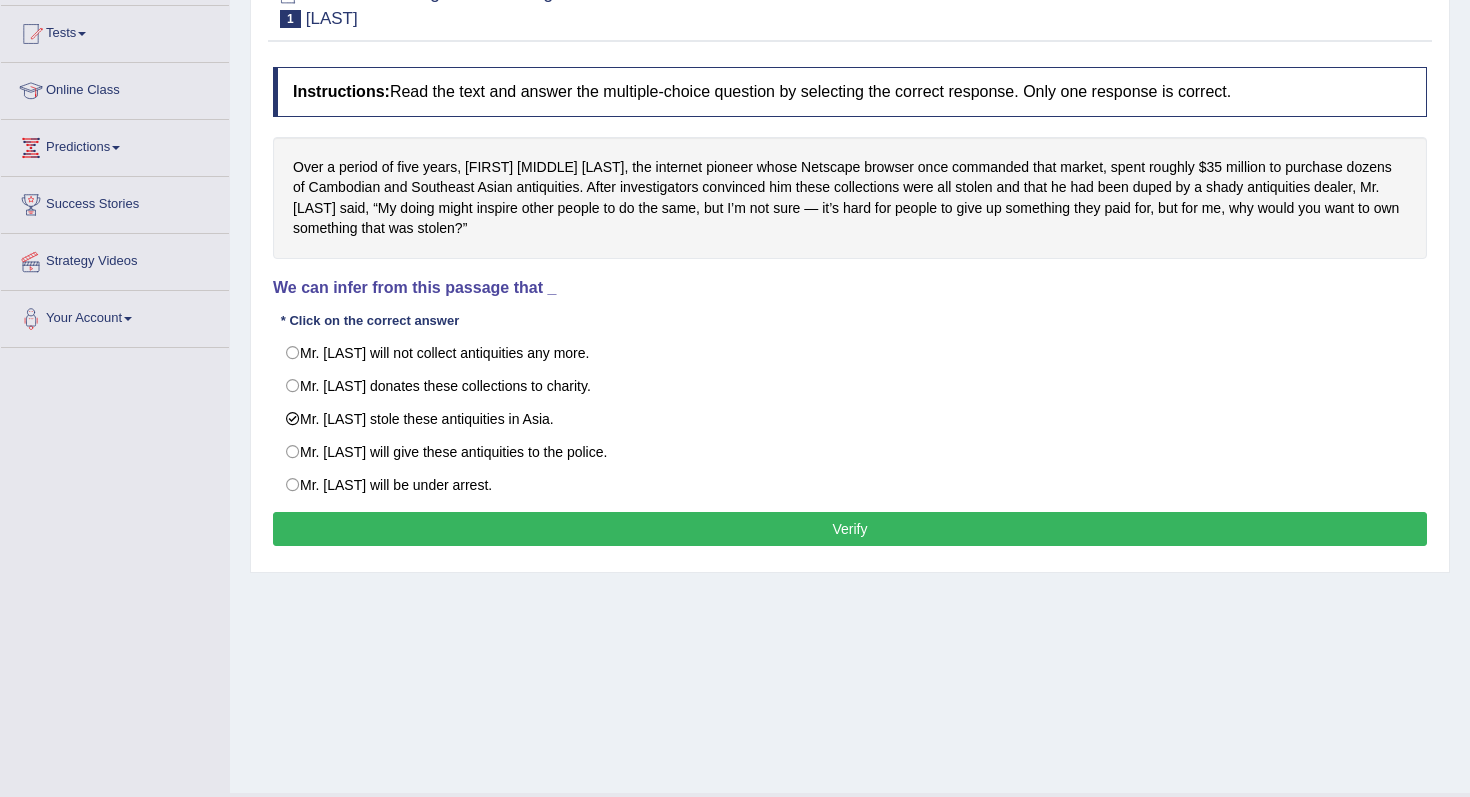 click on "Verify" at bounding box center (850, 529) 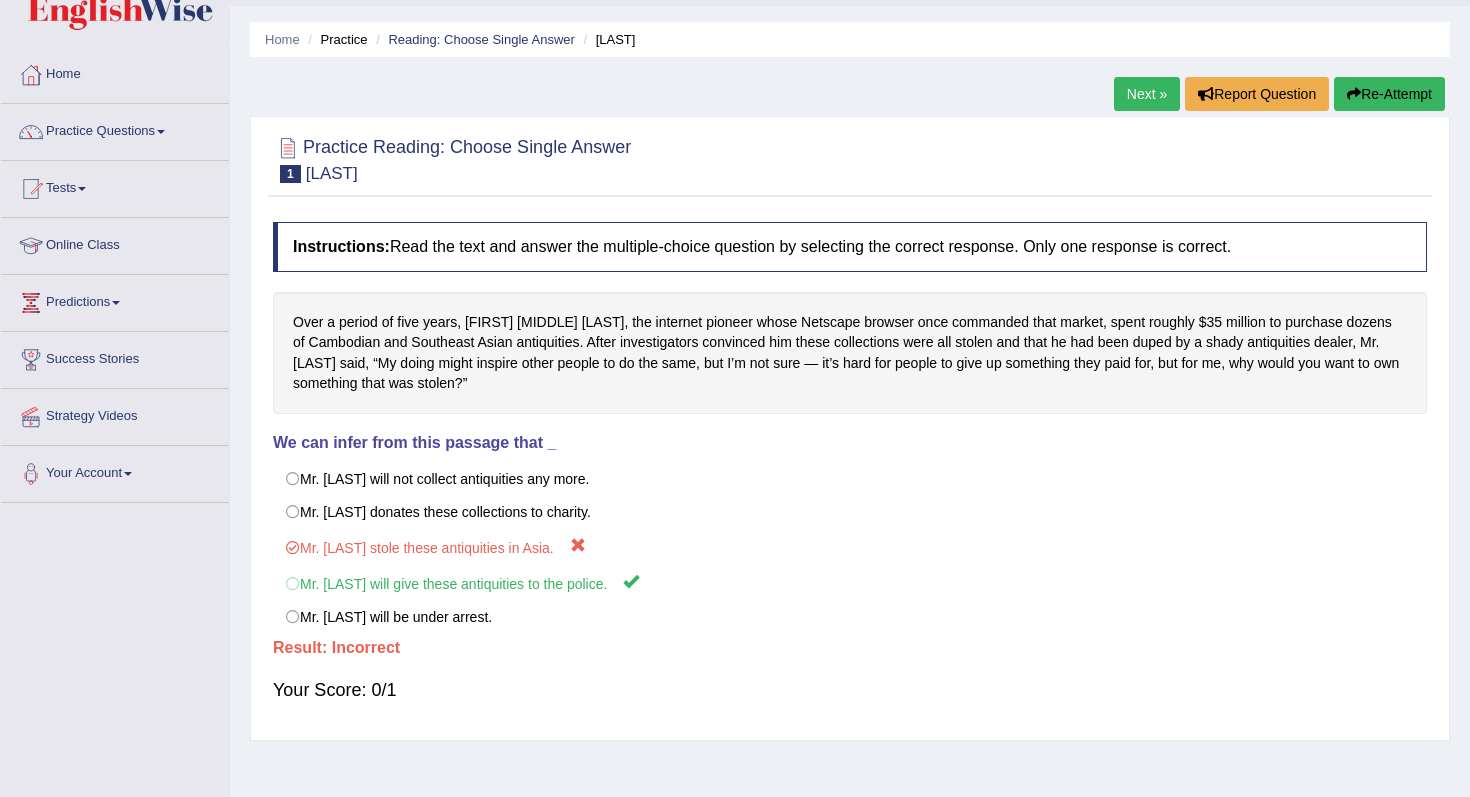 scroll, scrollTop: 46, scrollLeft: 0, axis: vertical 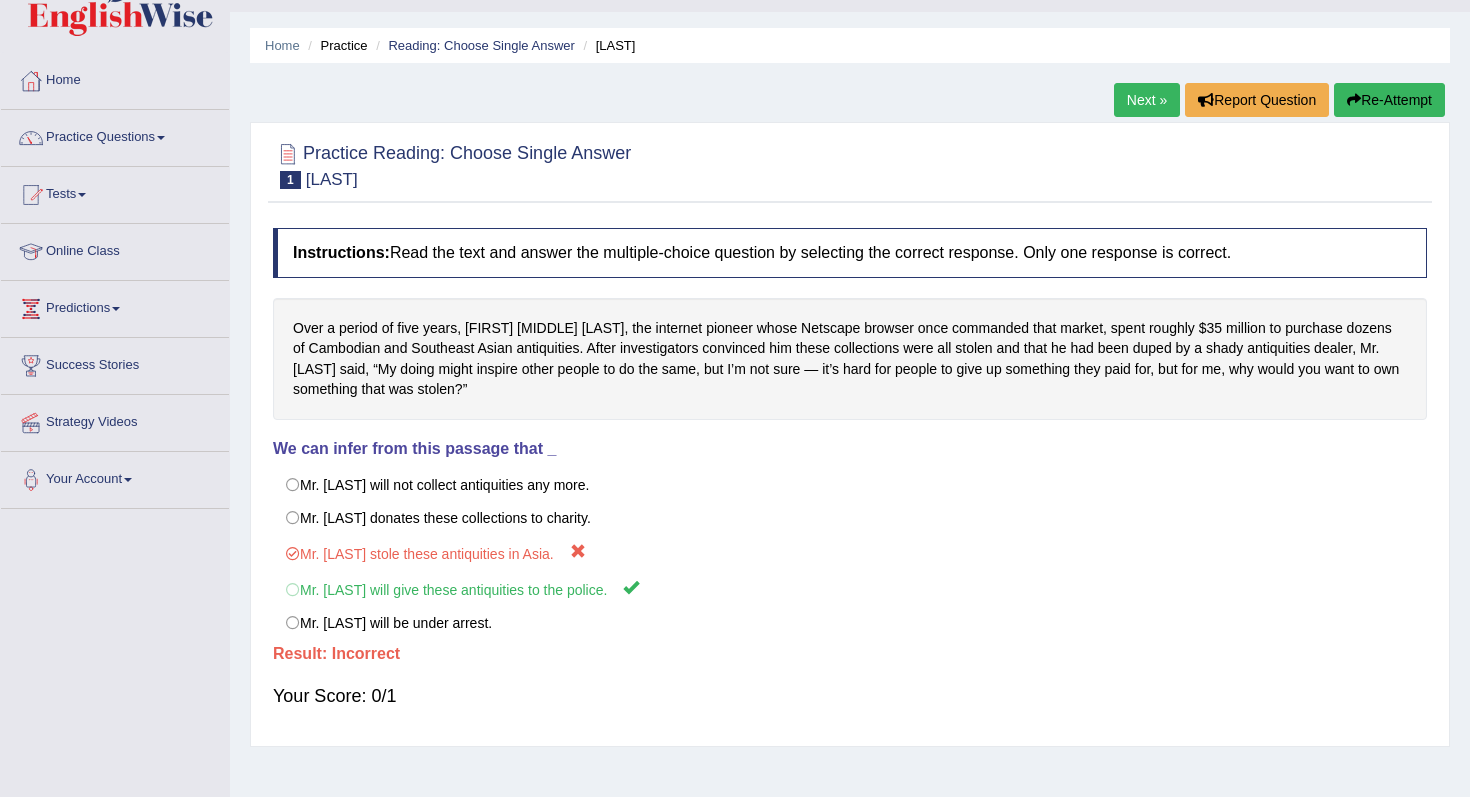 click on "Next »" at bounding box center [1147, 100] 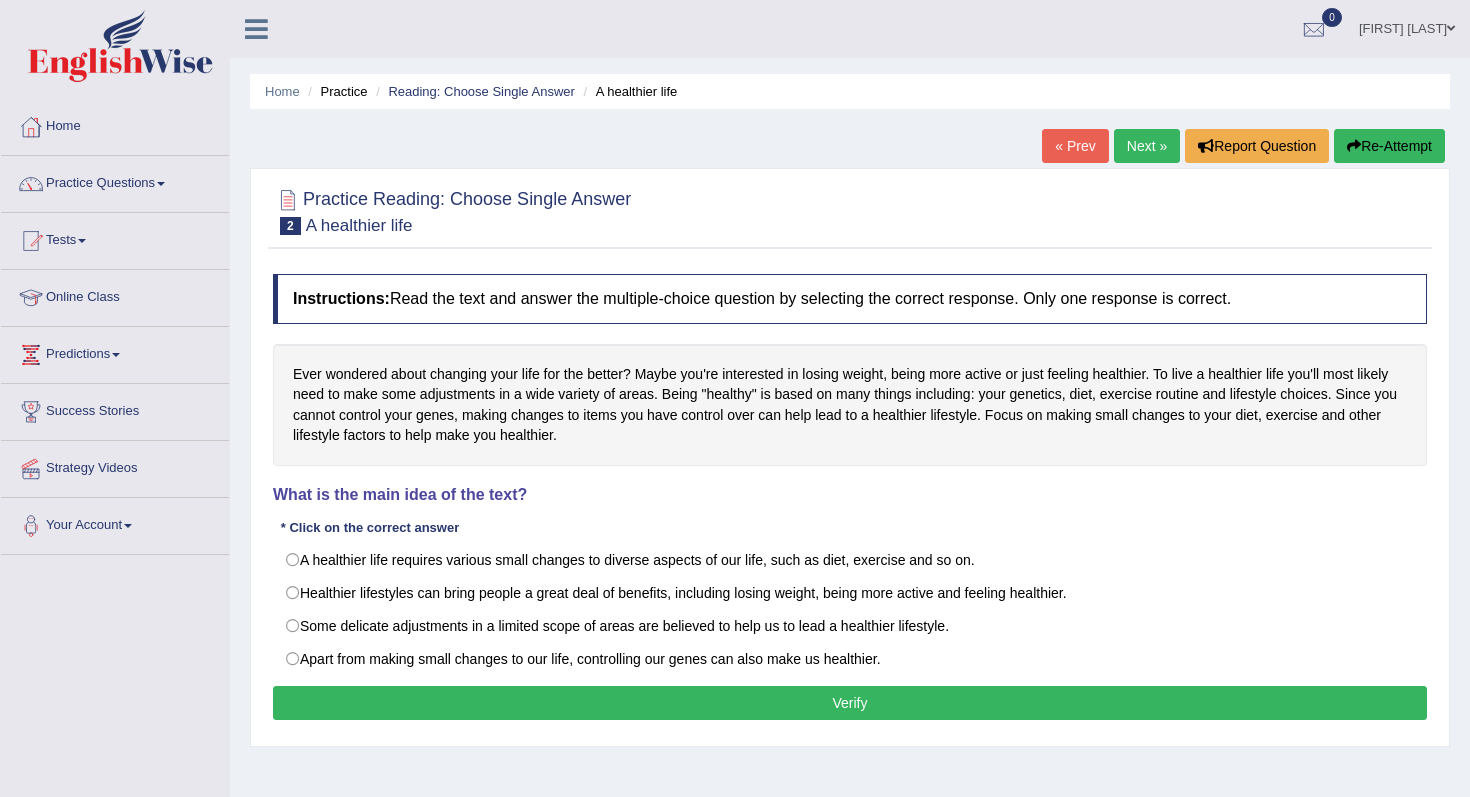 scroll, scrollTop: 0, scrollLeft: 0, axis: both 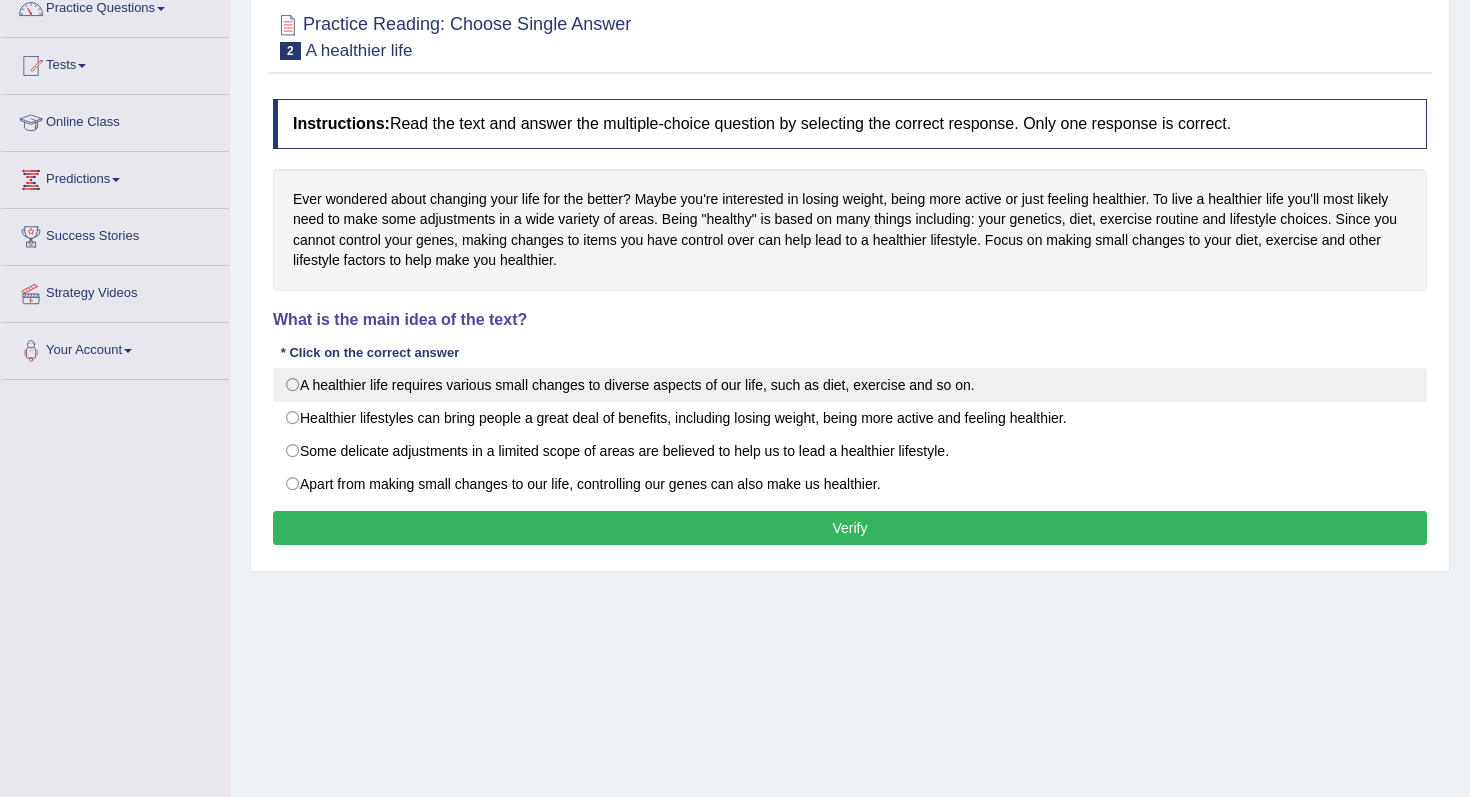 click on "A healthier life requires various small changes to diverse aspects of our life, such as diet, exercise and so on." at bounding box center [850, 385] 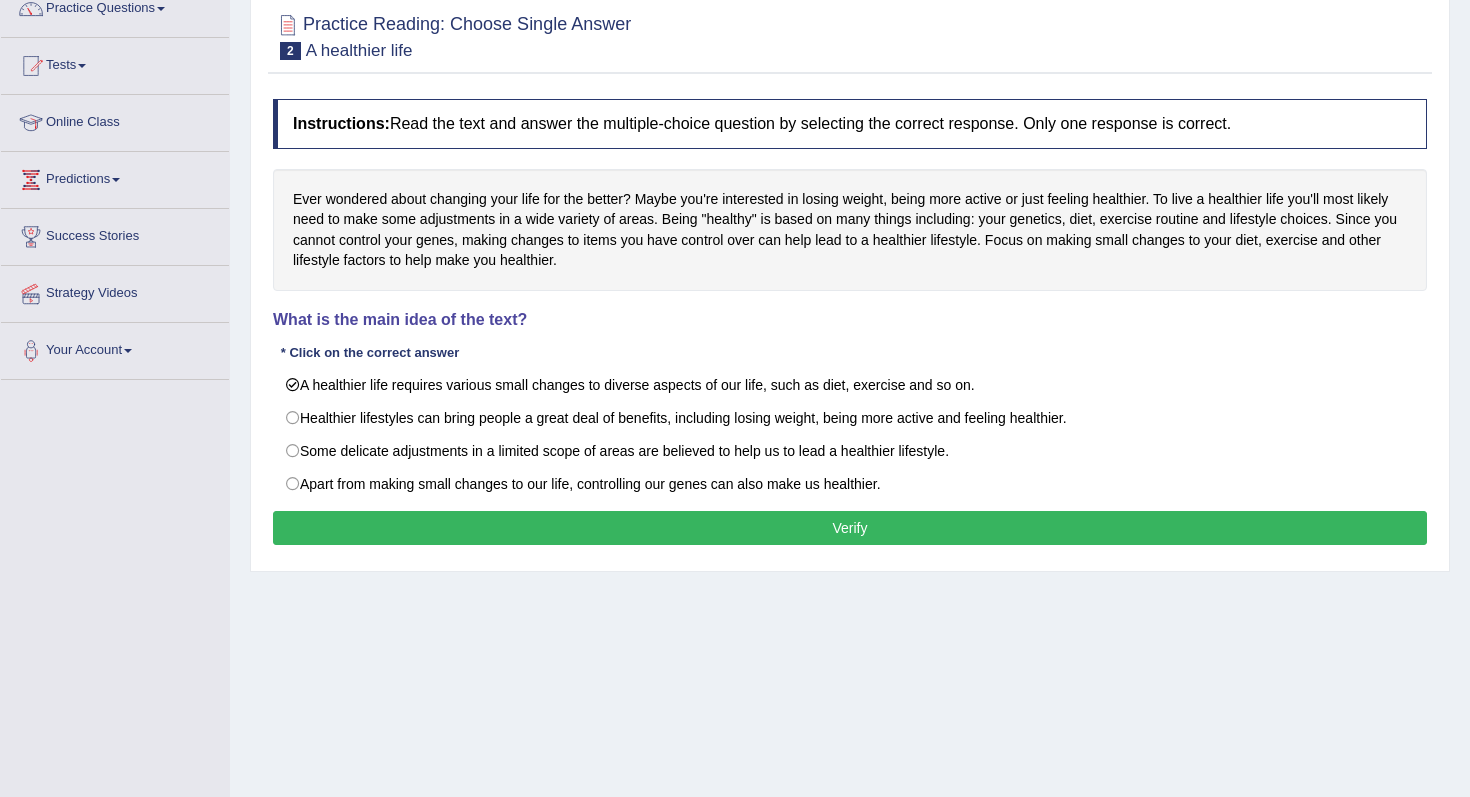click on "Verify" at bounding box center (850, 528) 